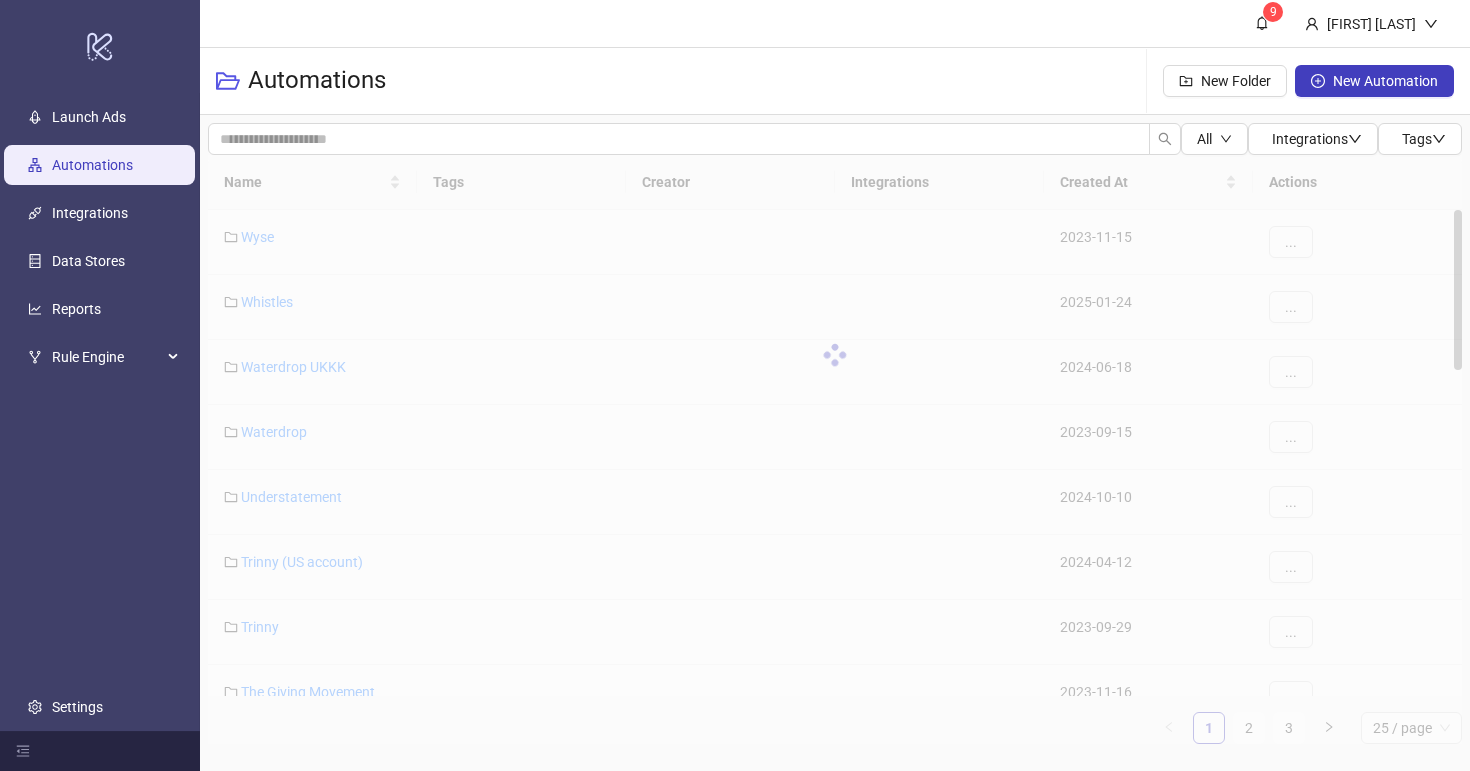 scroll, scrollTop: 0, scrollLeft: 0, axis: both 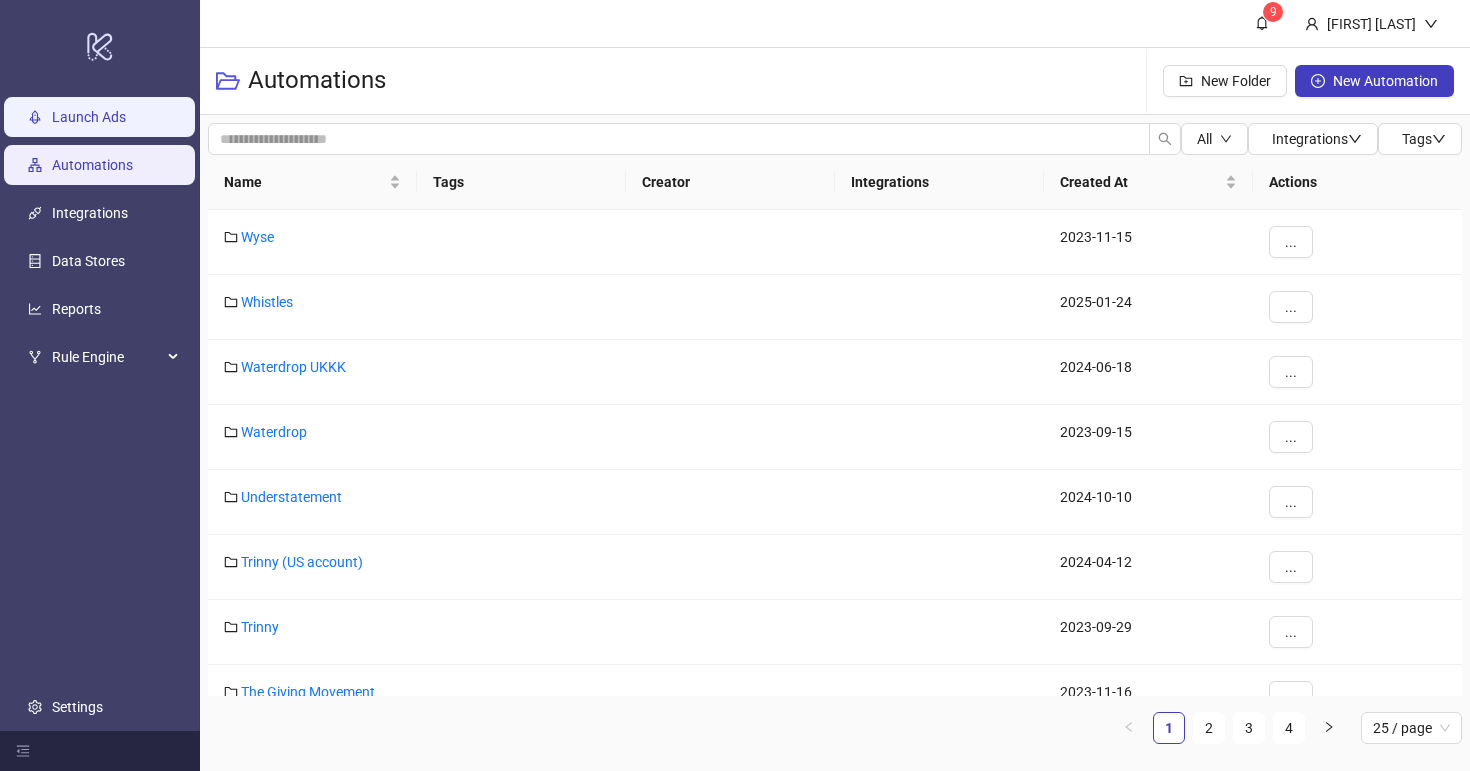 click on "Launch Ads" at bounding box center [89, 117] 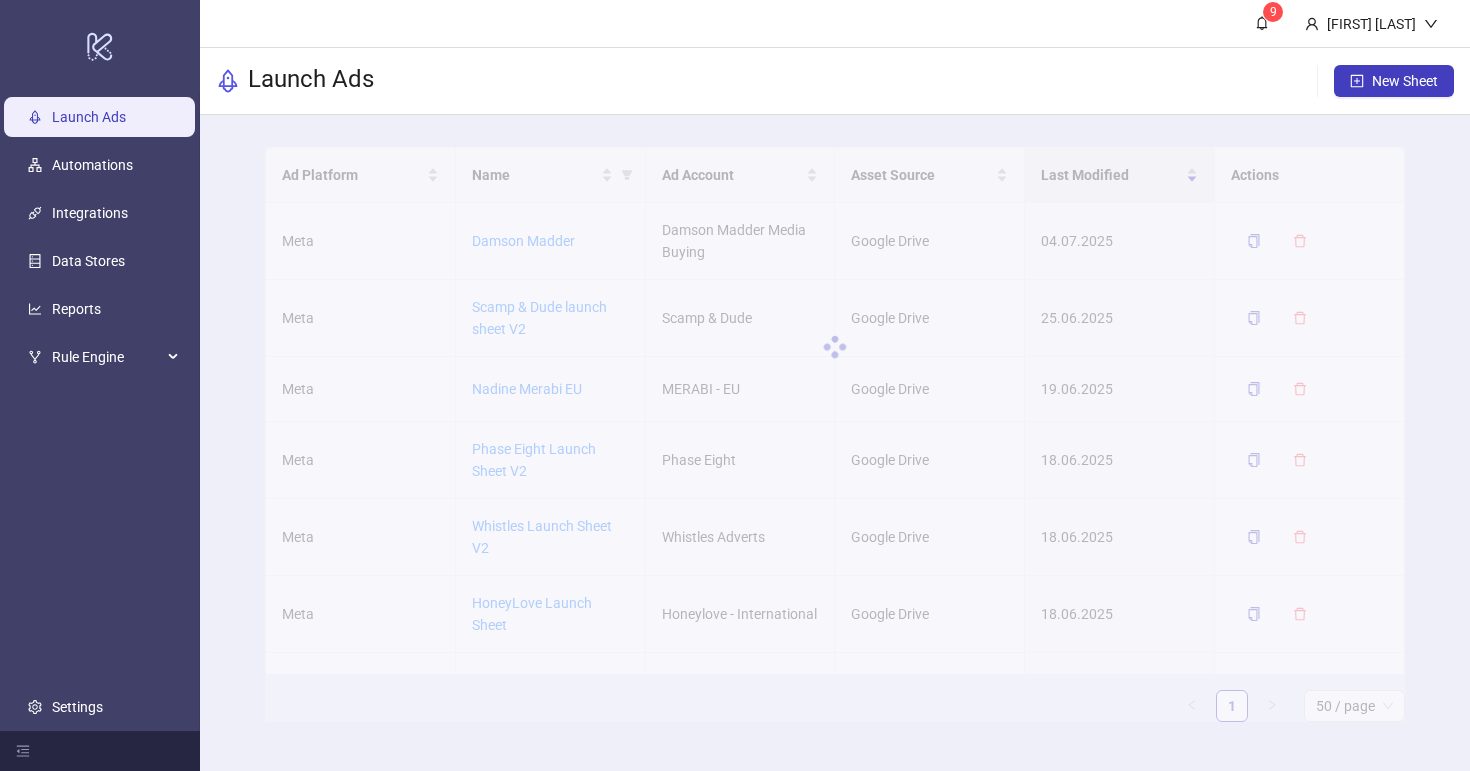 click at bounding box center [835, 347] 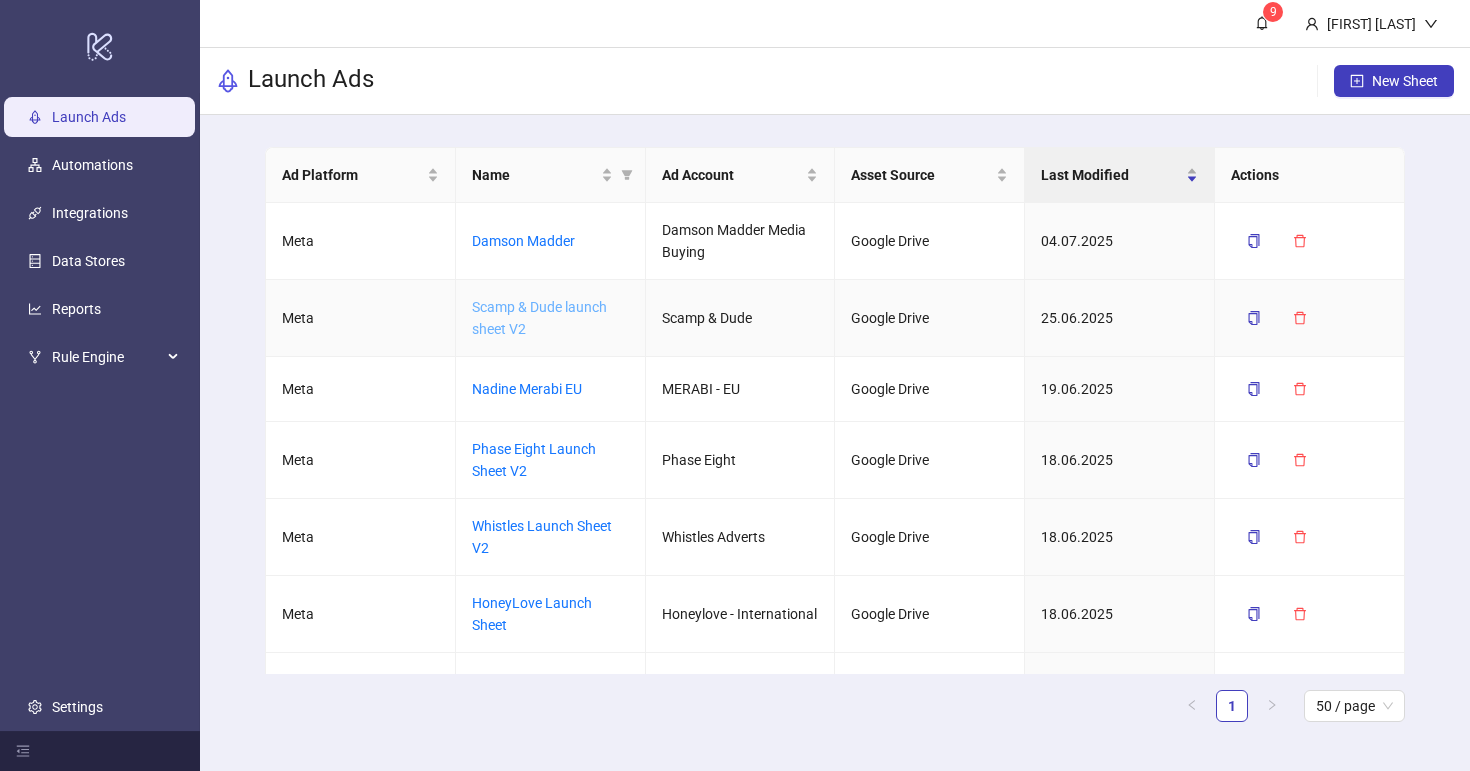 click on "Scamp & Dude launch sheet V2" at bounding box center [539, 318] 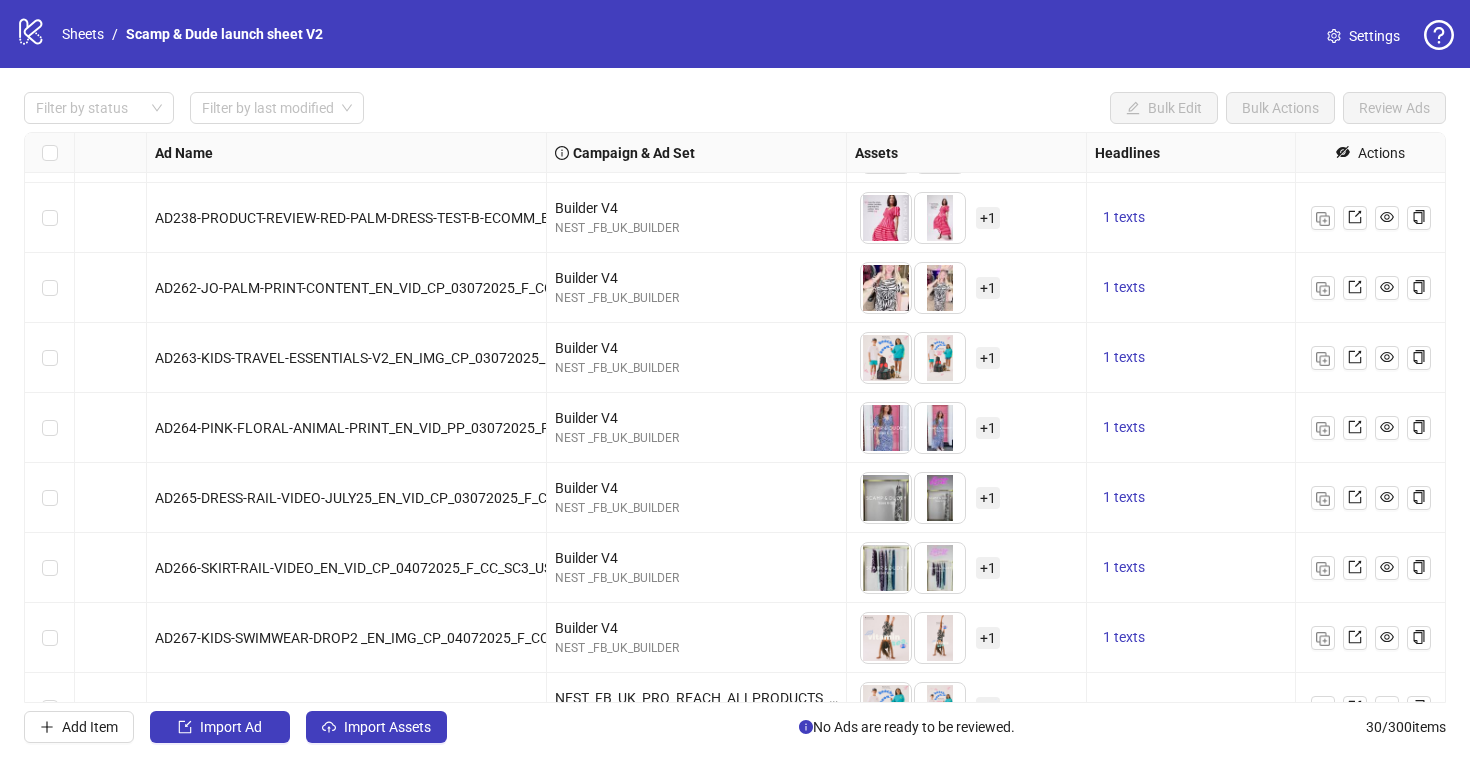scroll, scrollTop: 1458, scrollLeft: 98, axis: both 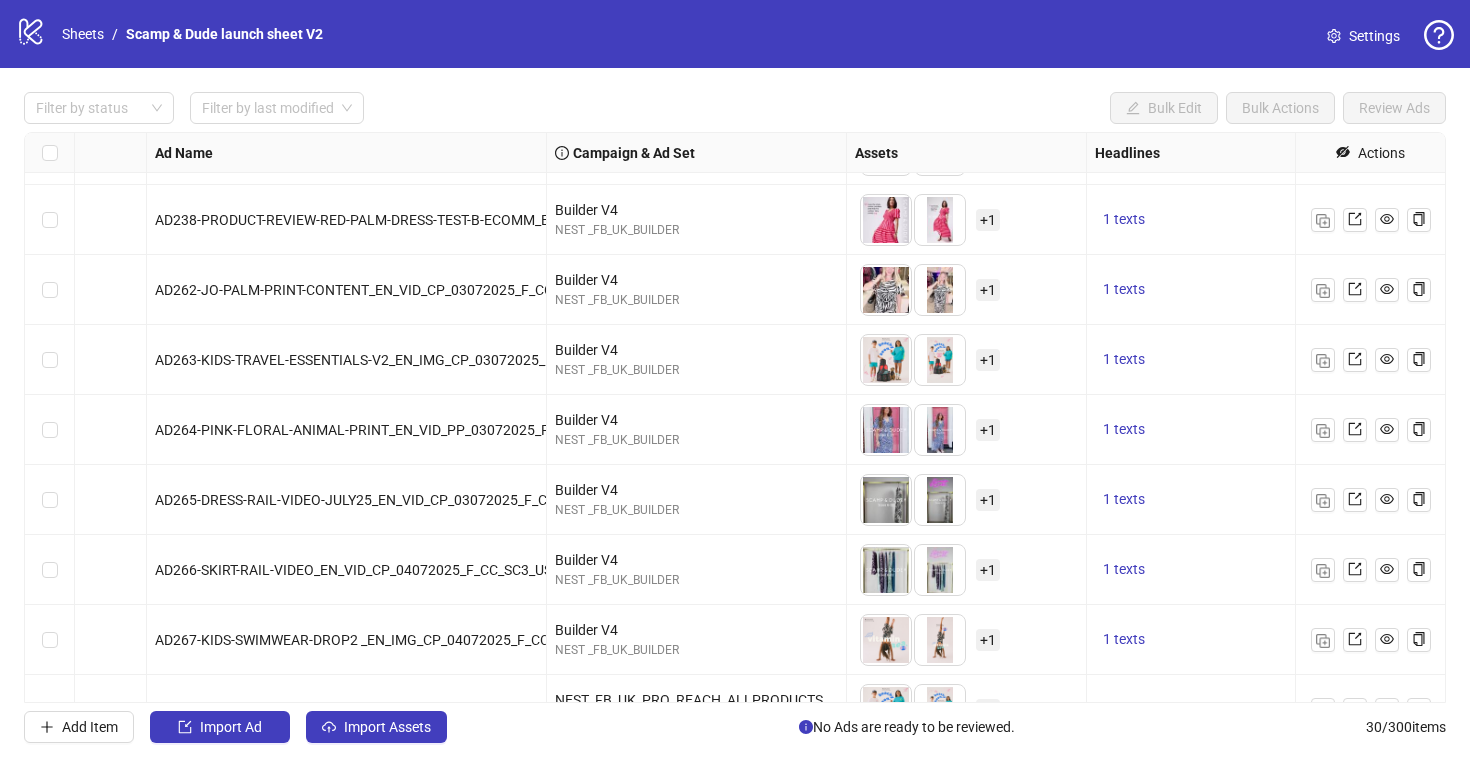 click on "To pick up a draggable item, press the space bar.
While dragging, use the arrow keys to move the item.
Press space again to drop the item in its new position, or press escape to cancel.
+ 1" at bounding box center (966, 500) 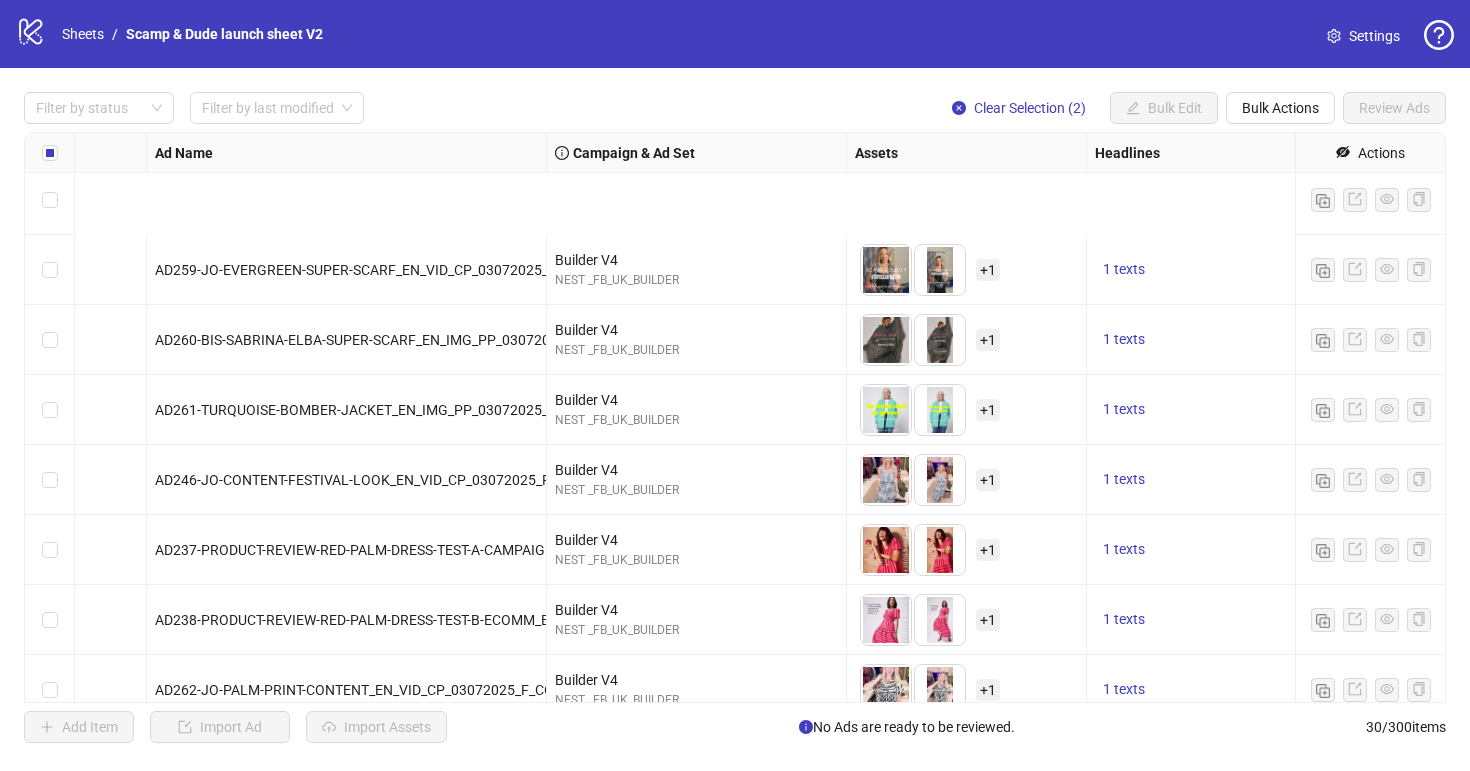 scroll, scrollTop: 1571, scrollLeft: 98, axis: both 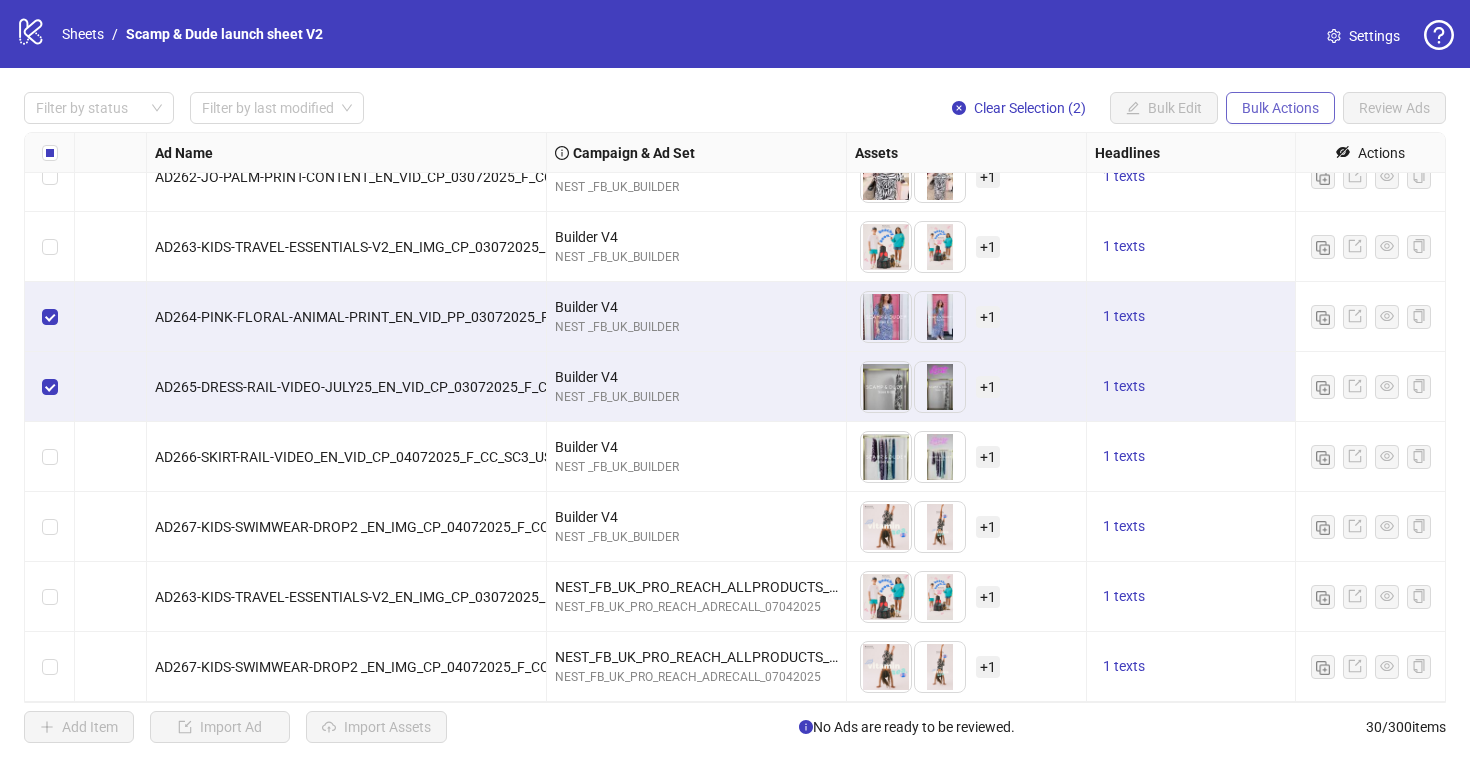 click on "Bulk Actions" at bounding box center (1133, 108) 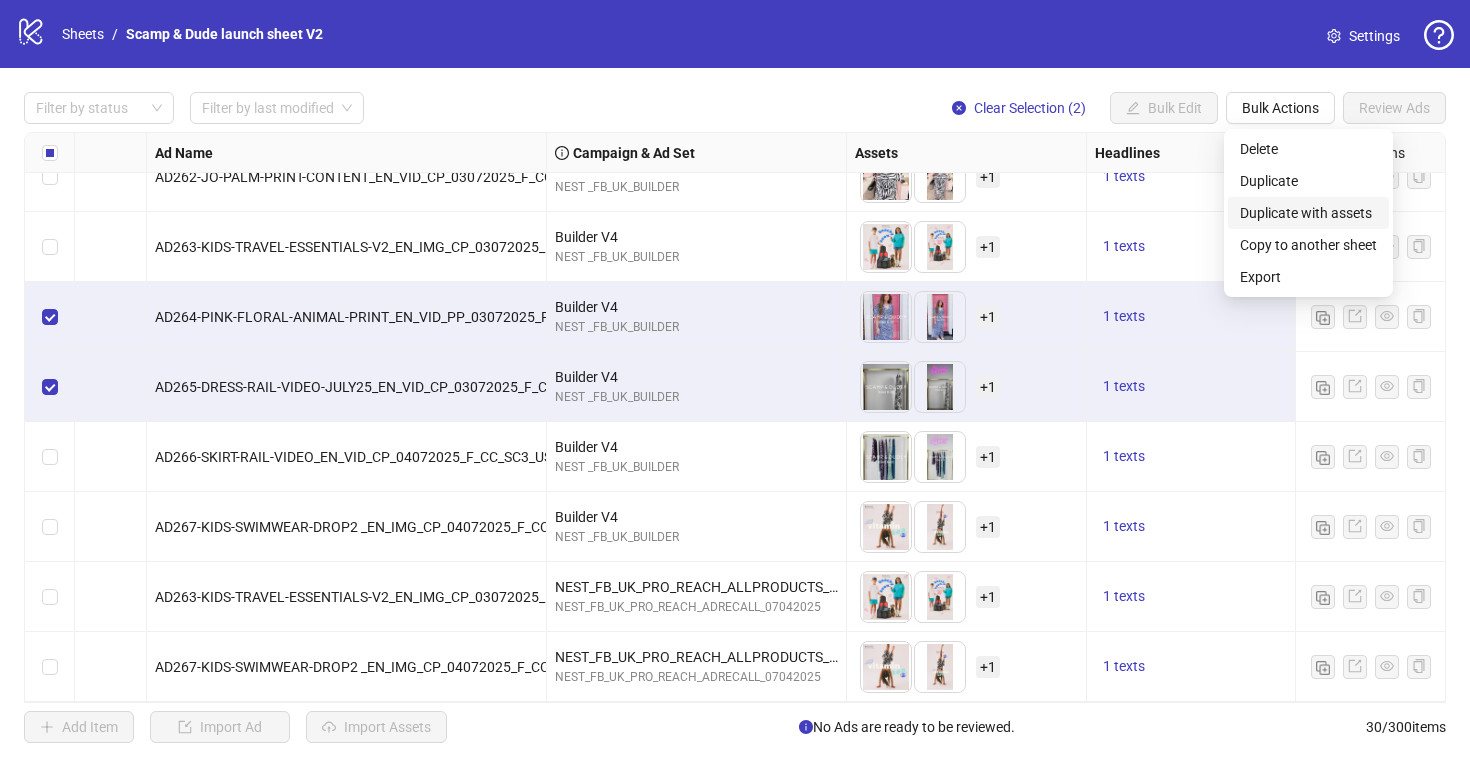 click on "Duplicate with assets" at bounding box center (1308, 213) 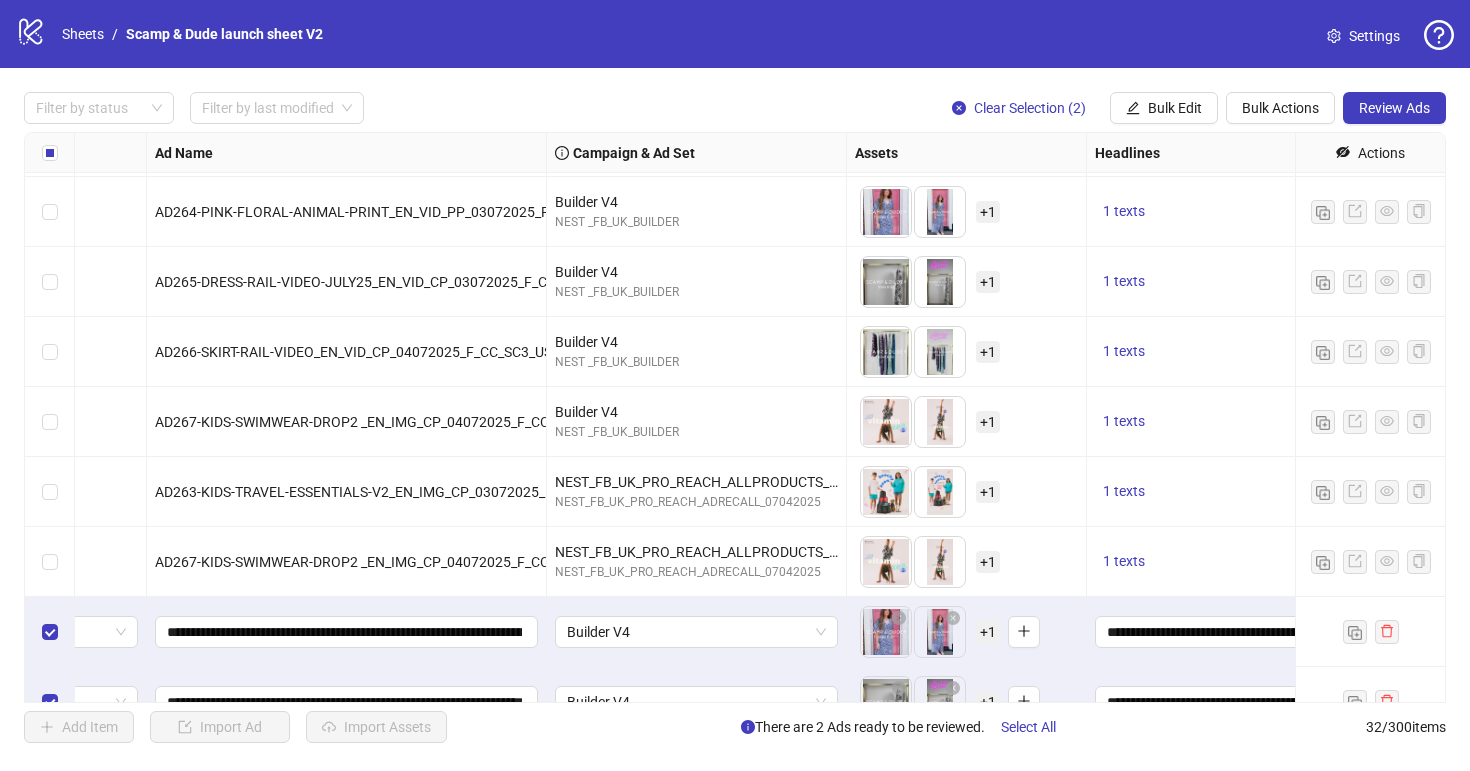 scroll, scrollTop: 1711, scrollLeft: 98, axis: both 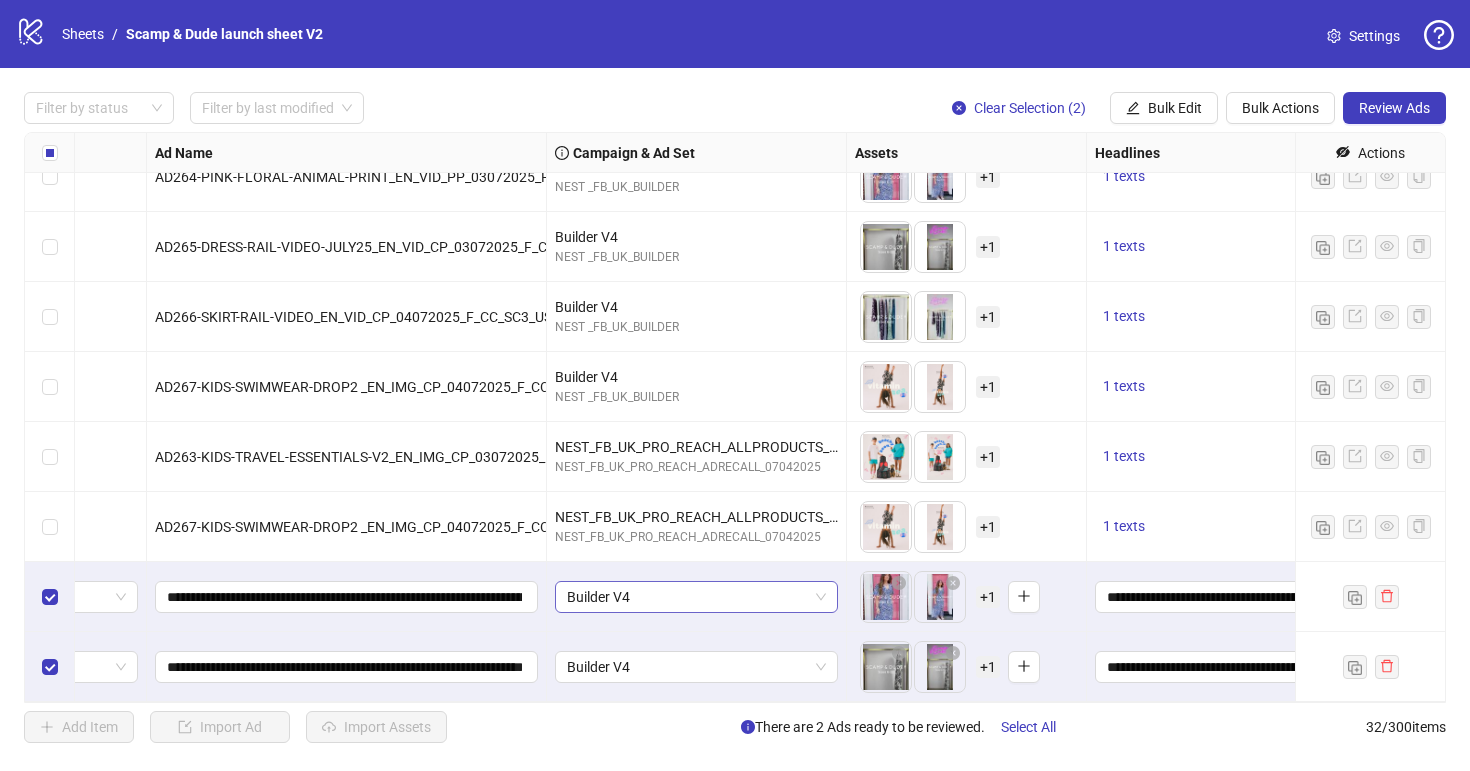 click on "Builder V4" at bounding box center (61, 597) 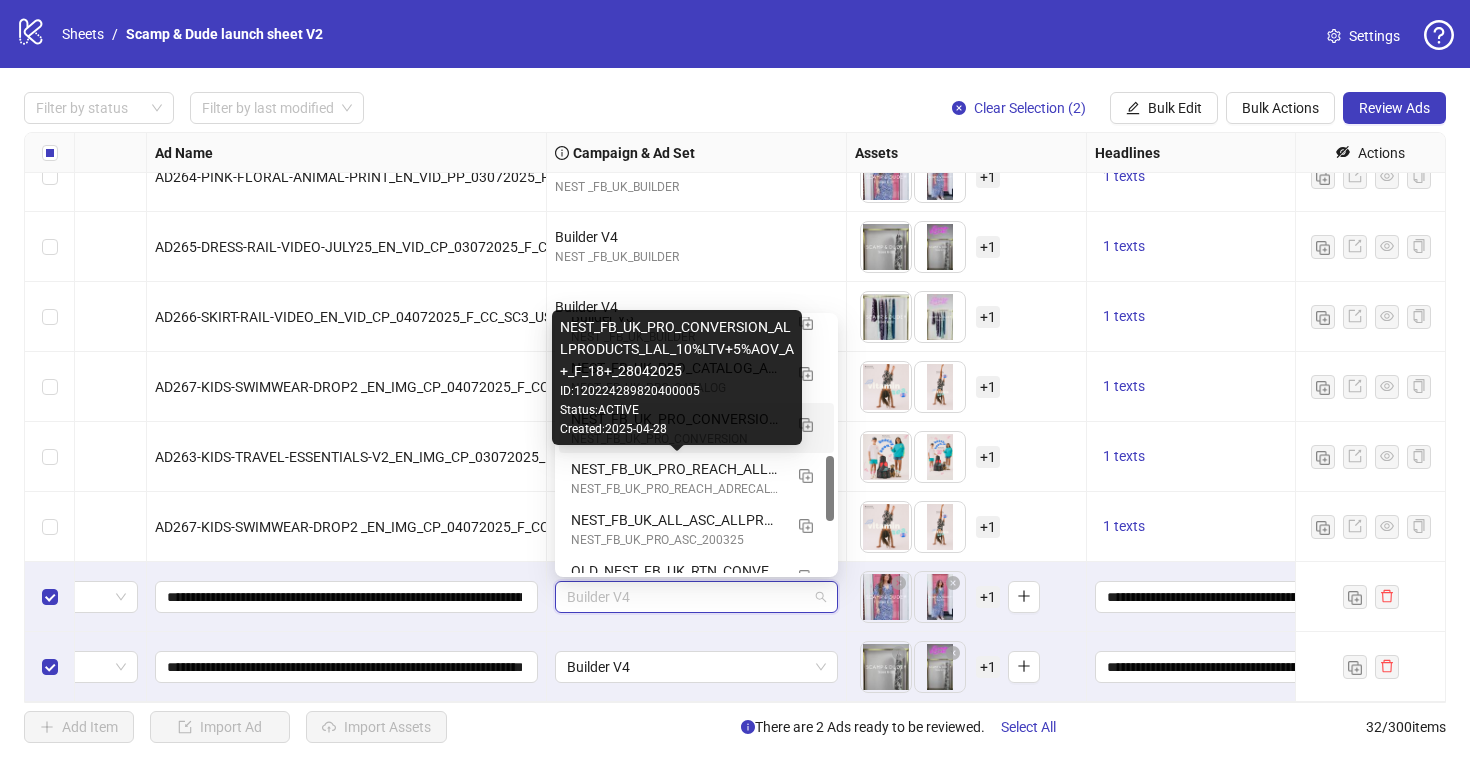 scroll, scrollTop: 585, scrollLeft: 0, axis: vertical 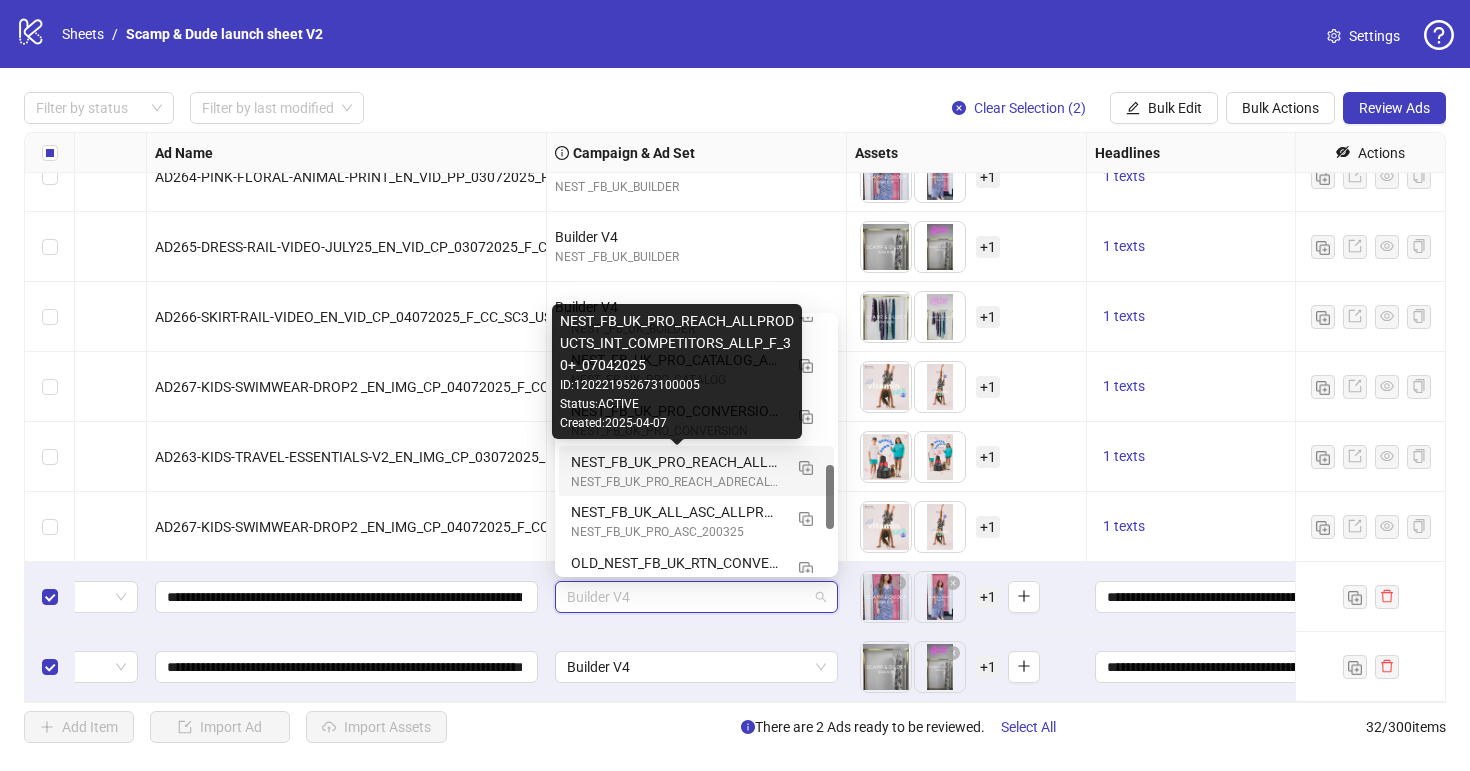 click on "NEST_FB_UK_PRO_REACH_ALLPRODUCTS_INT_COMPETITORS_ALLP_F_30+_07042025" at bounding box center (676, 462) 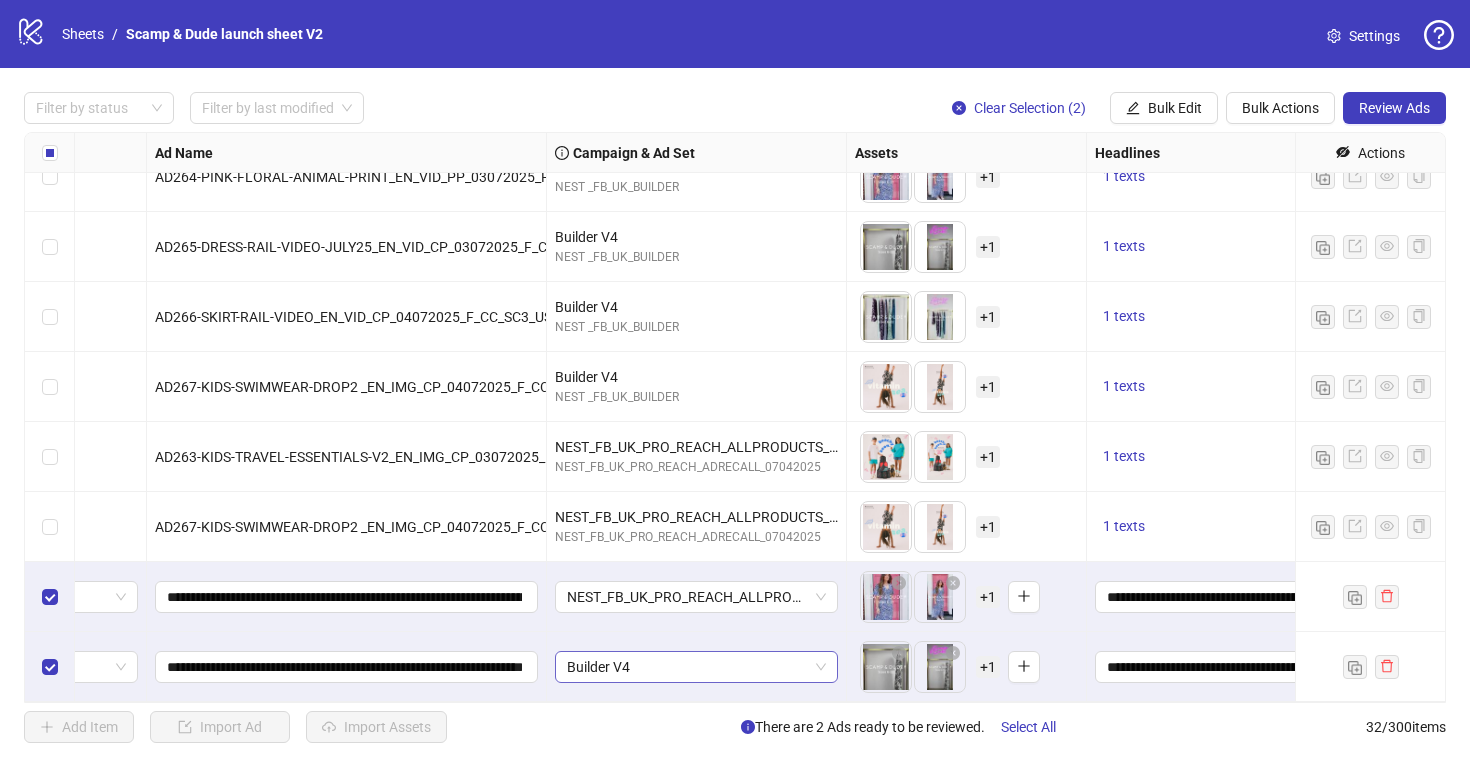 click on "Builder V4" at bounding box center (61, 597) 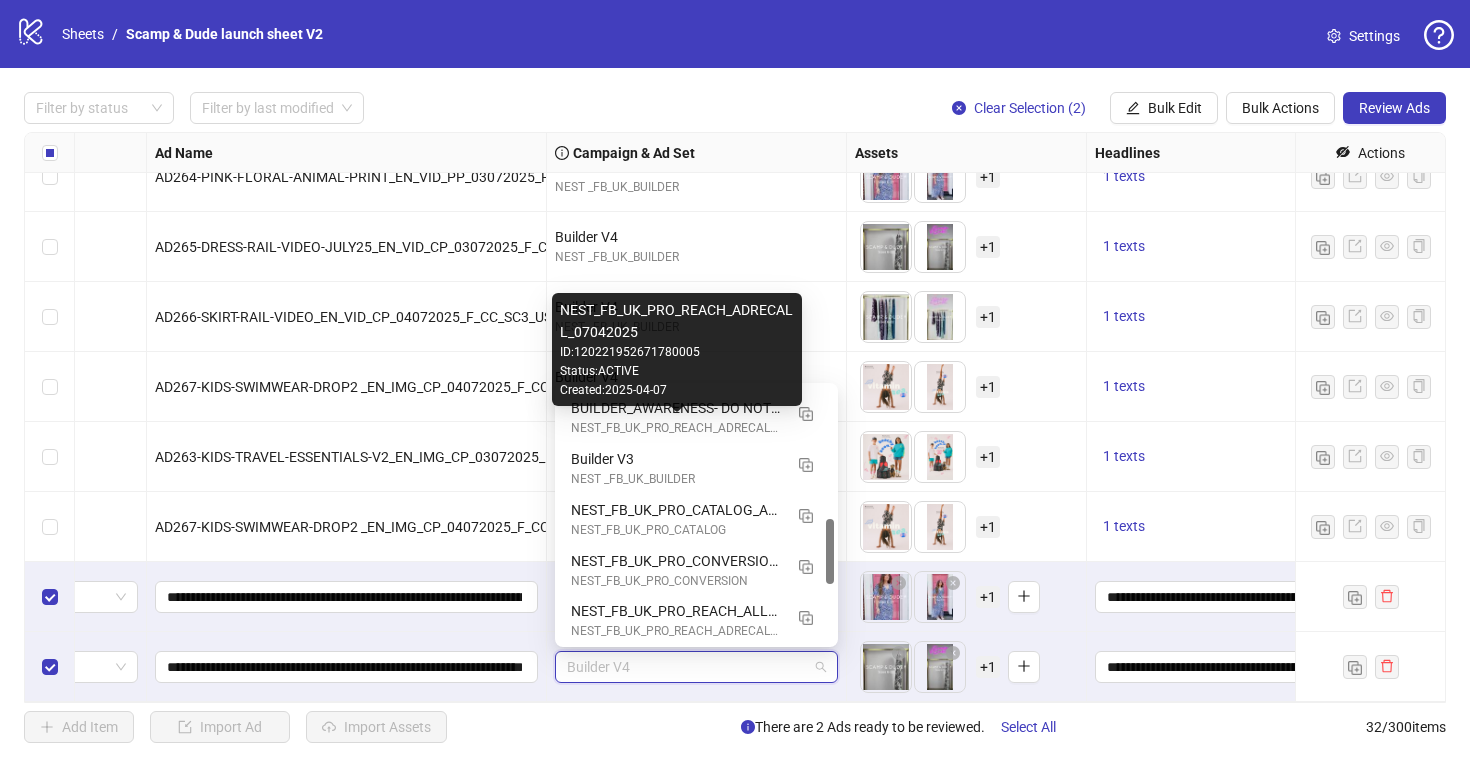 scroll, scrollTop: 512, scrollLeft: 0, axis: vertical 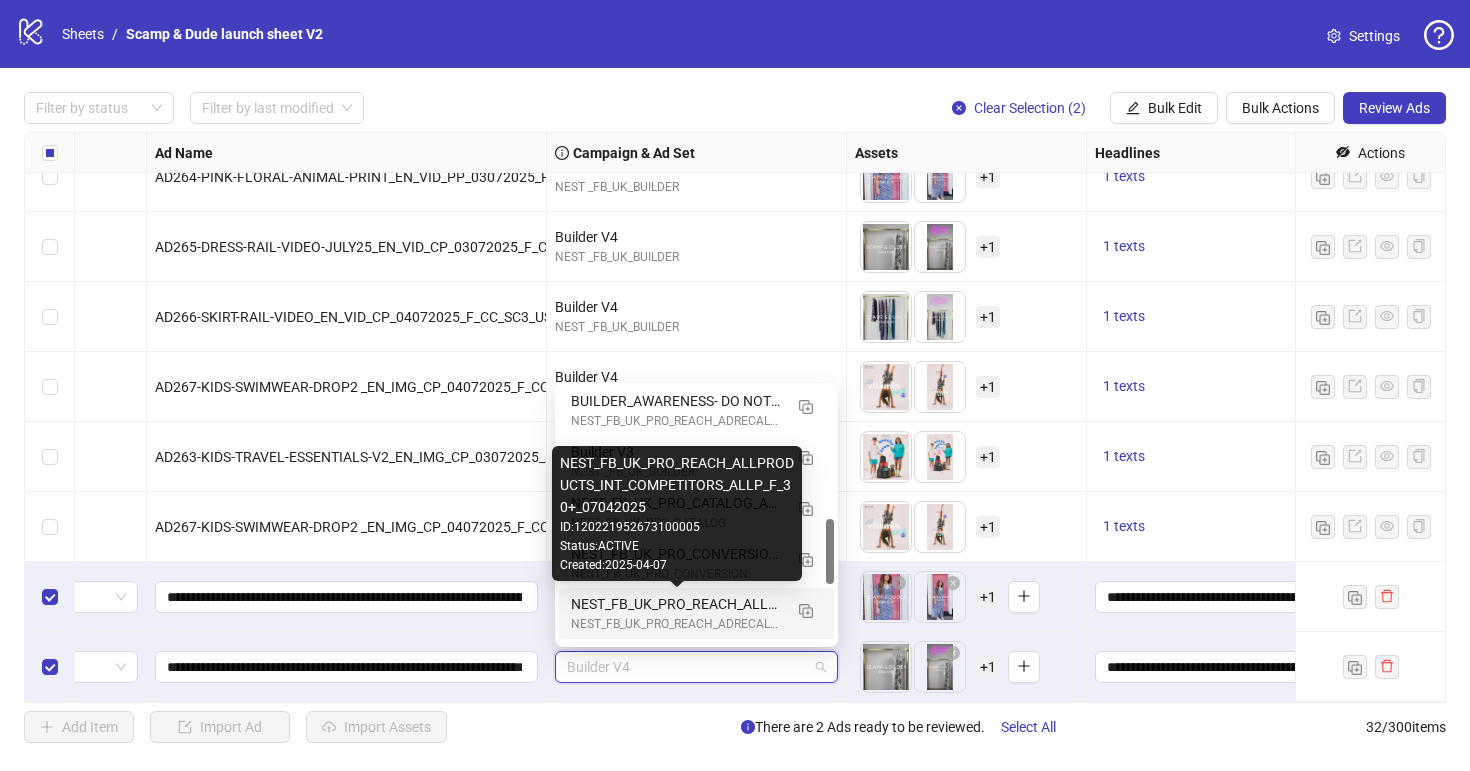 click on "NEST_FB_UK_PRO_REACH_ALLPRODUCTS_INT_COMPETITORS_ALLP_F_30+_07042025" at bounding box center (676, 604) 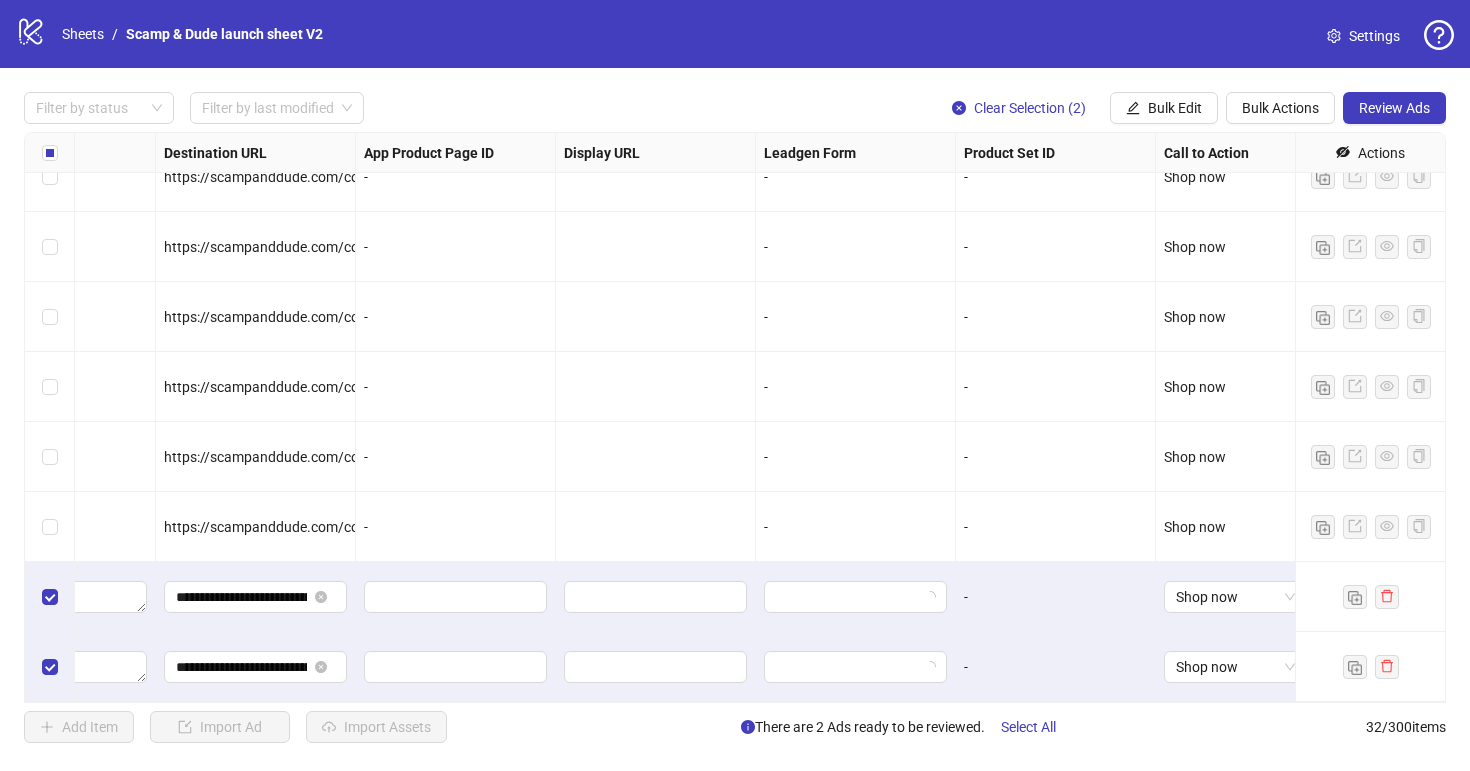 scroll, scrollTop: 1711, scrollLeft: 1850, axis: both 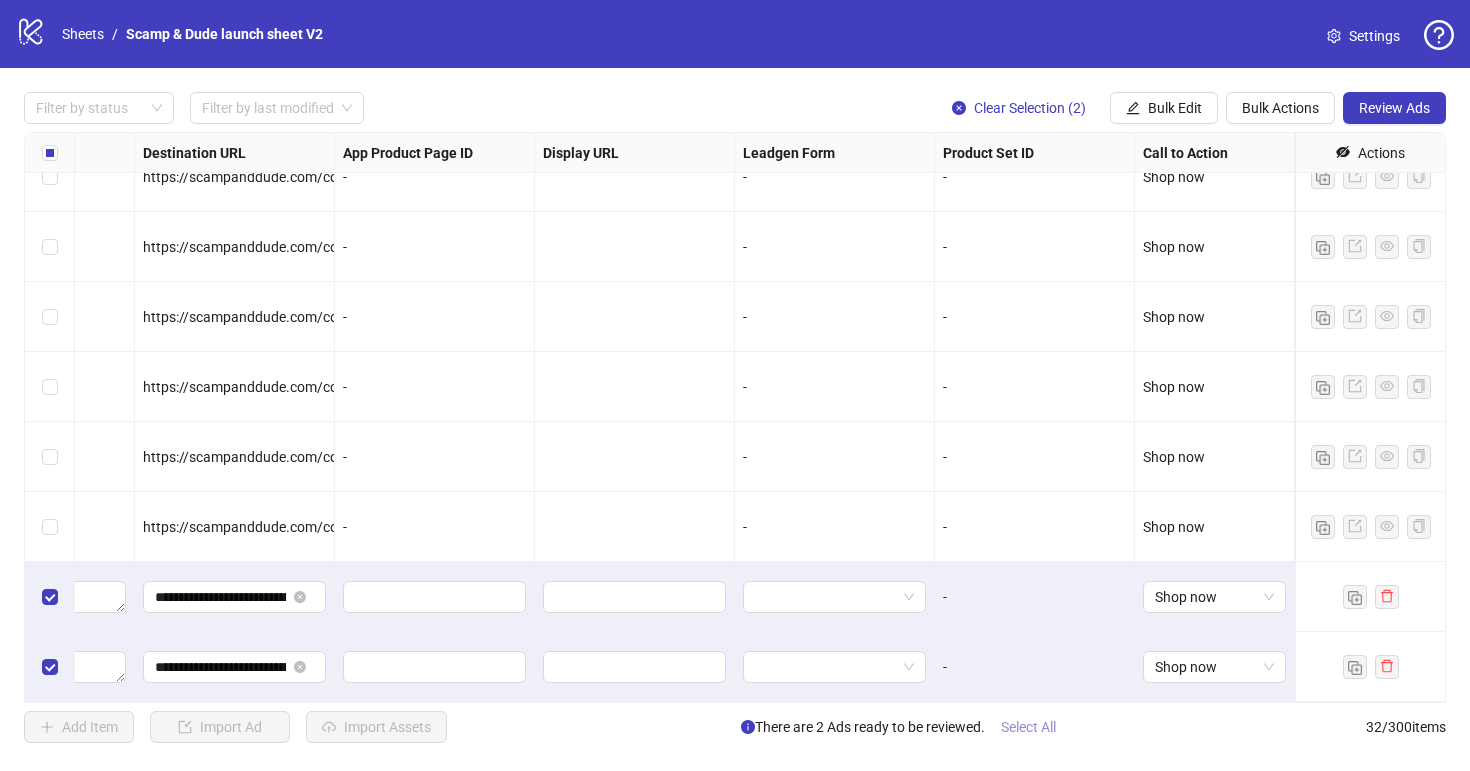 click on "Select All" at bounding box center (1028, 727) 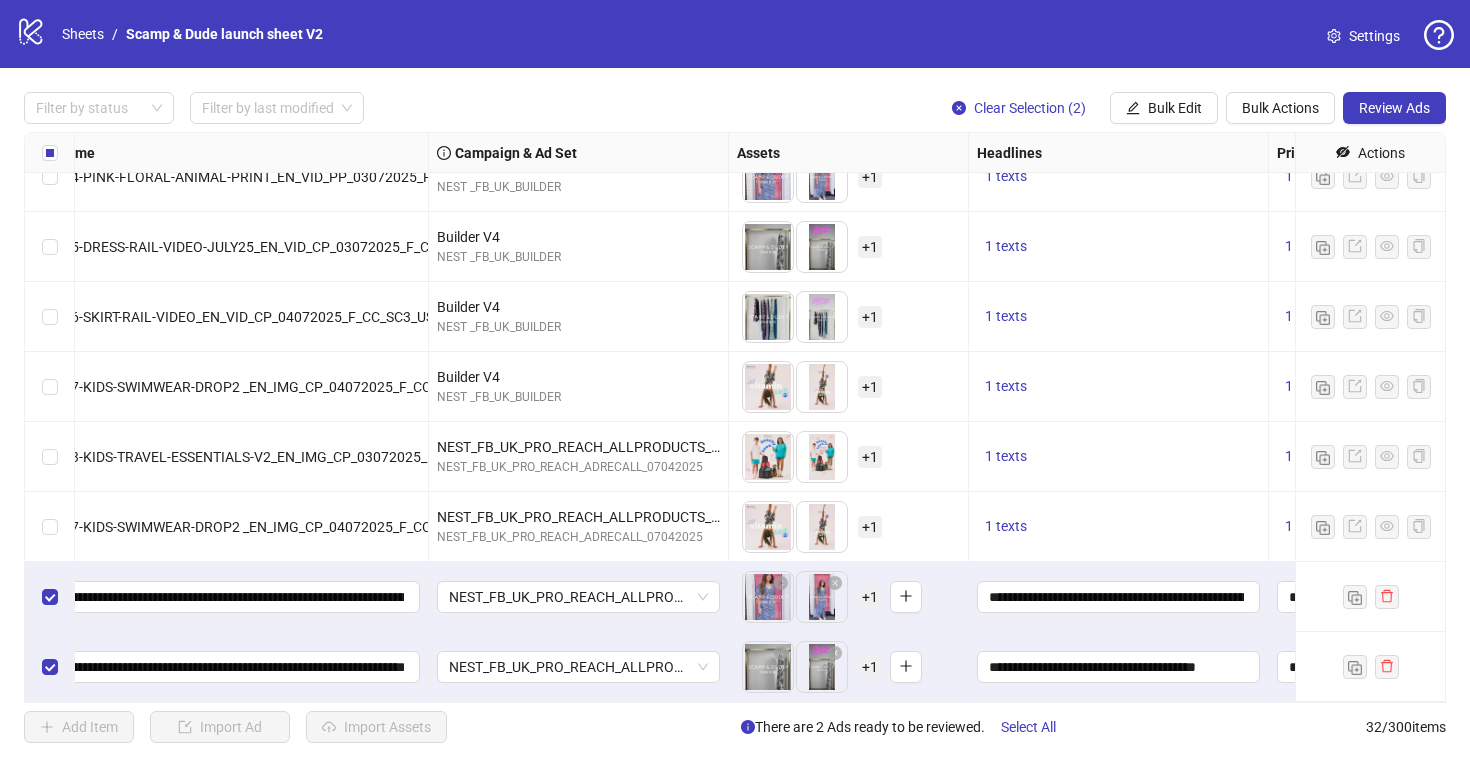 scroll, scrollTop: 1711, scrollLeft: 0, axis: vertical 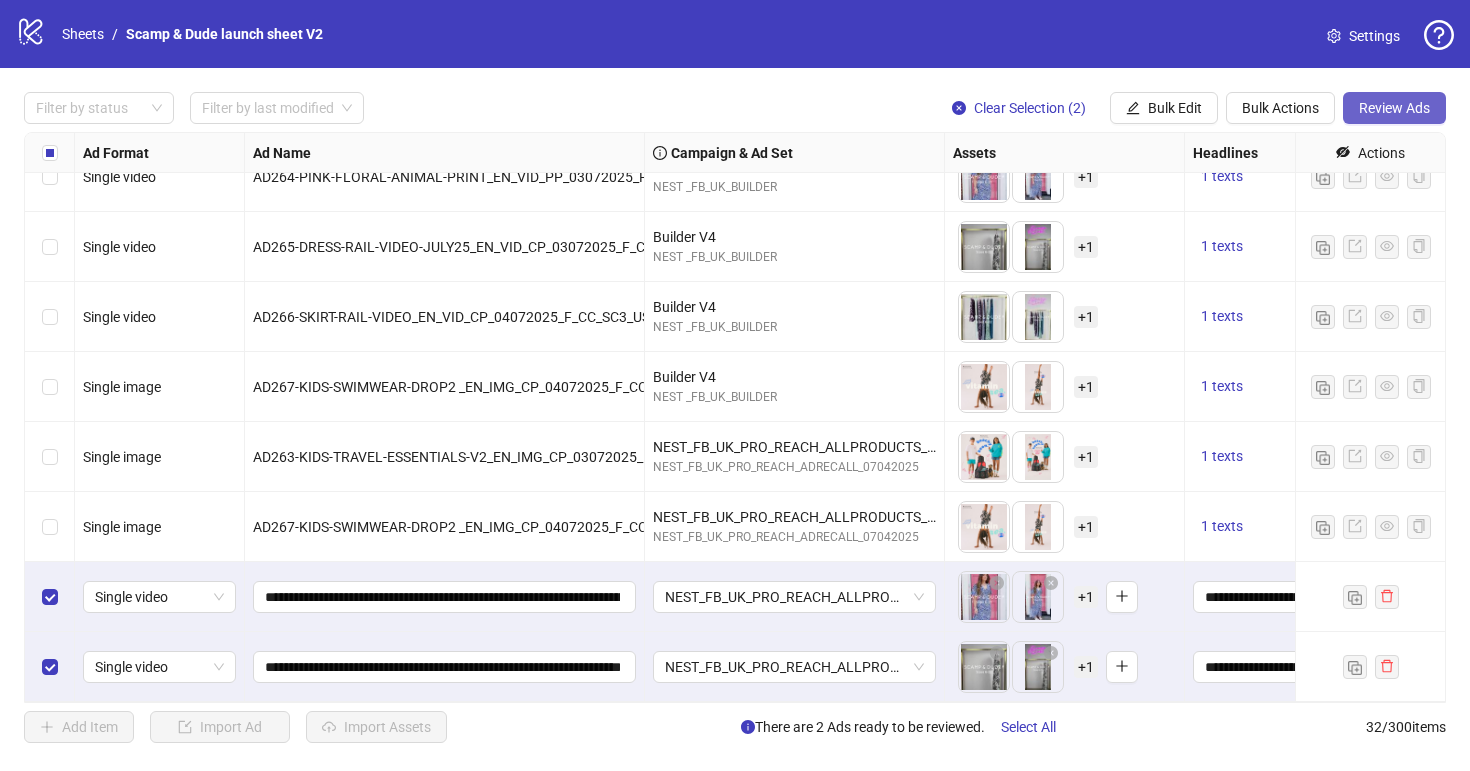 click on "Review Ads" at bounding box center (1394, 108) 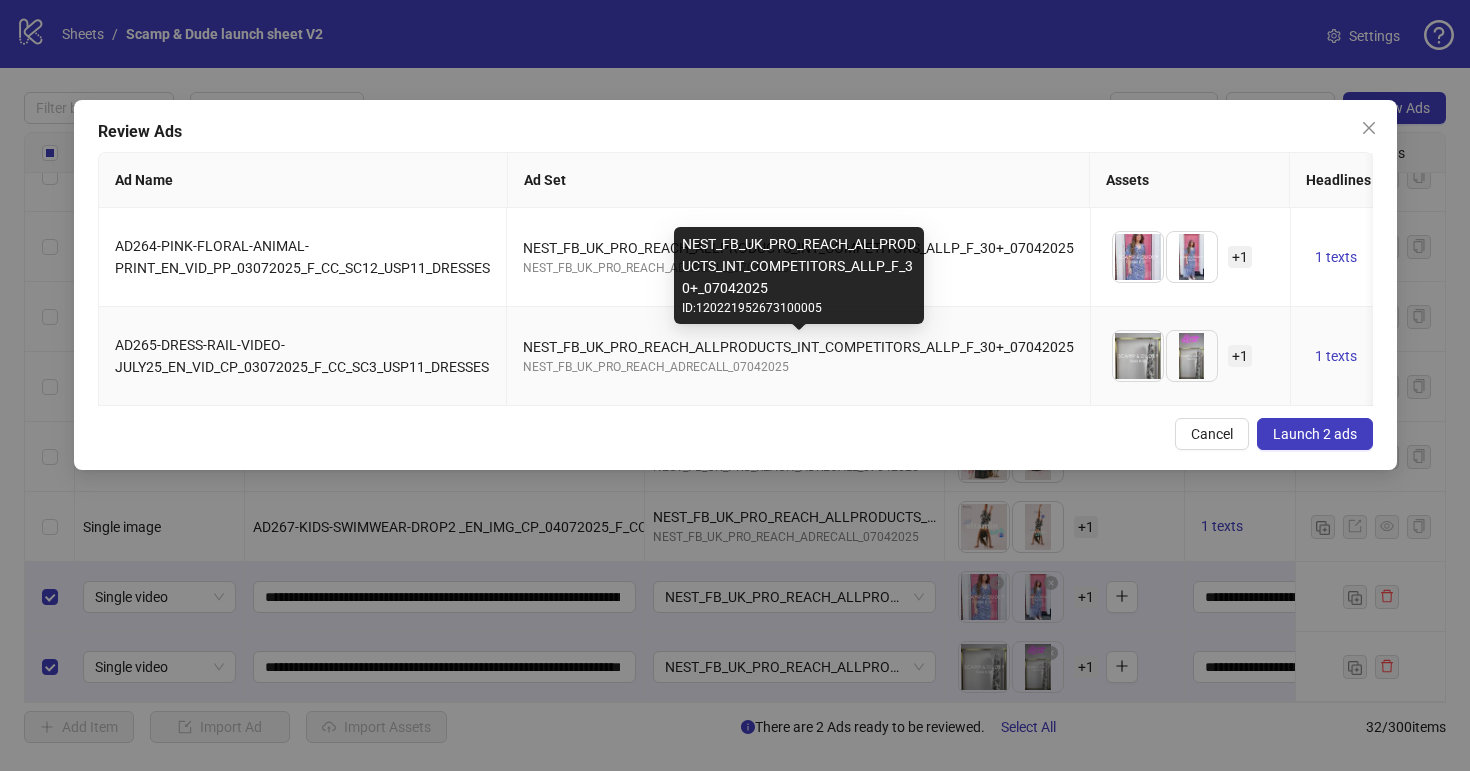 scroll, scrollTop: 0, scrollLeft: 20, axis: horizontal 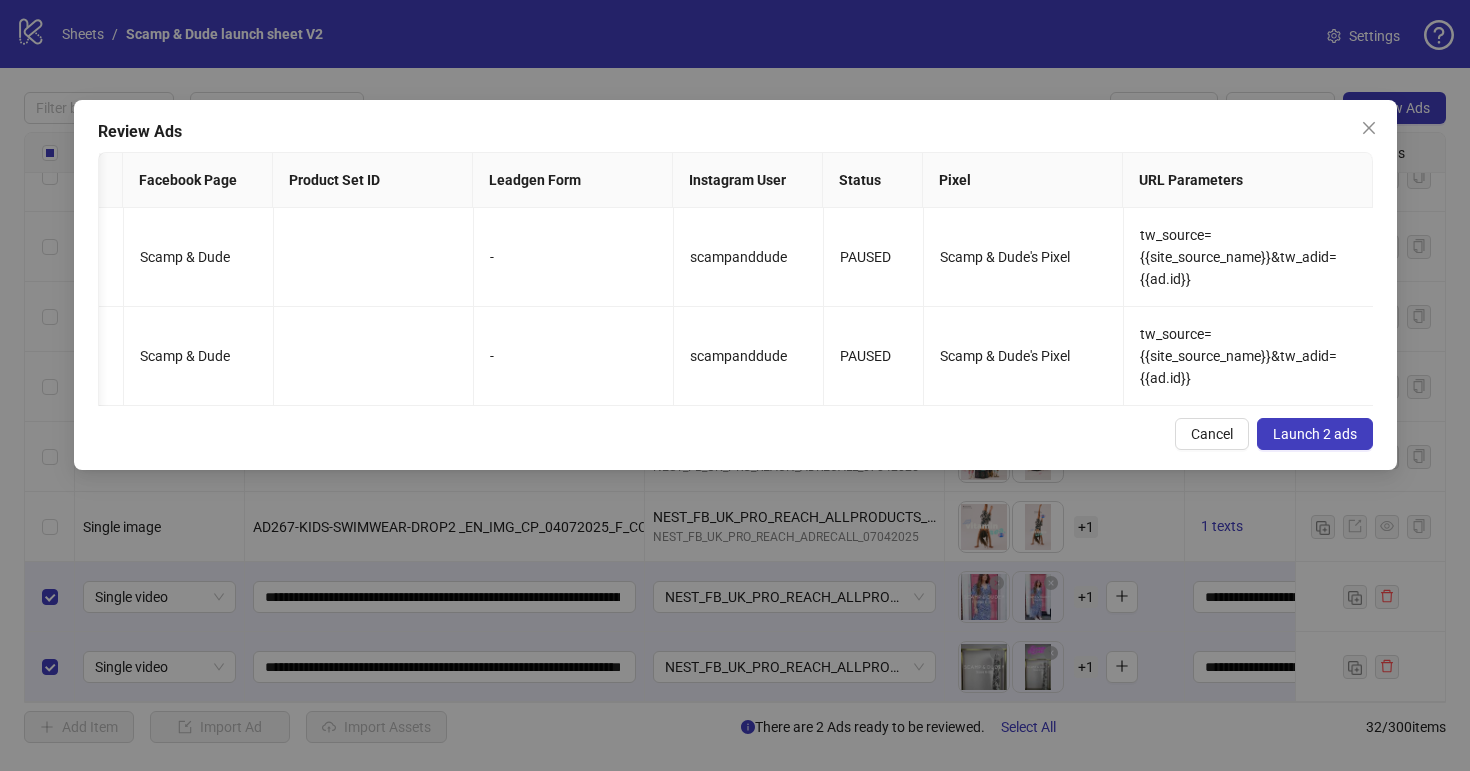 click on "Launch 2 ads" at bounding box center (1315, 434) 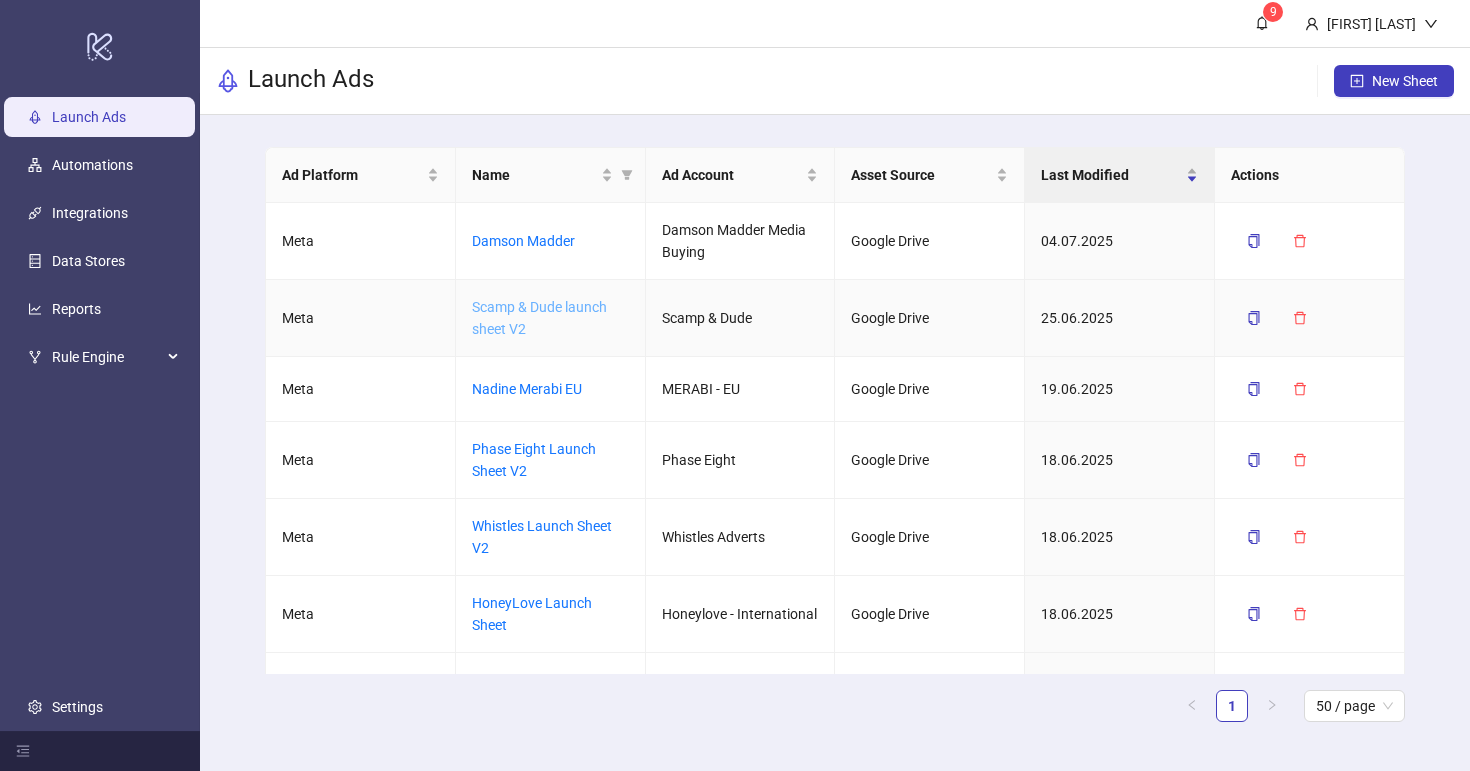 click on "Scamp & Dude launch sheet V2" at bounding box center [539, 318] 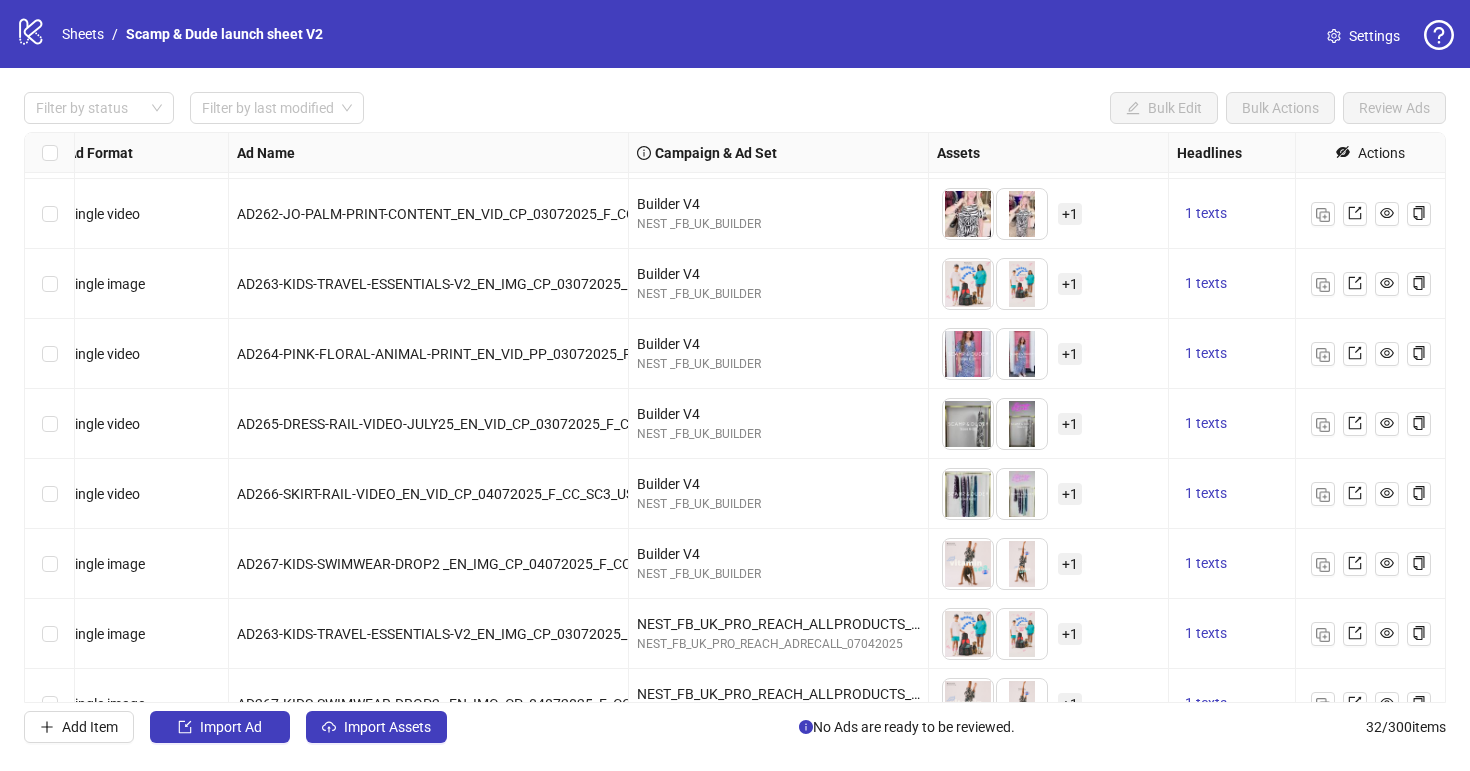 scroll, scrollTop: 1536, scrollLeft: 16, axis: both 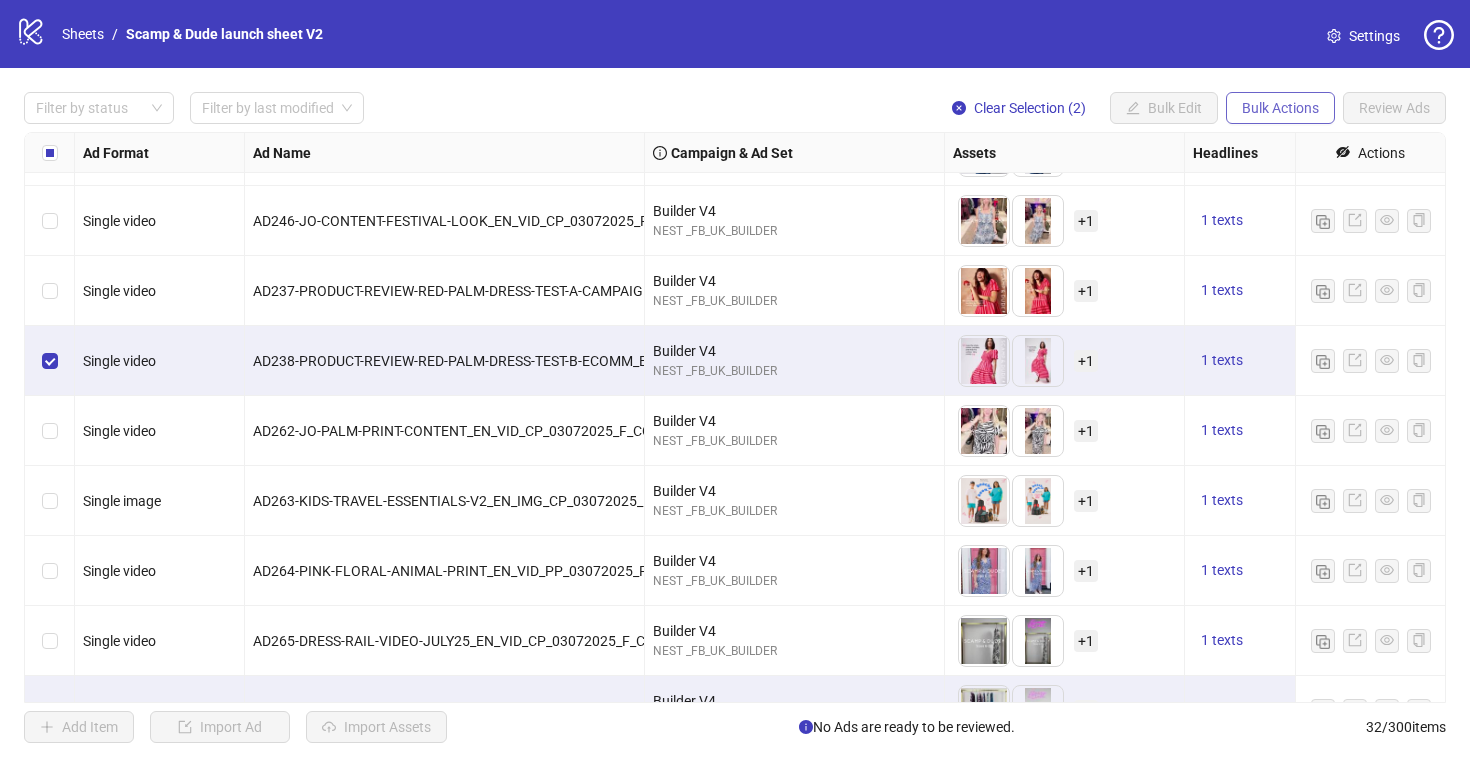 click on "Bulk Actions" at bounding box center (1133, 108) 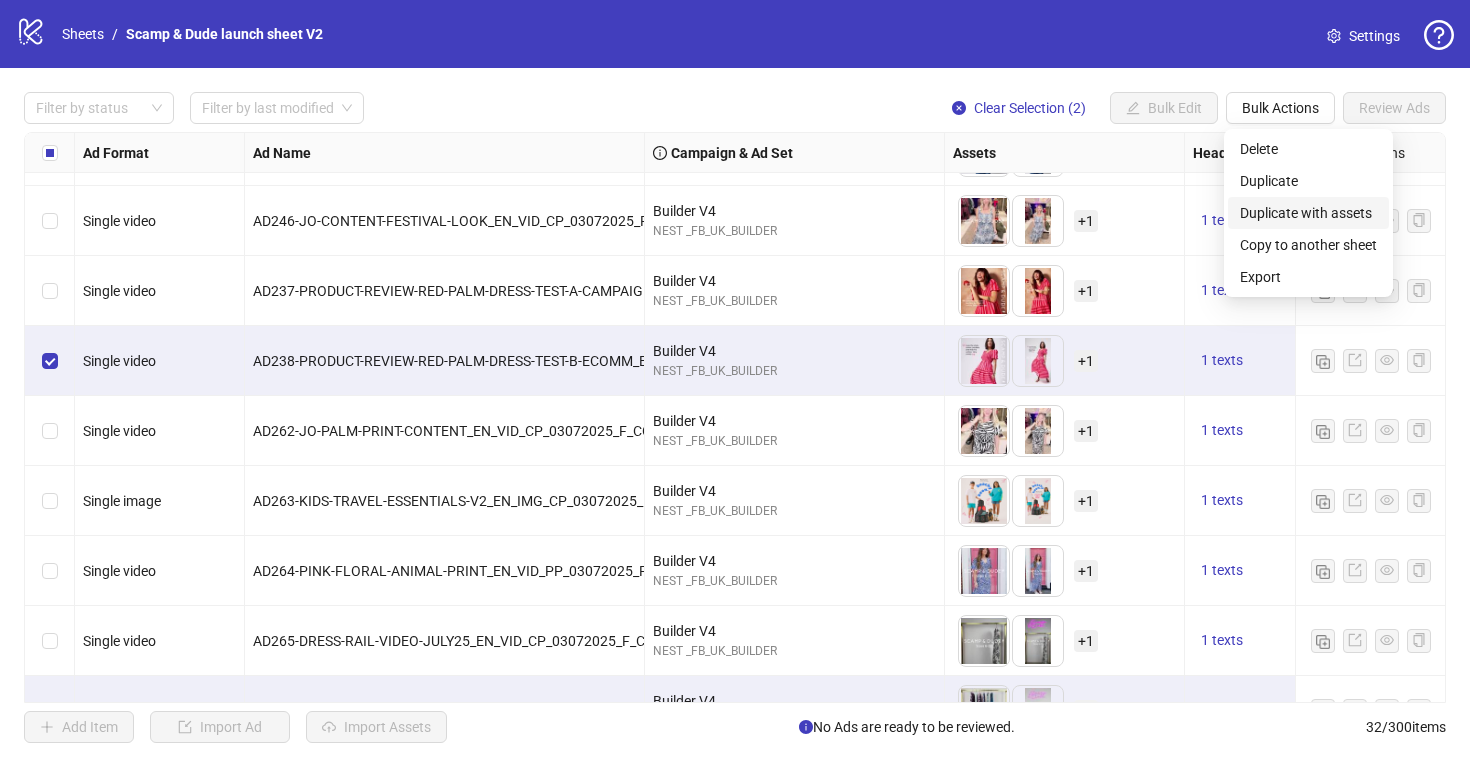 click on "Duplicate with assets" at bounding box center (1308, 213) 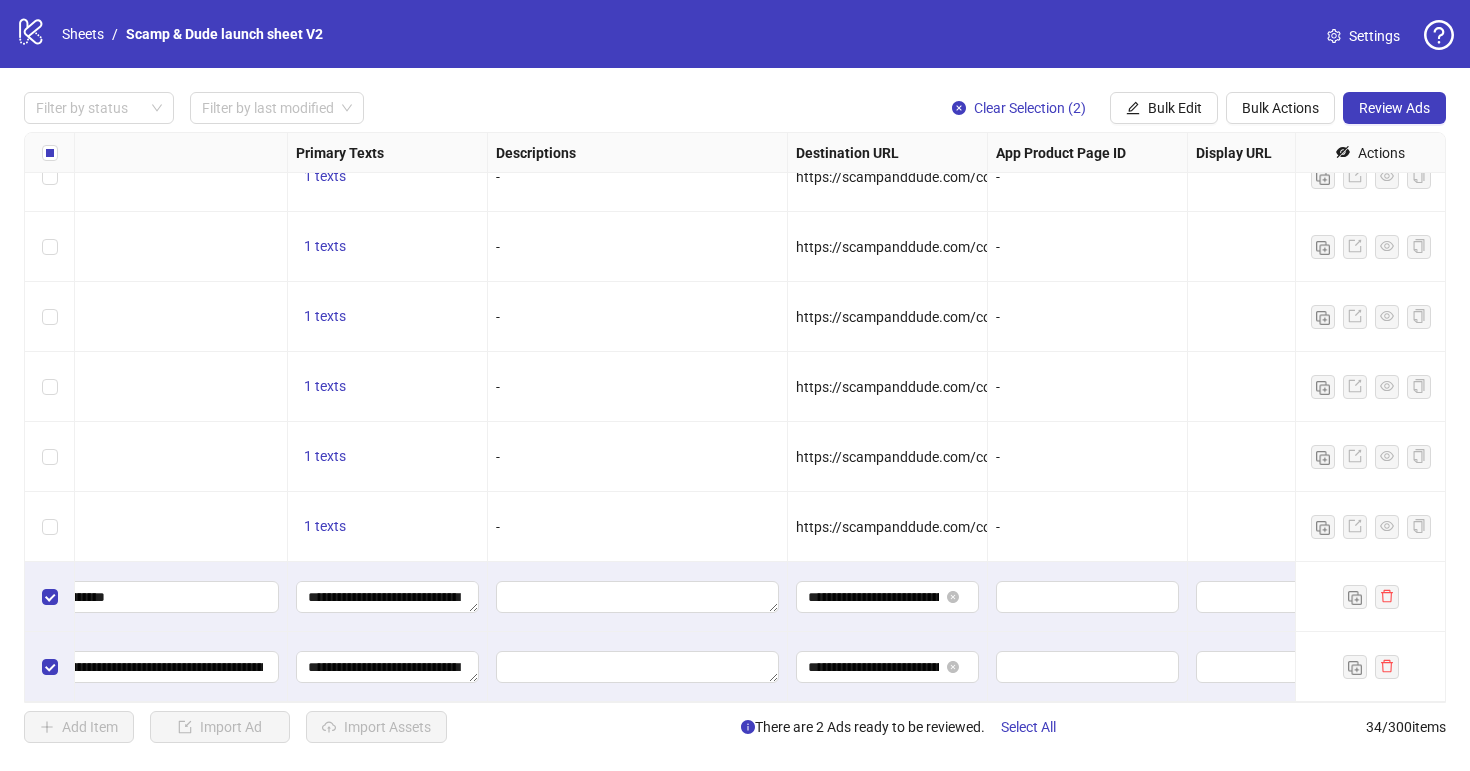scroll, scrollTop: 1851, scrollLeft: 1221, axis: both 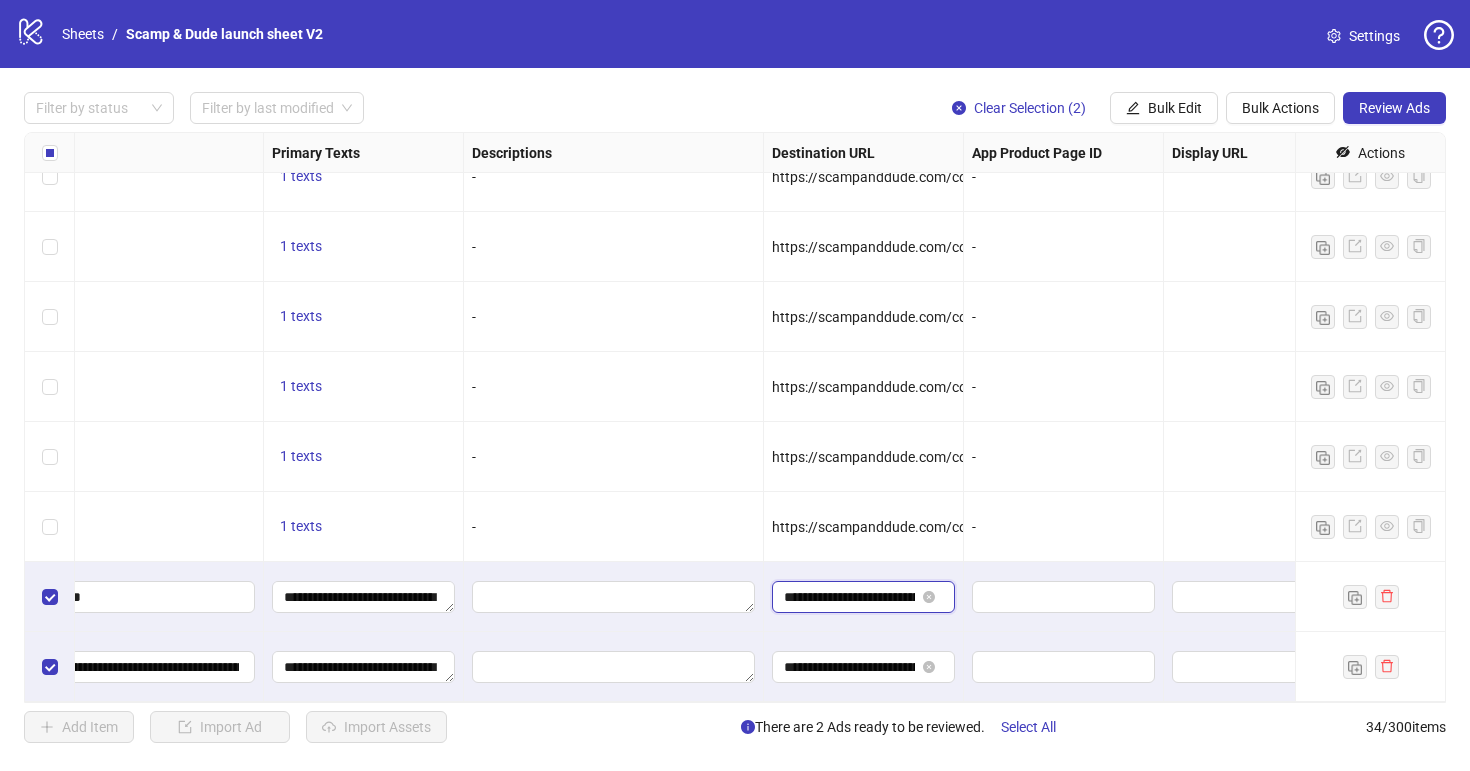 click on "**********" at bounding box center [849, 597] 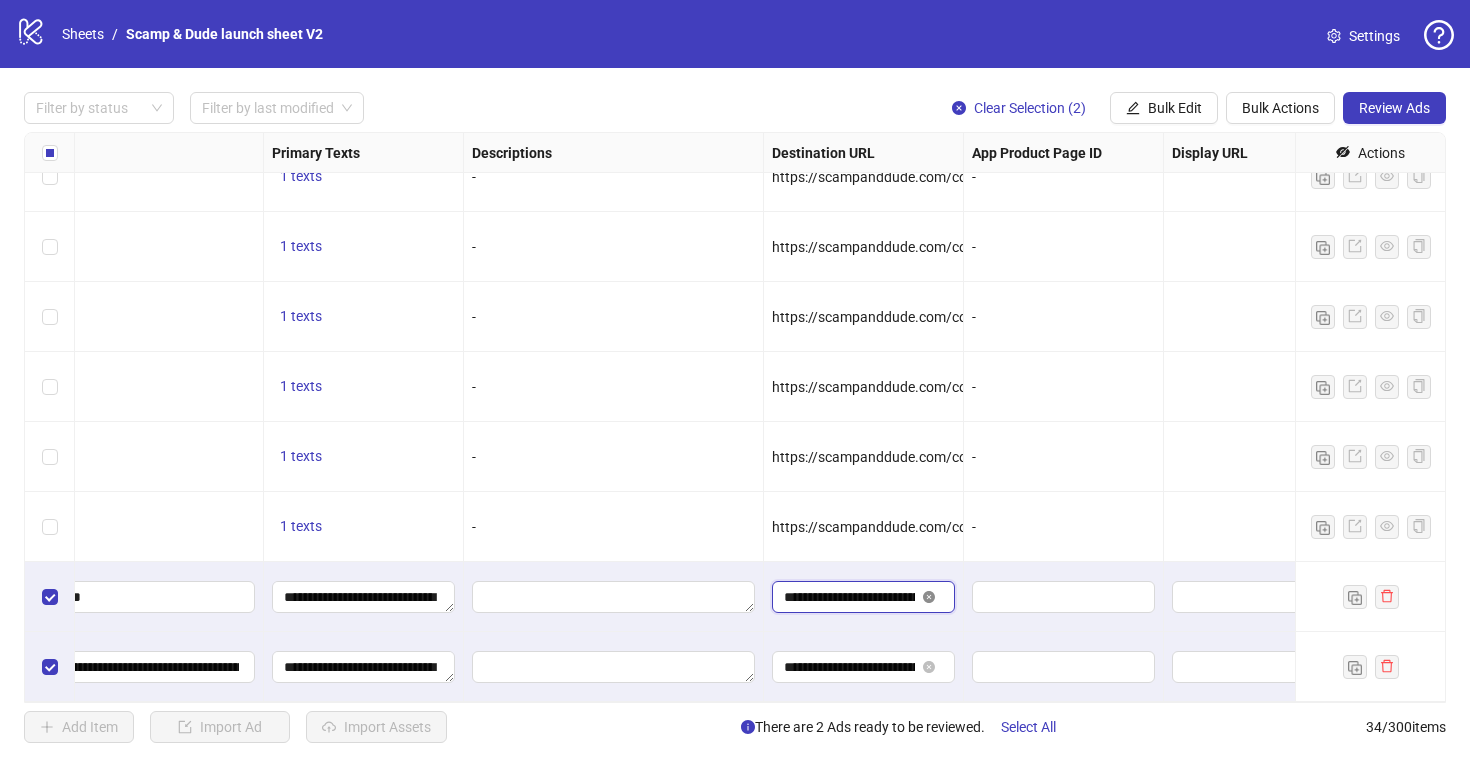 click at bounding box center [929, 597] 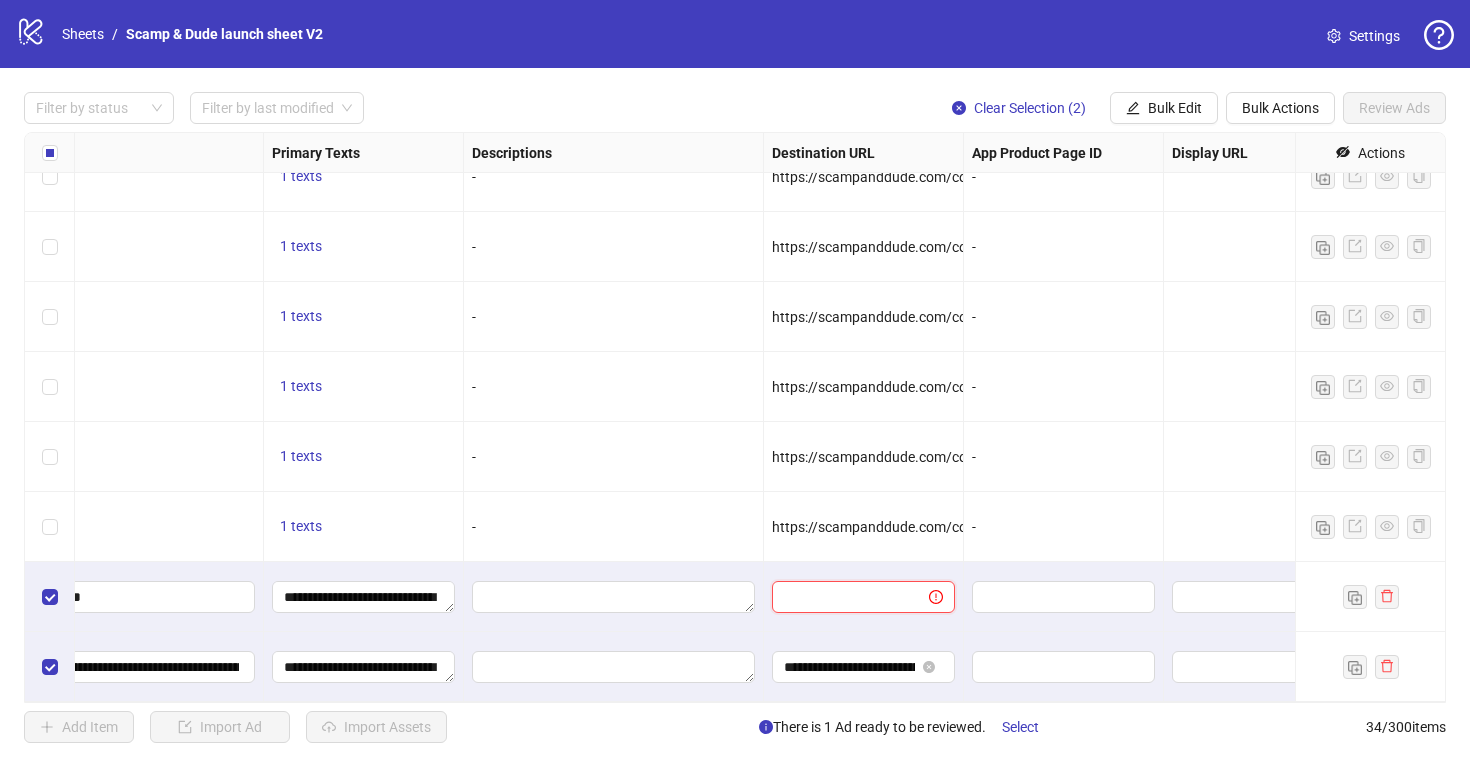 click at bounding box center (842, 597) 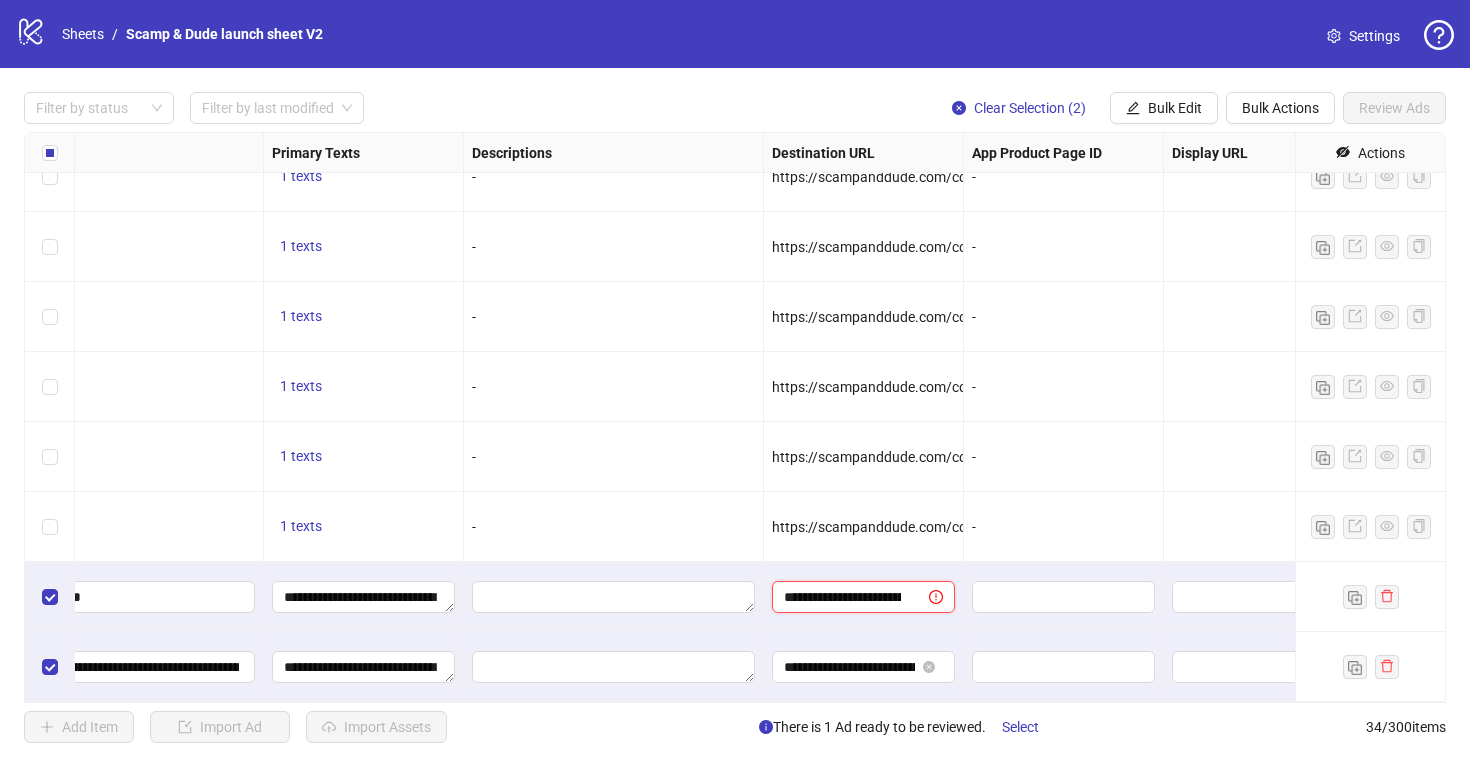 scroll, scrollTop: 0, scrollLeft: 501, axis: horizontal 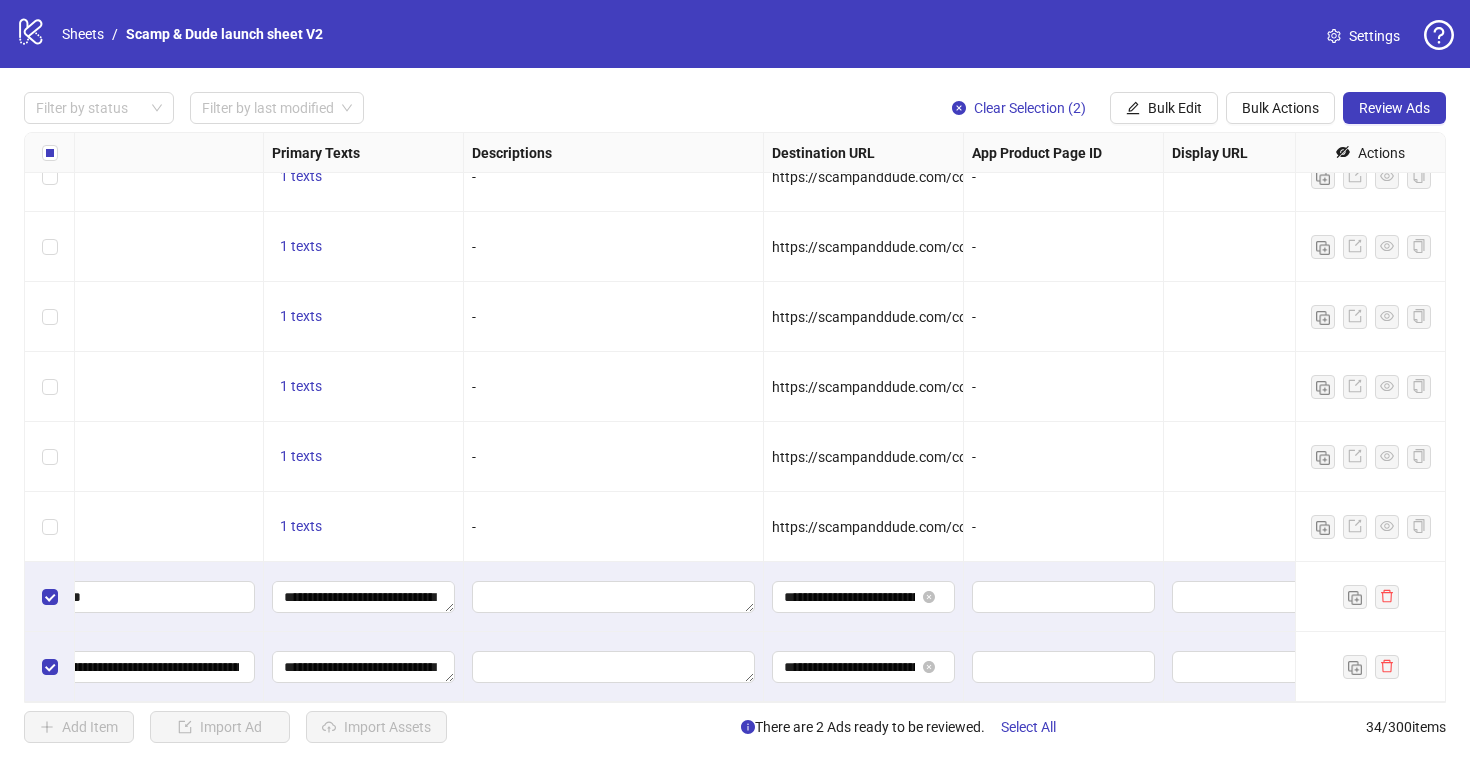 click on "**********" at bounding box center (864, 597) 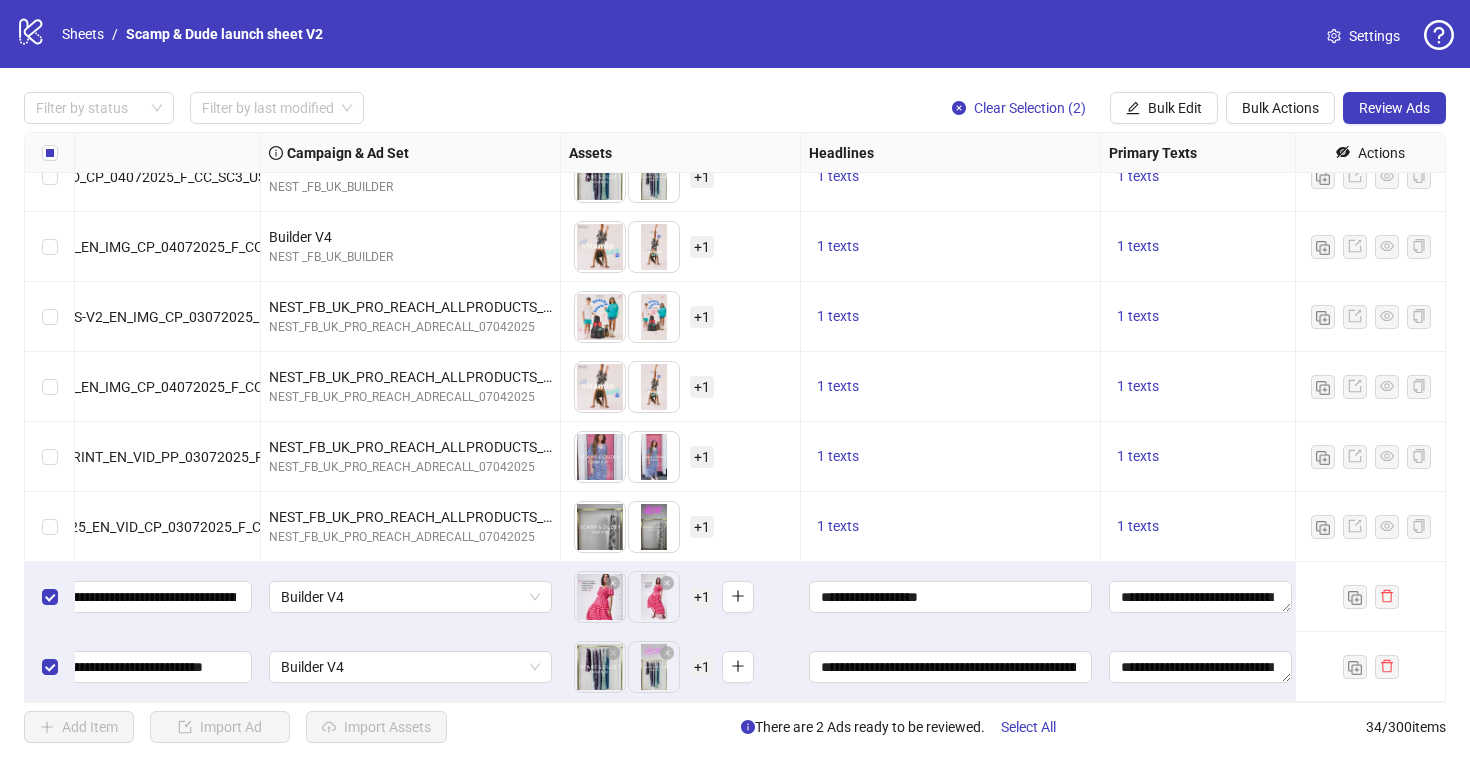 scroll, scrollTop: 1851, scrollLeft: 0, axis: vertical 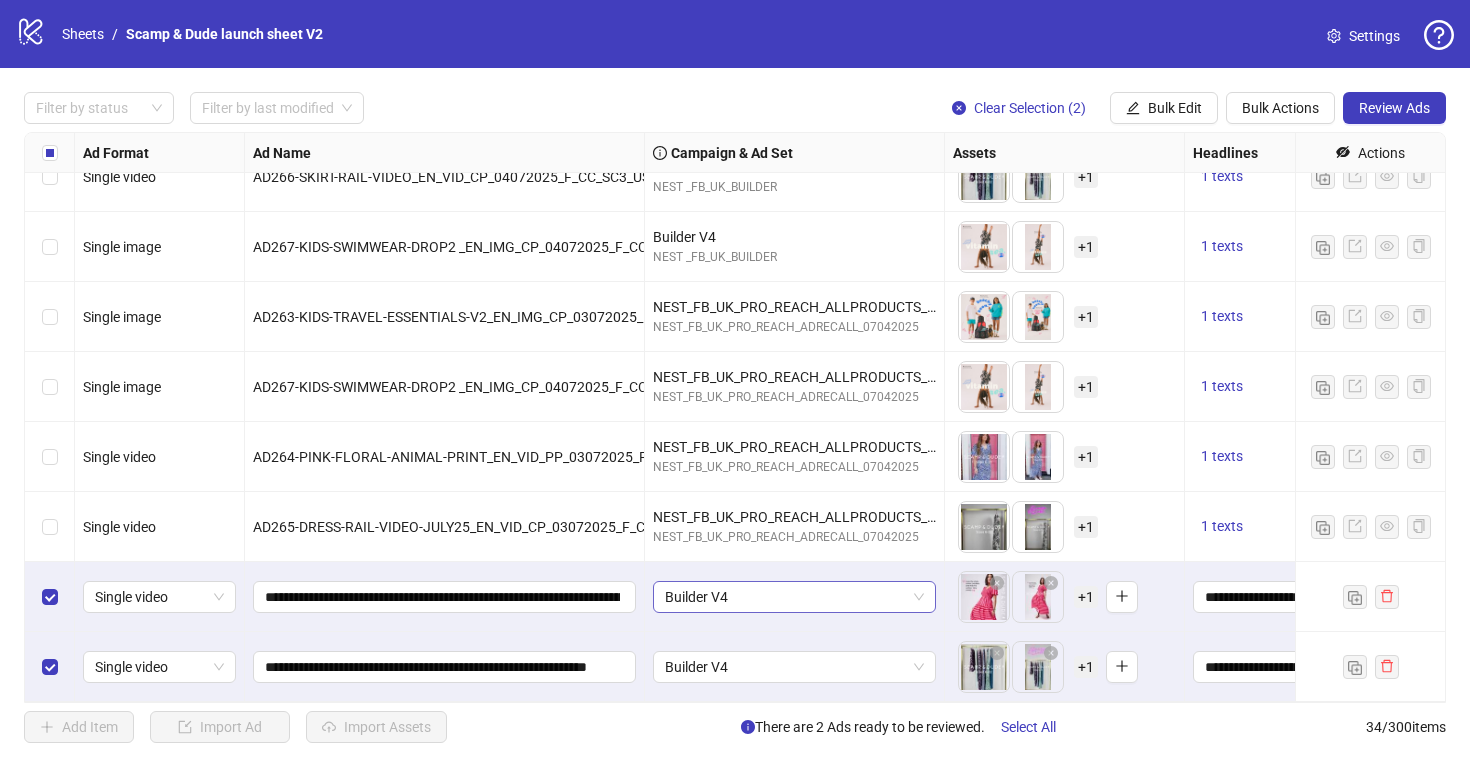 click on "Builder V4" at bounding box center (159, 597) 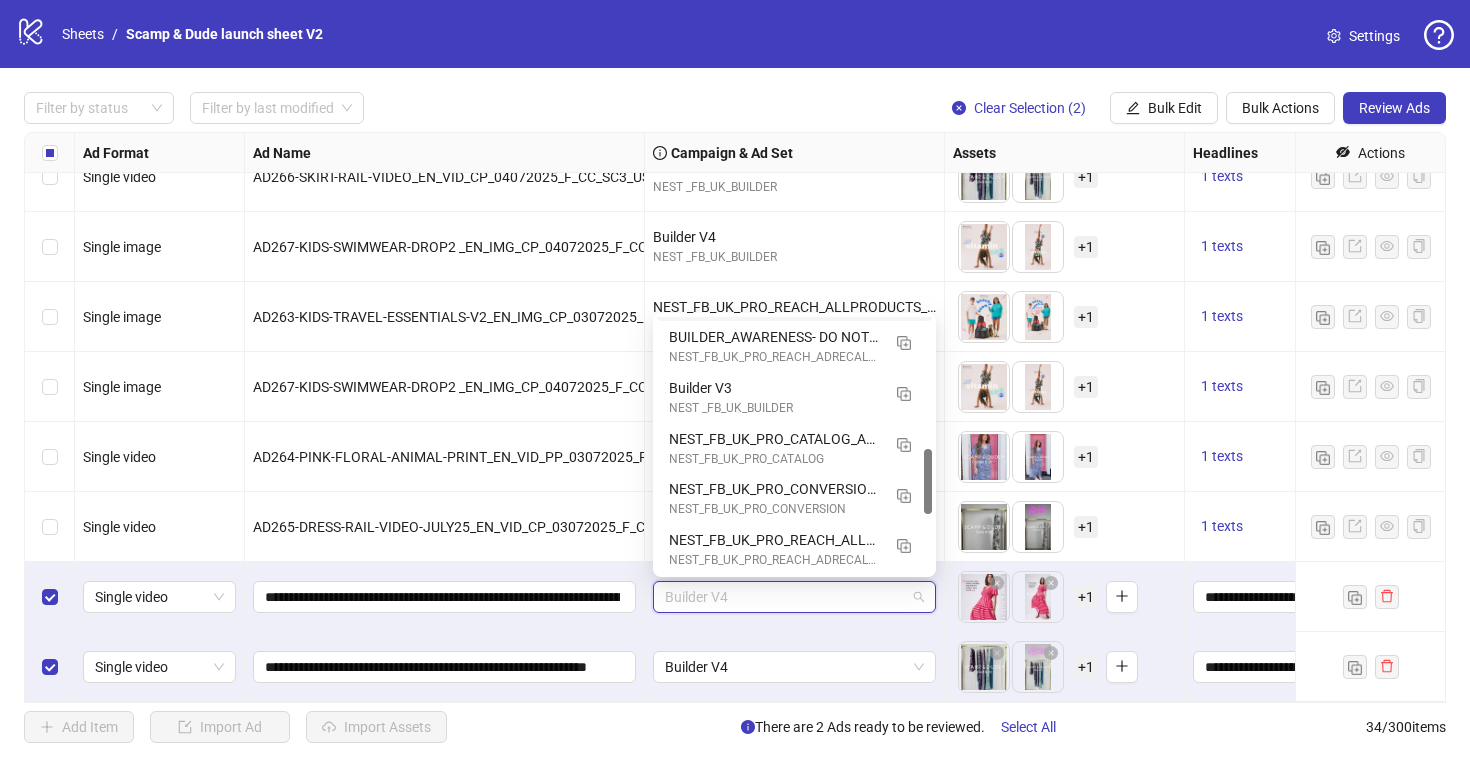 scroll, scrollTop: 510, scrollLeft: 0, axis: vertical 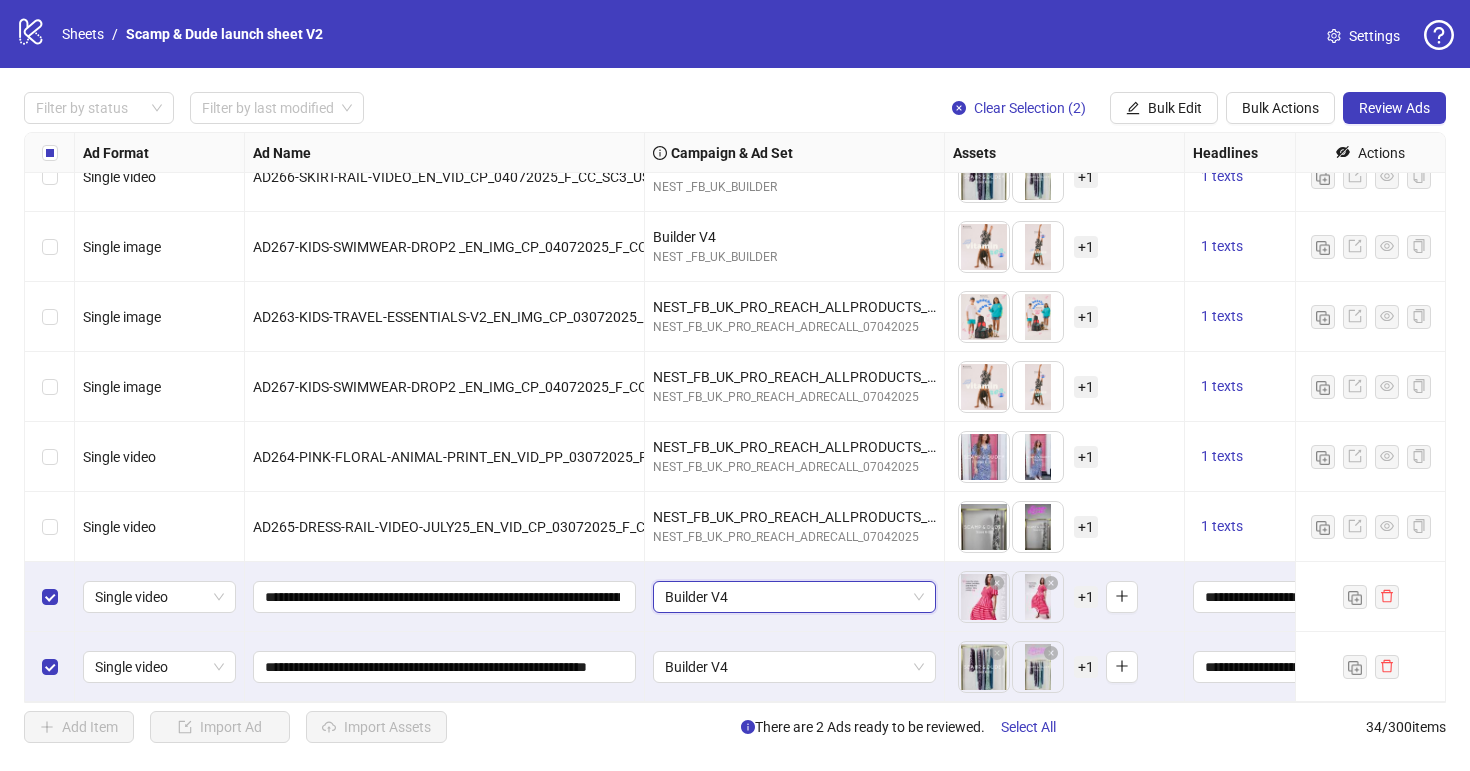 click on "Builder V4" at bounding box center [794, 597] 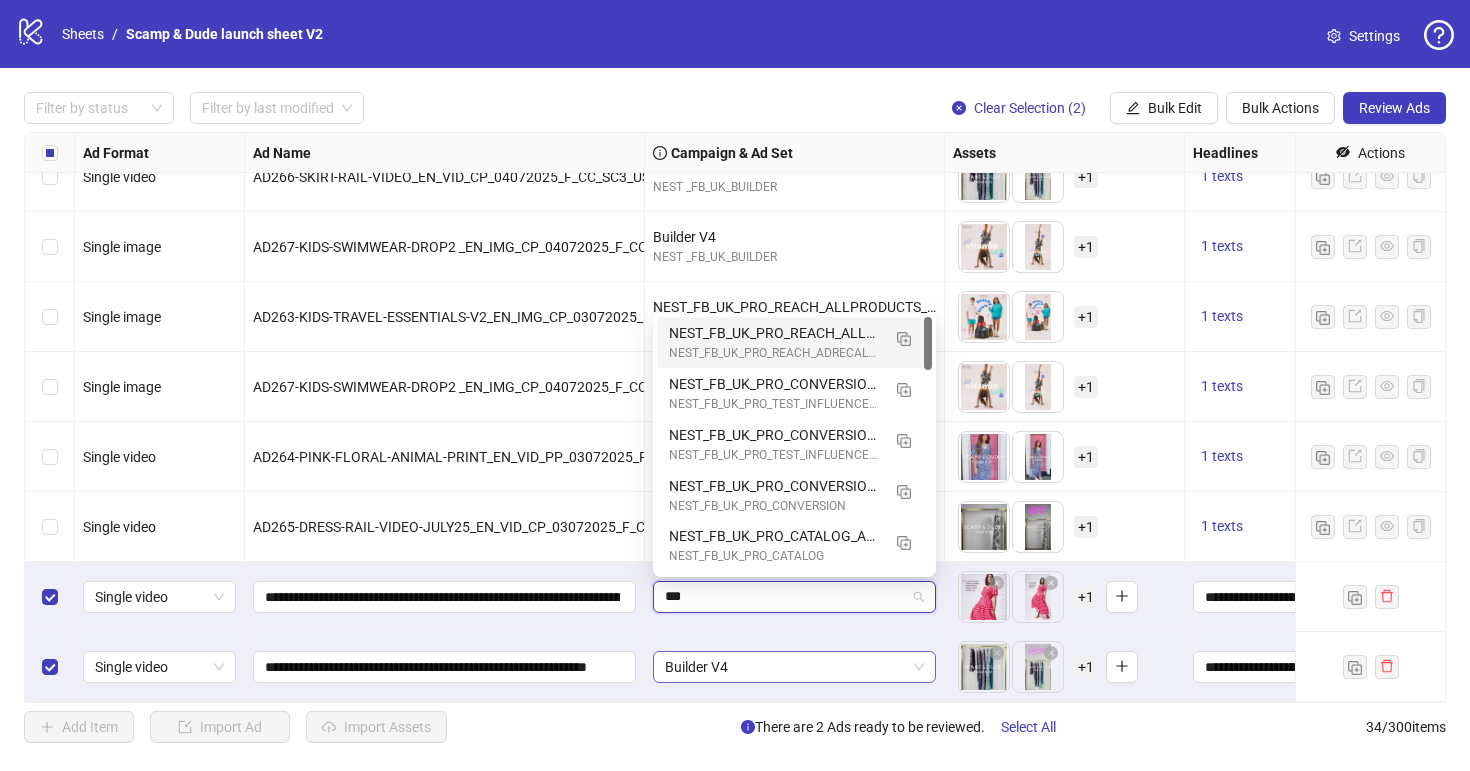 type on "****" 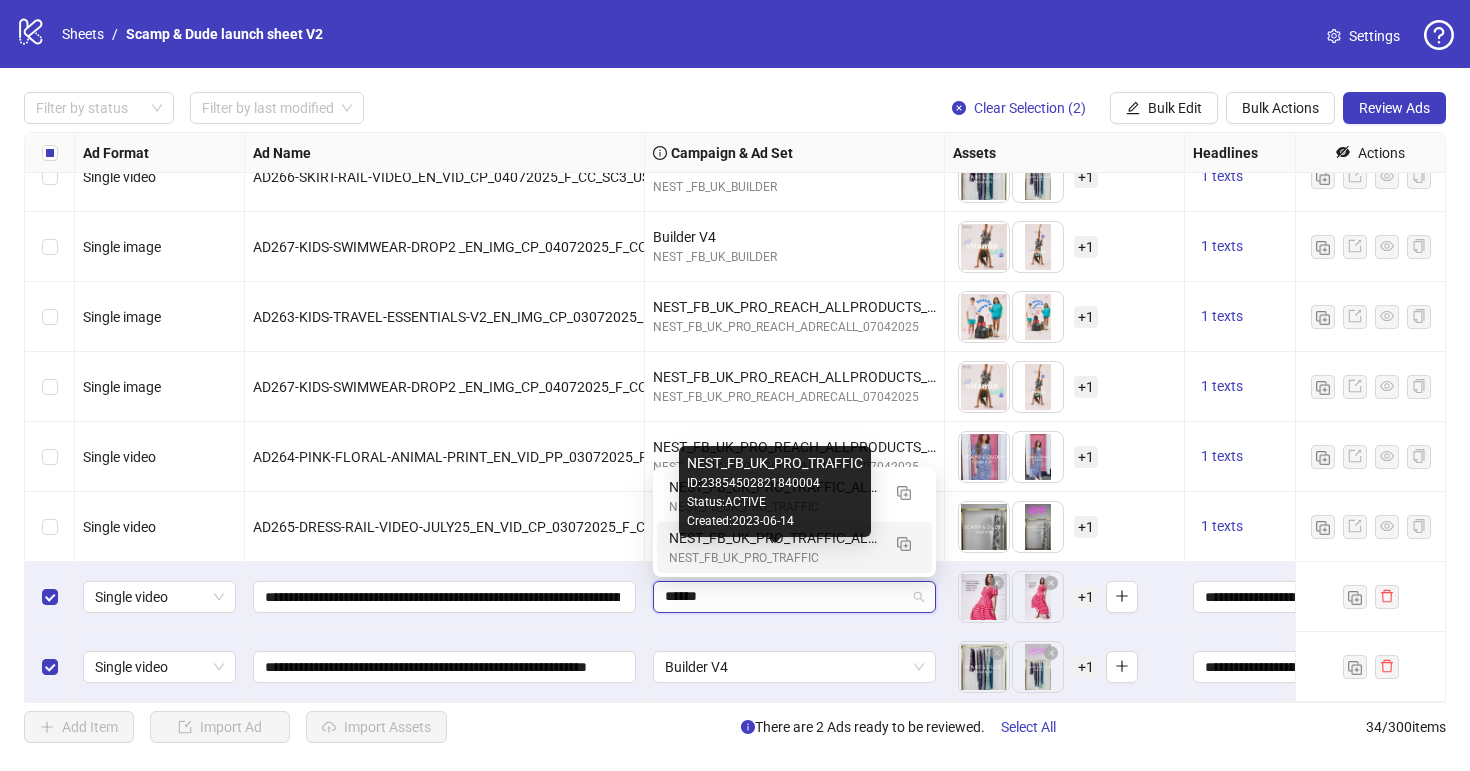 click on "NEST_FB_UK_PRO_TRAFFIC" at bounding box center (774, 558) 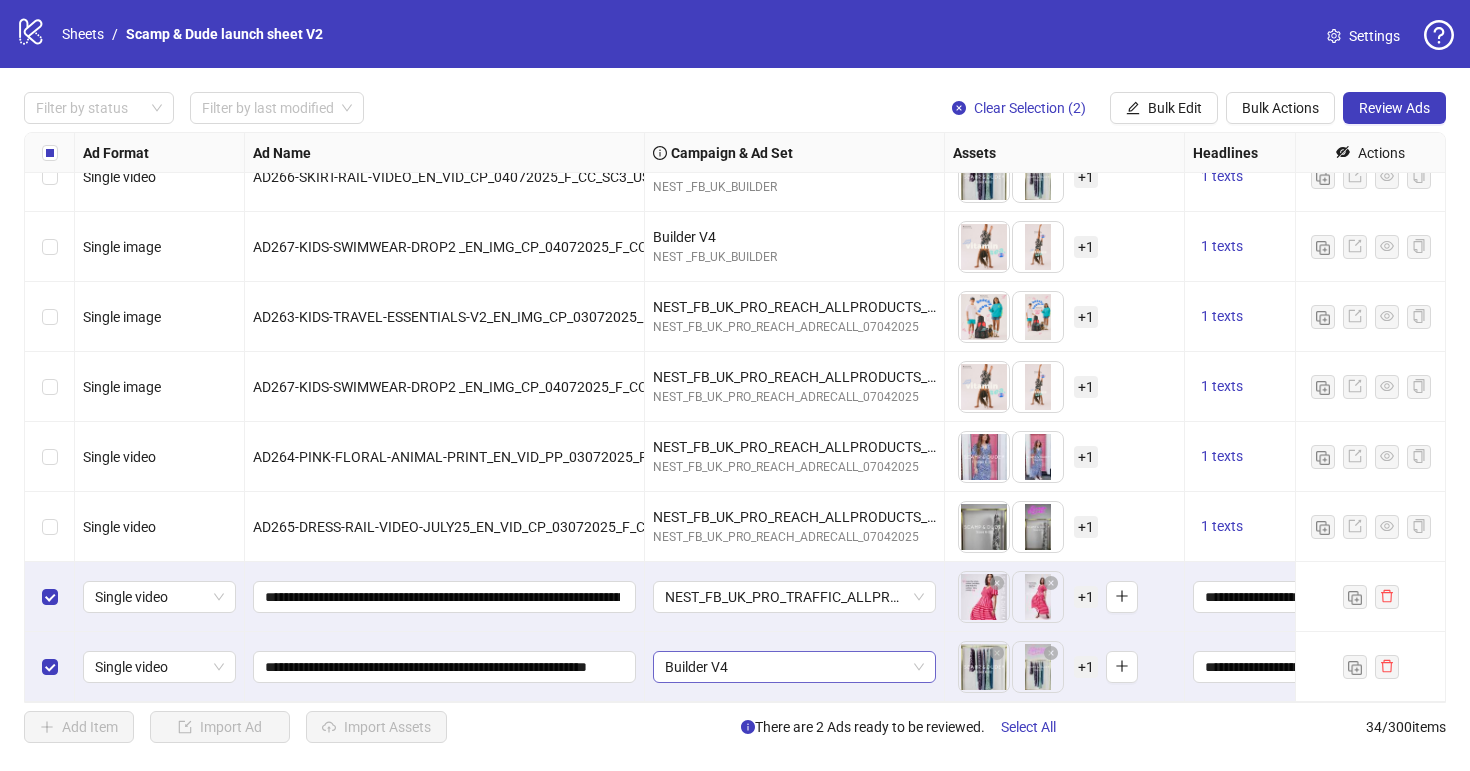 click on "Builder V4" at bounding box center (159, 597) 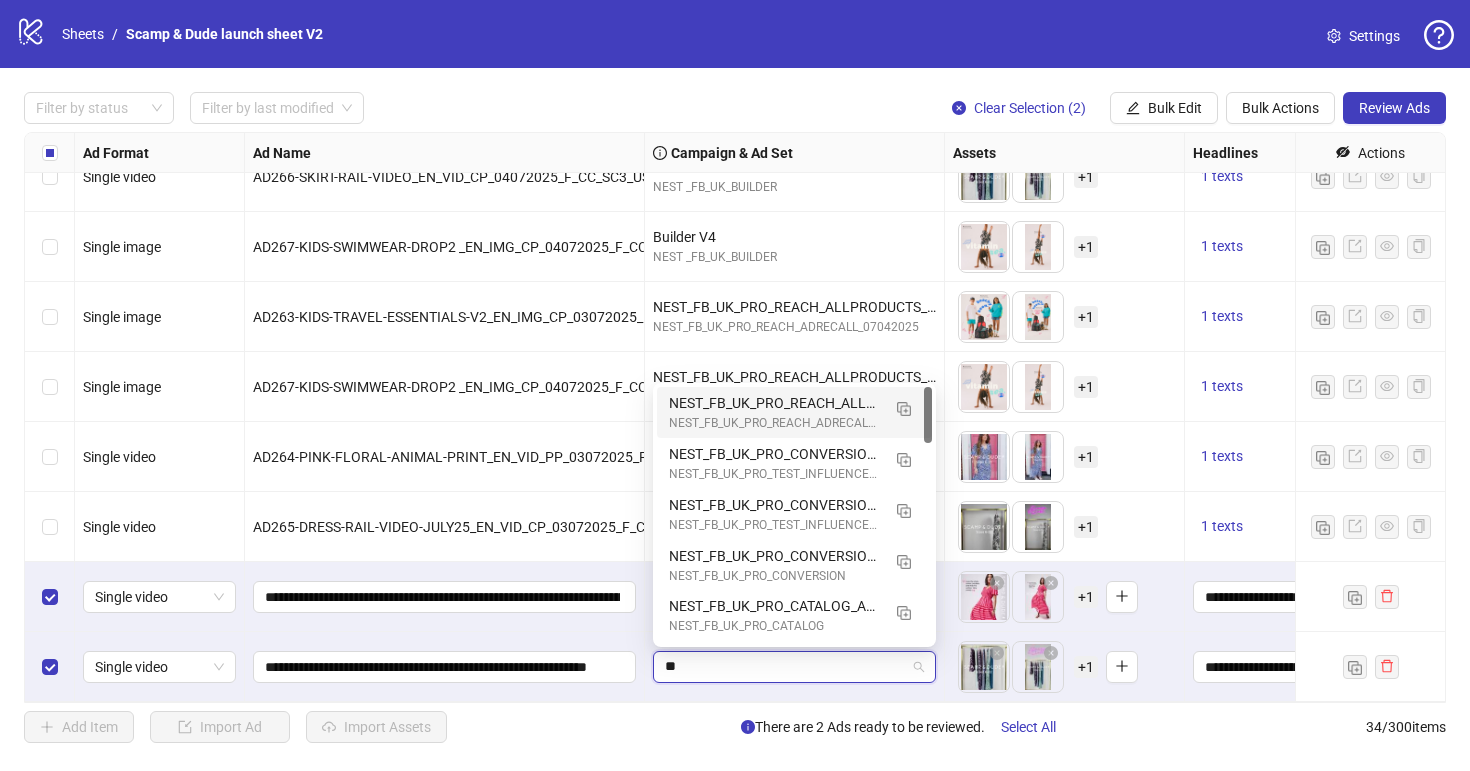 type on "***" 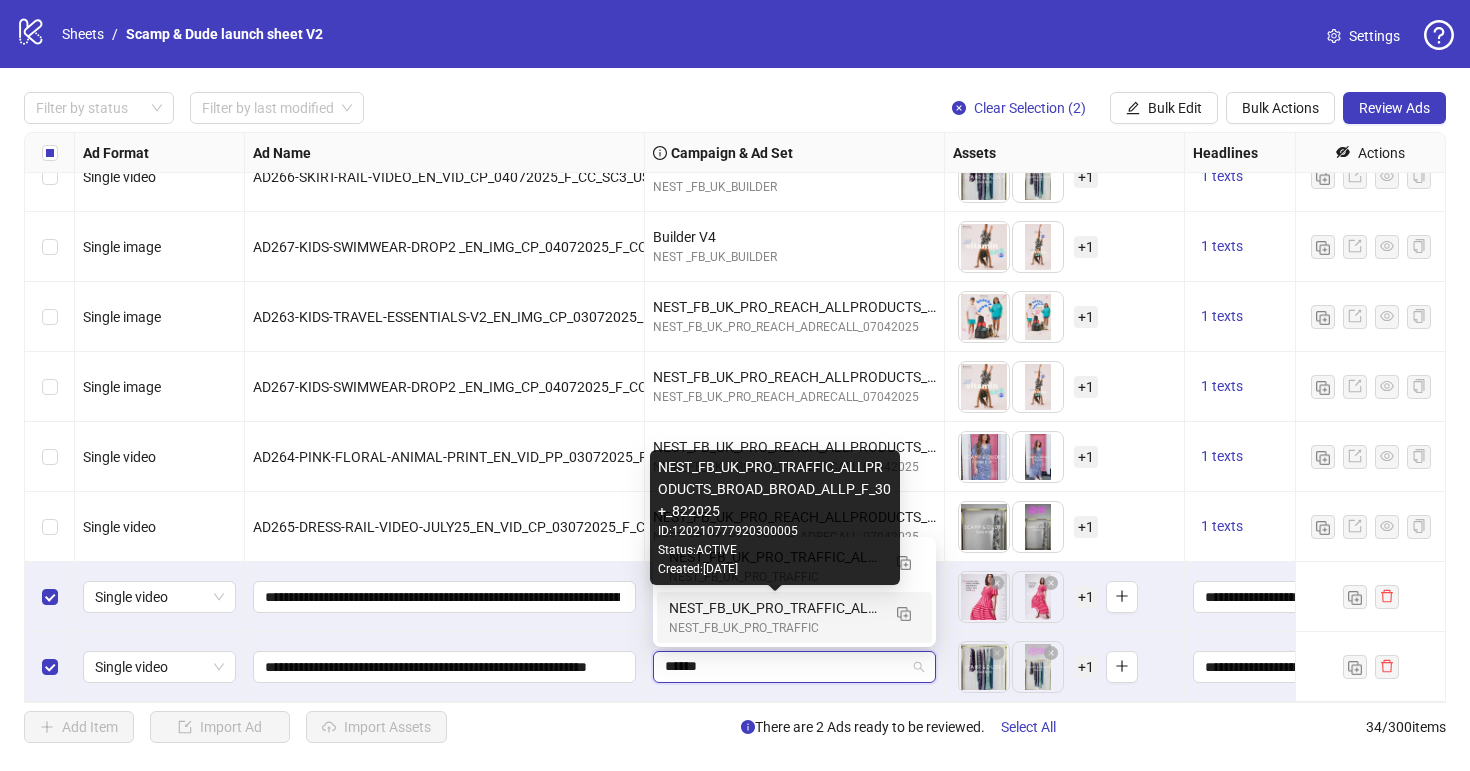 click on "NEST_FB_UK_PRO_TRAFFIC_ALLPRODUCTS_BROAD_BROAD_ALLP_F_30+_822025" at bounding box center (774, 608) 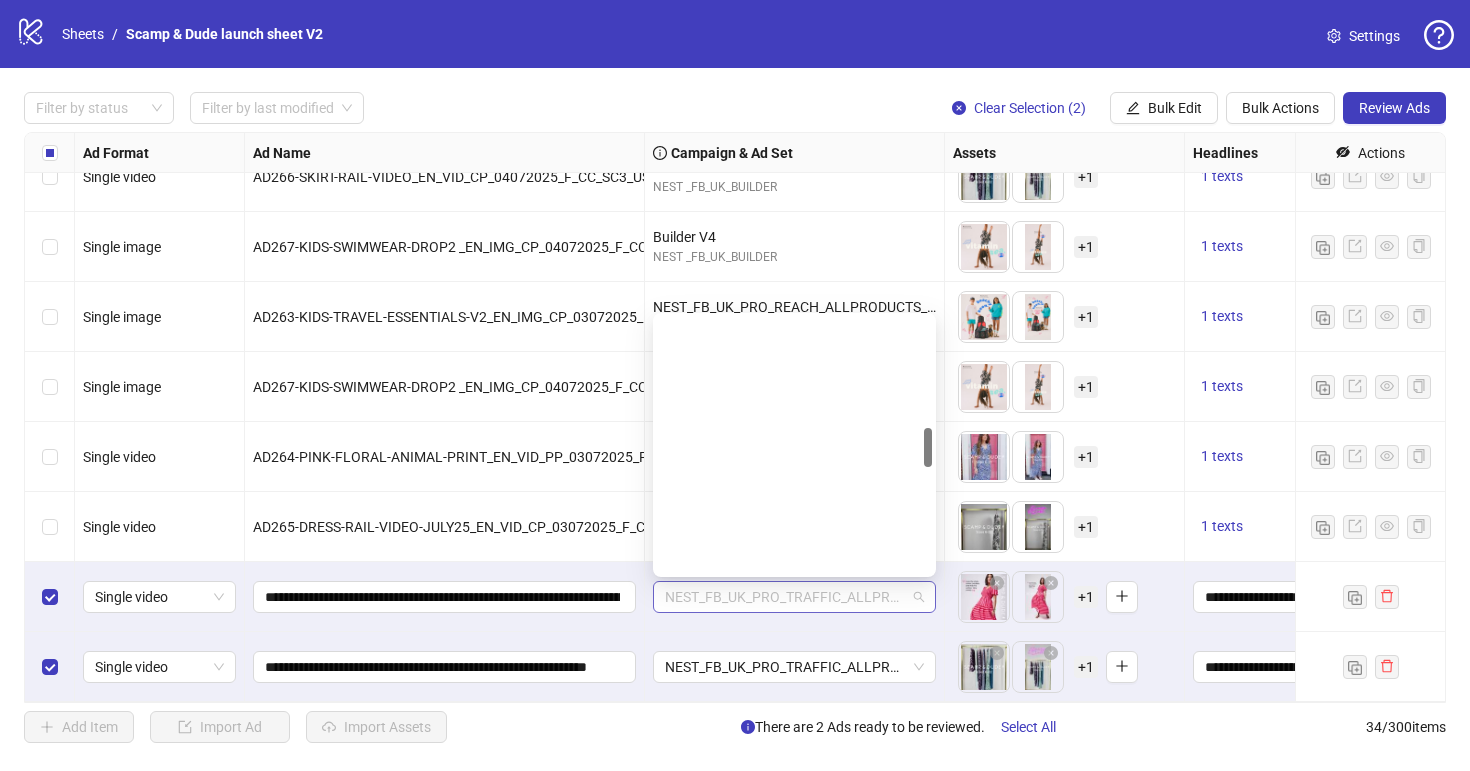 click on "NEST_FB_UK_PRO_TRAFFIC_ALLPRODUCTS_BROAD_BROAD_ALLP_F_30+_822025" at bounding box center [794, 597] 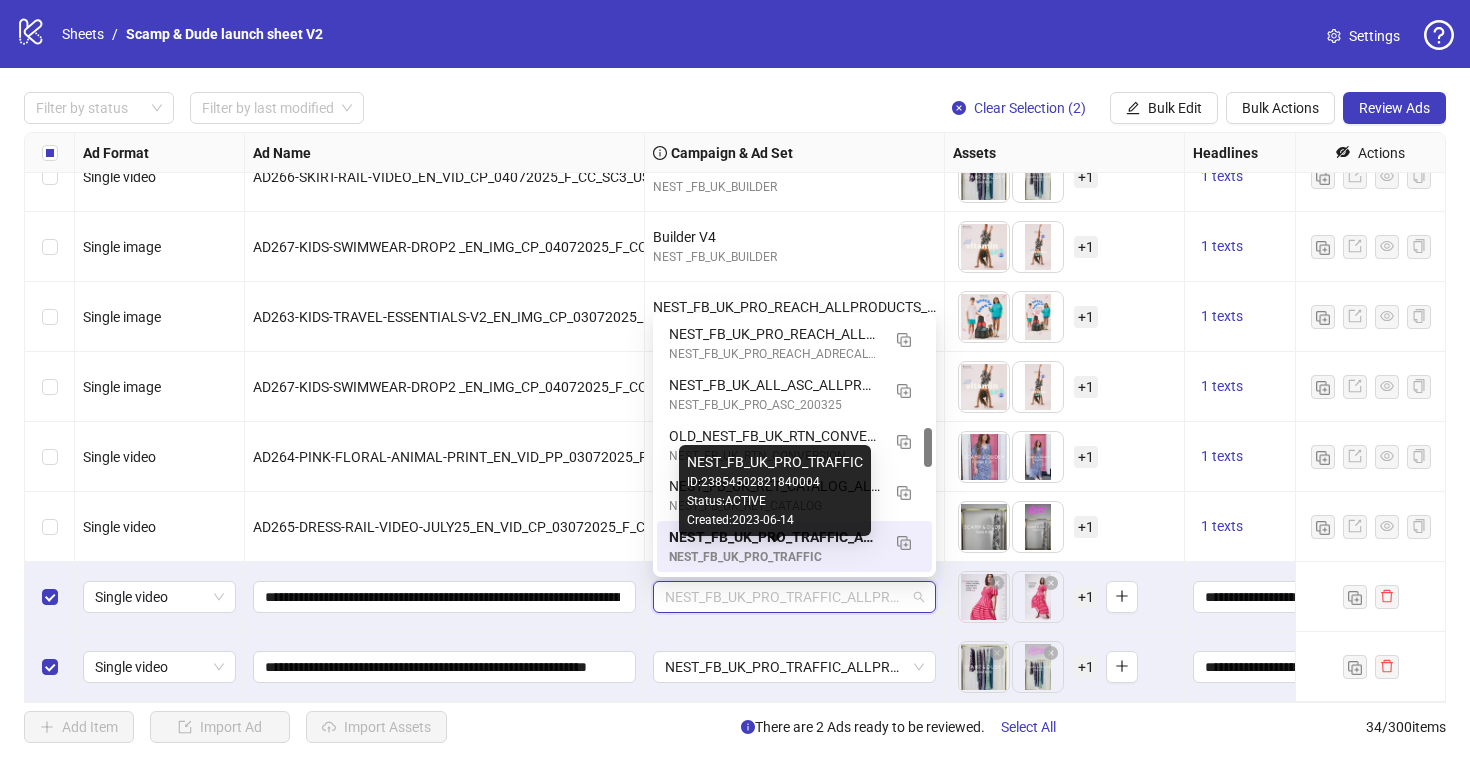 click on "NEST_FB_UK_PRO_TRAFFIC" at bounding box center (774, 557) 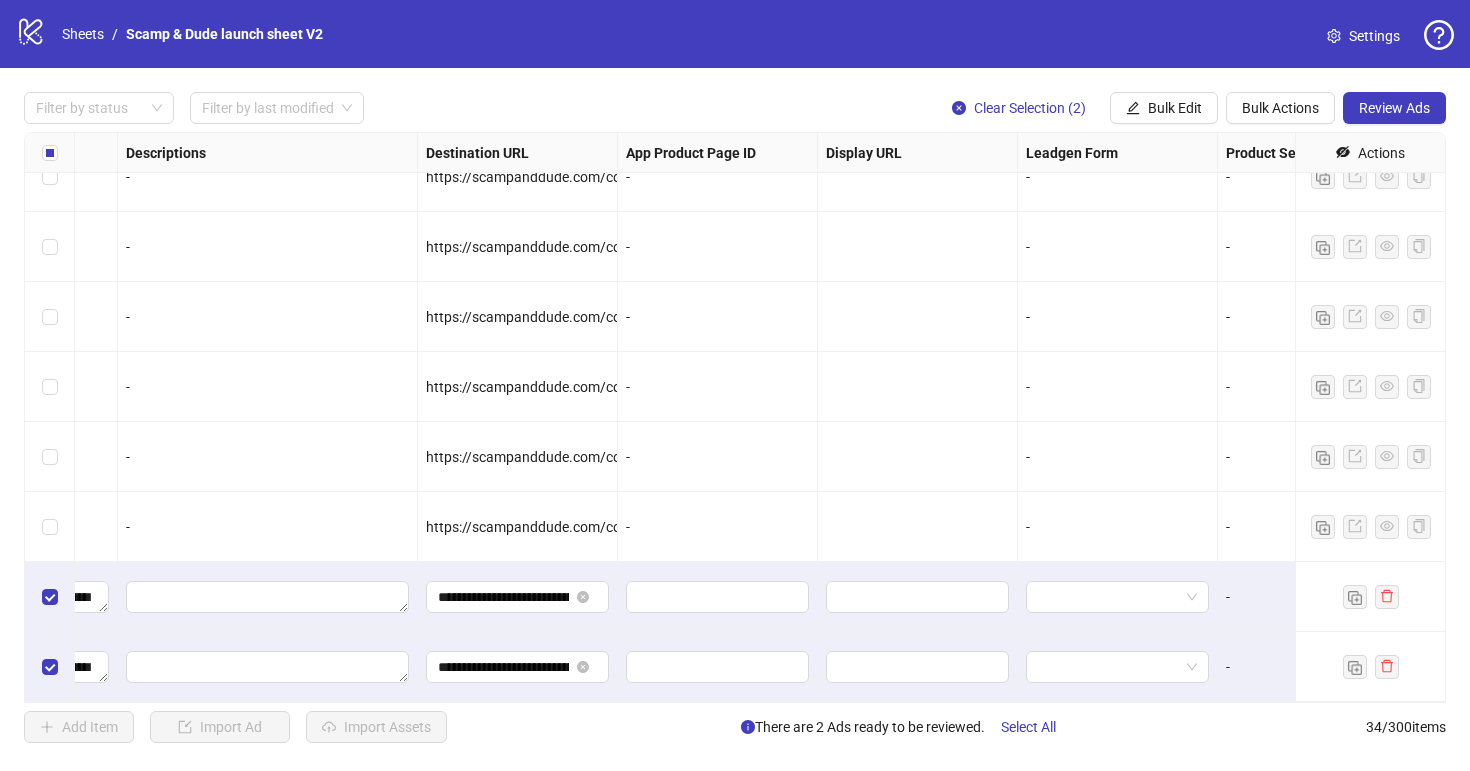 scroll, scrollTop: 1851, scrollLeft: 1850, axis: both 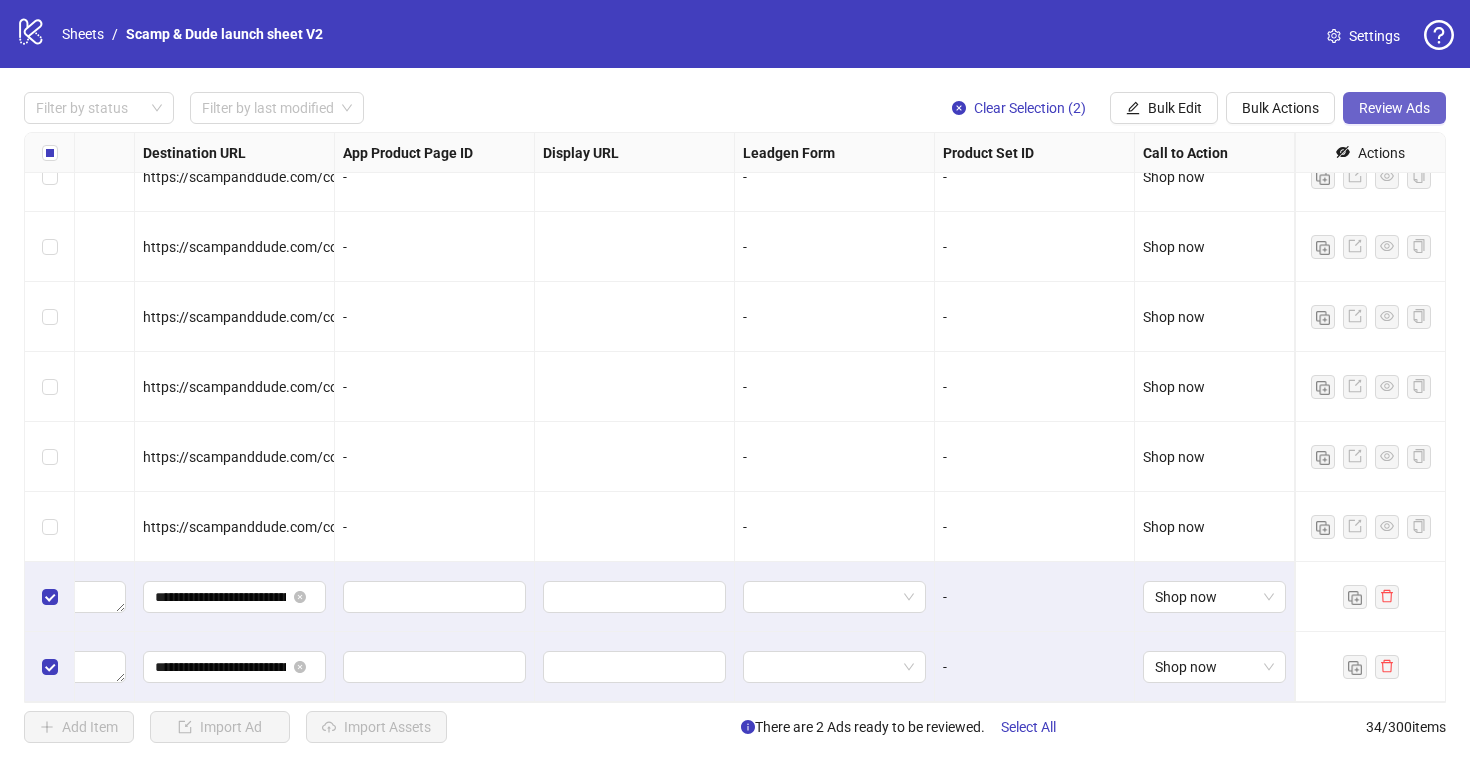 click on "Review Ads" at bounding box center [1394, 108] 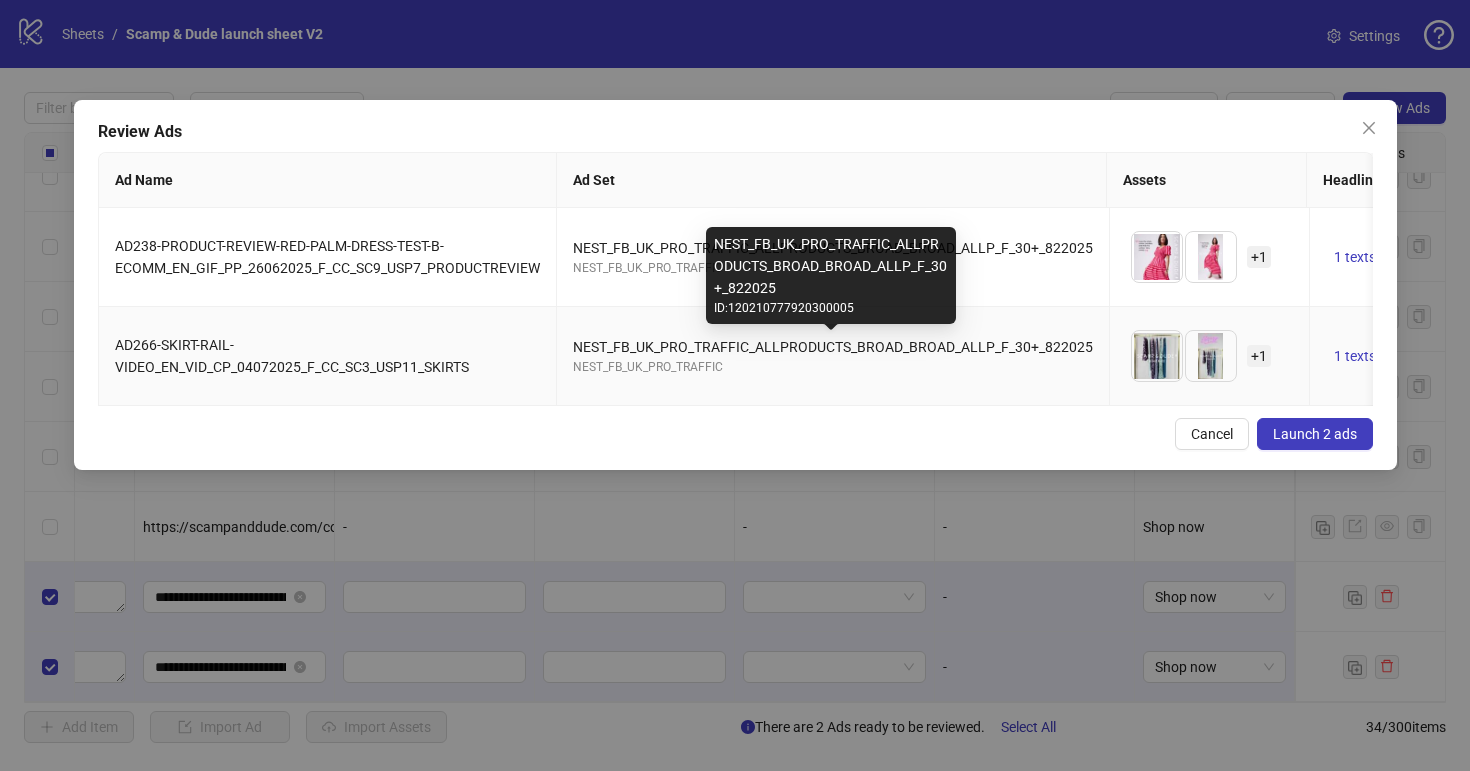 scroll, scrollTop: 0, scrollLeft: 66, axis: horizontal 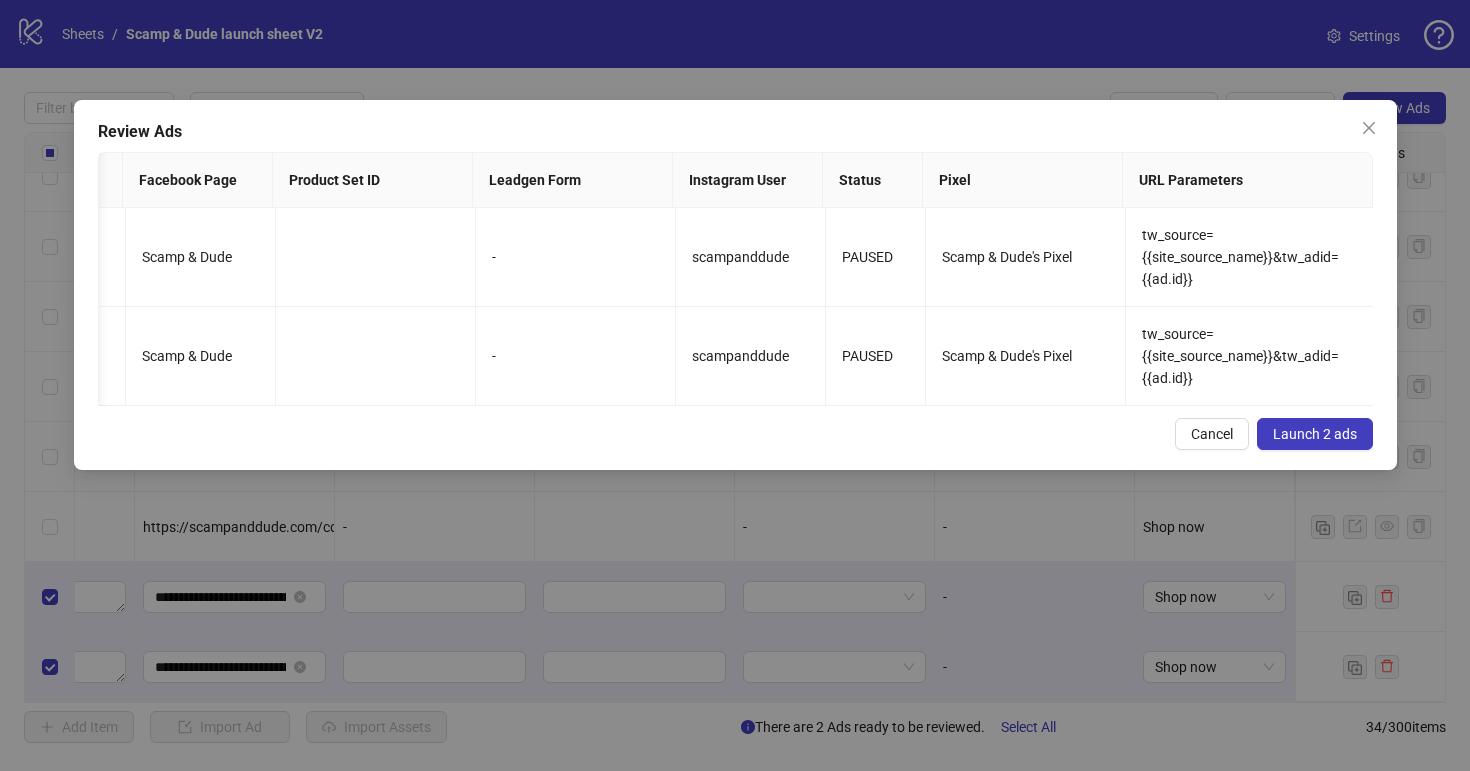 click on "Launch 2 ads" at bounding box center [1315, 434] 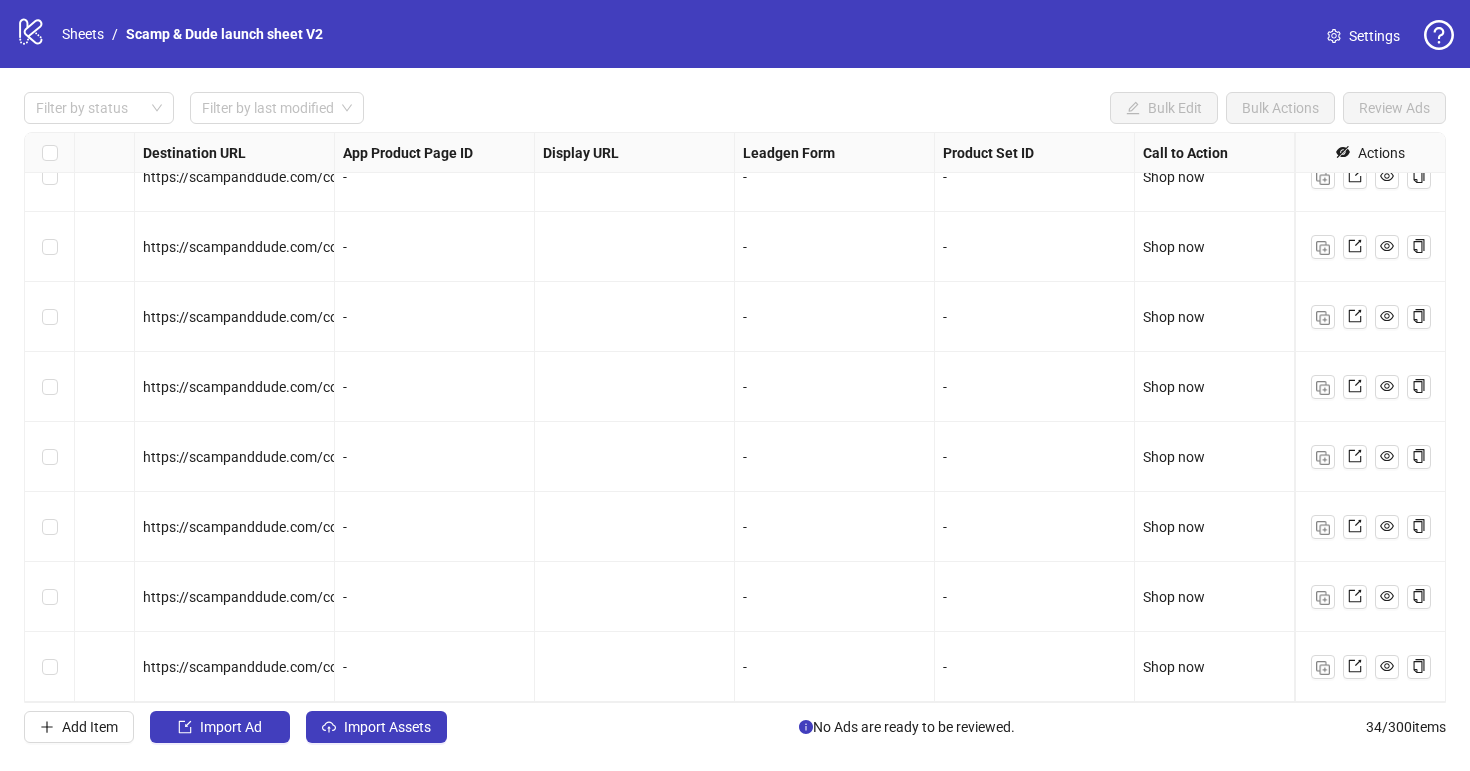 scroll, scrollTop: 1851, scrollLeft: 1849, axis: both 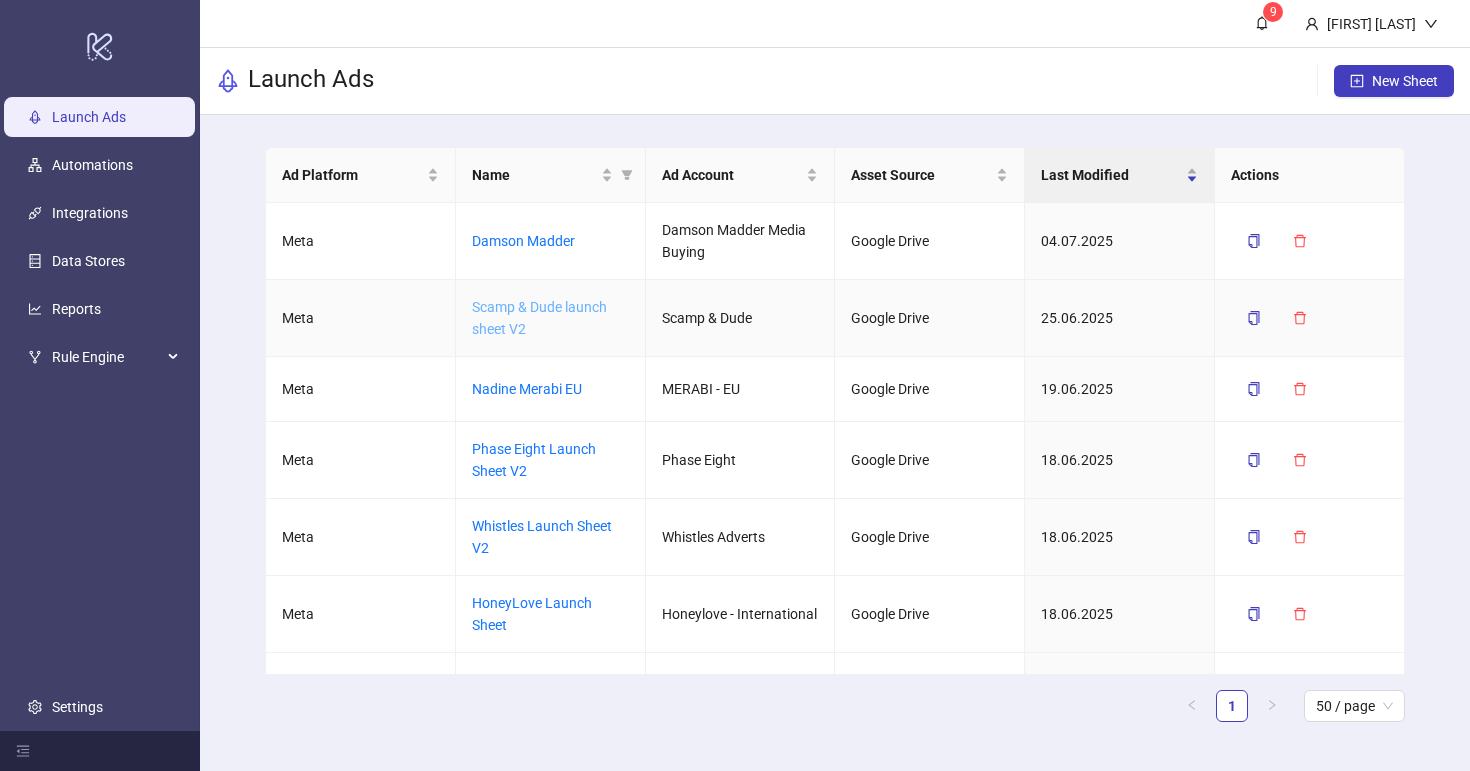 click on "Scamp & Dude launch sheet V2" at bounding box center [539, 318] 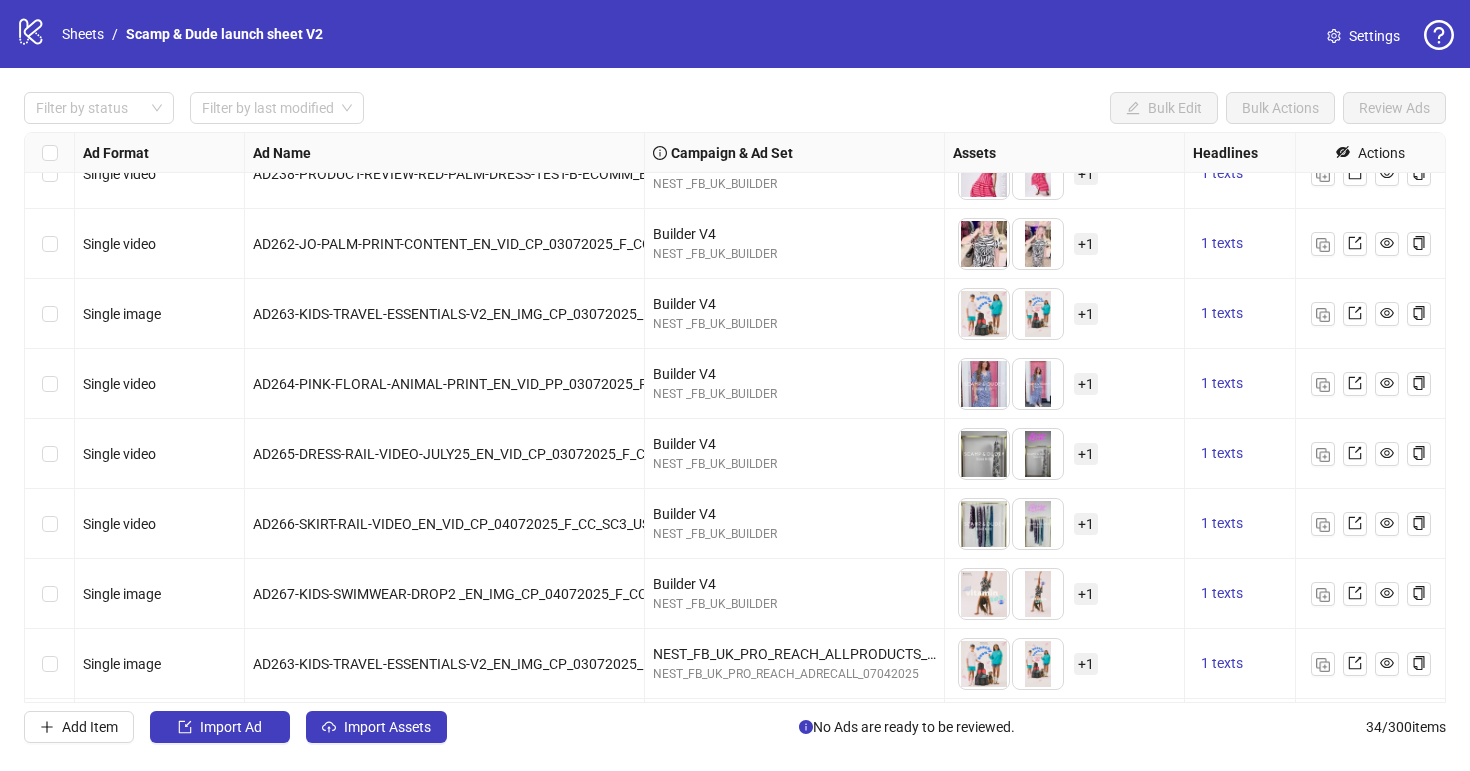 scroll, scrollTop: 1503, scrollLeft: 0, axis: vertical 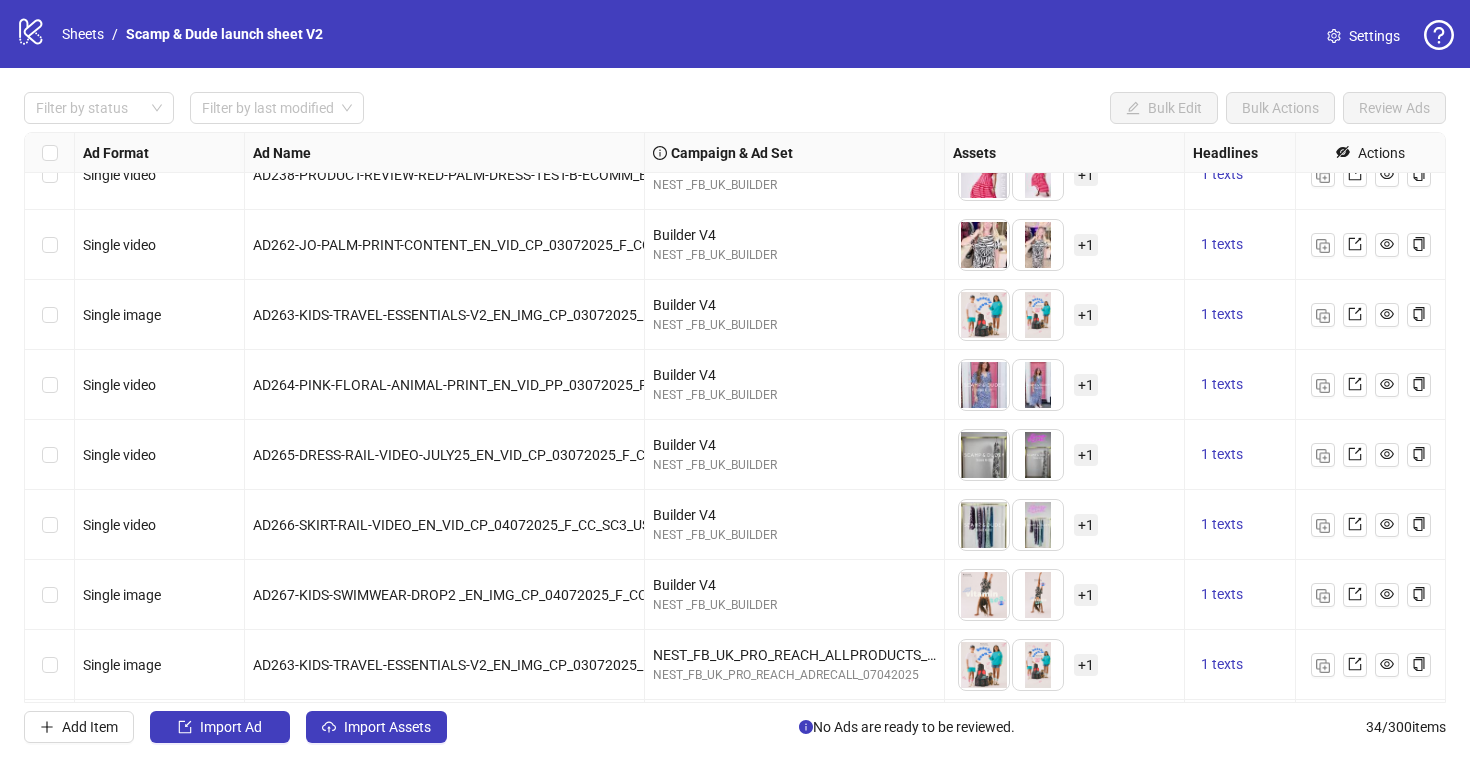 click on "AD262-JO-PALM-PRINT-CONTENT_EN_VID_CP_03072025_F_CC_SC12_USP11_JO-FOUNDER" at bounding box center [445, 245] 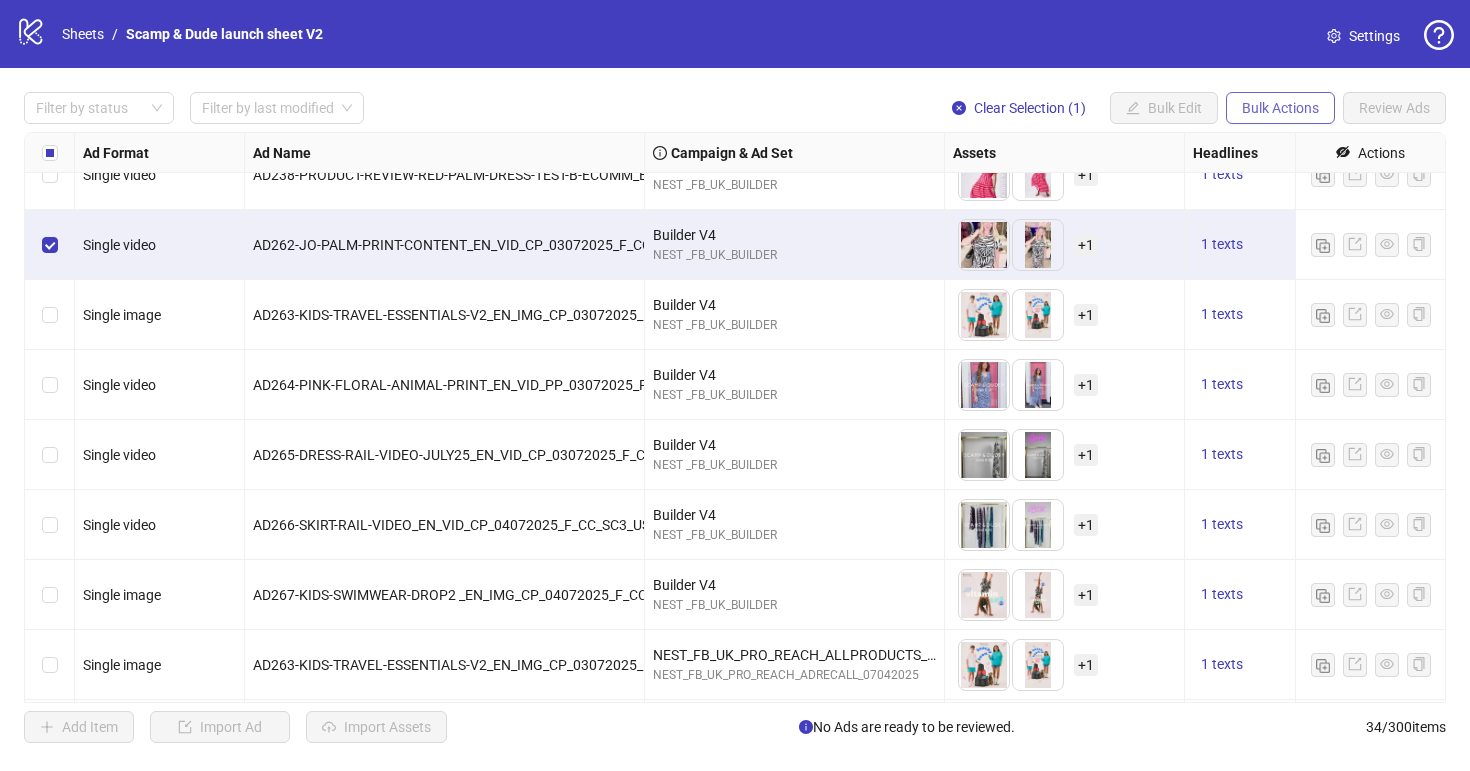 click on "Bulk Actions" at bounding box center (1133, 108) 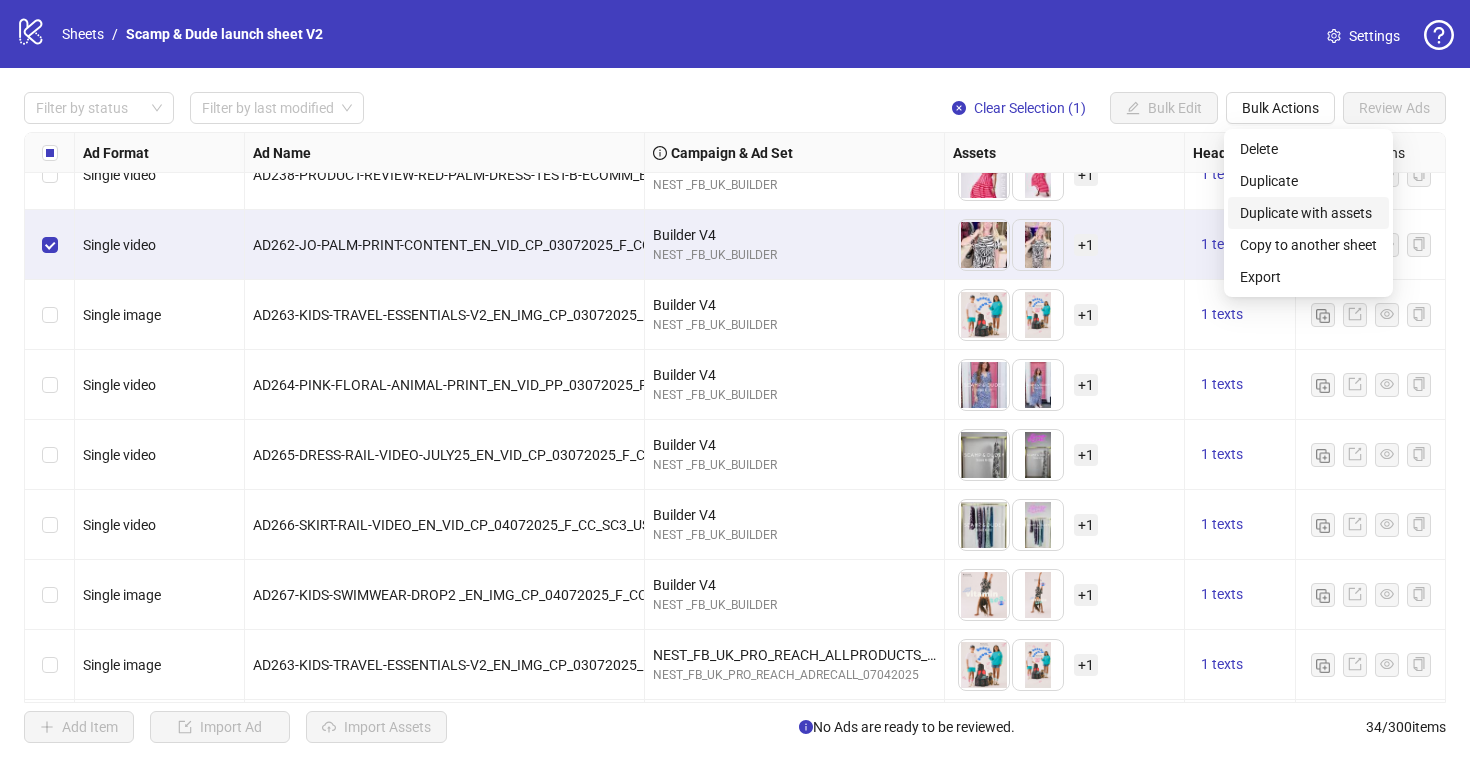 click on "Duplicate with assets" at bounding box center (1308, 213) 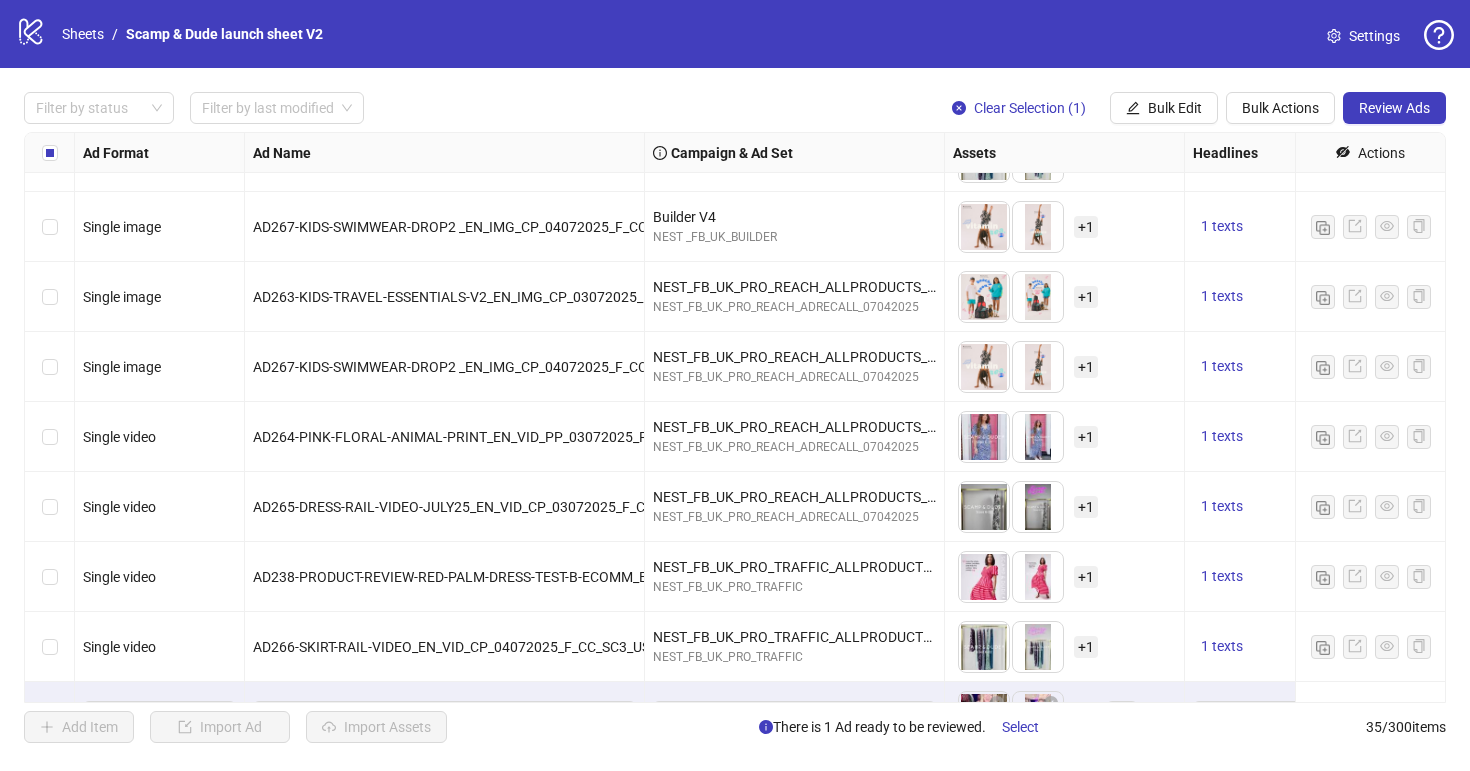 scroll, scrollTop: 1921, scrollLeft: 0, axis: vertical 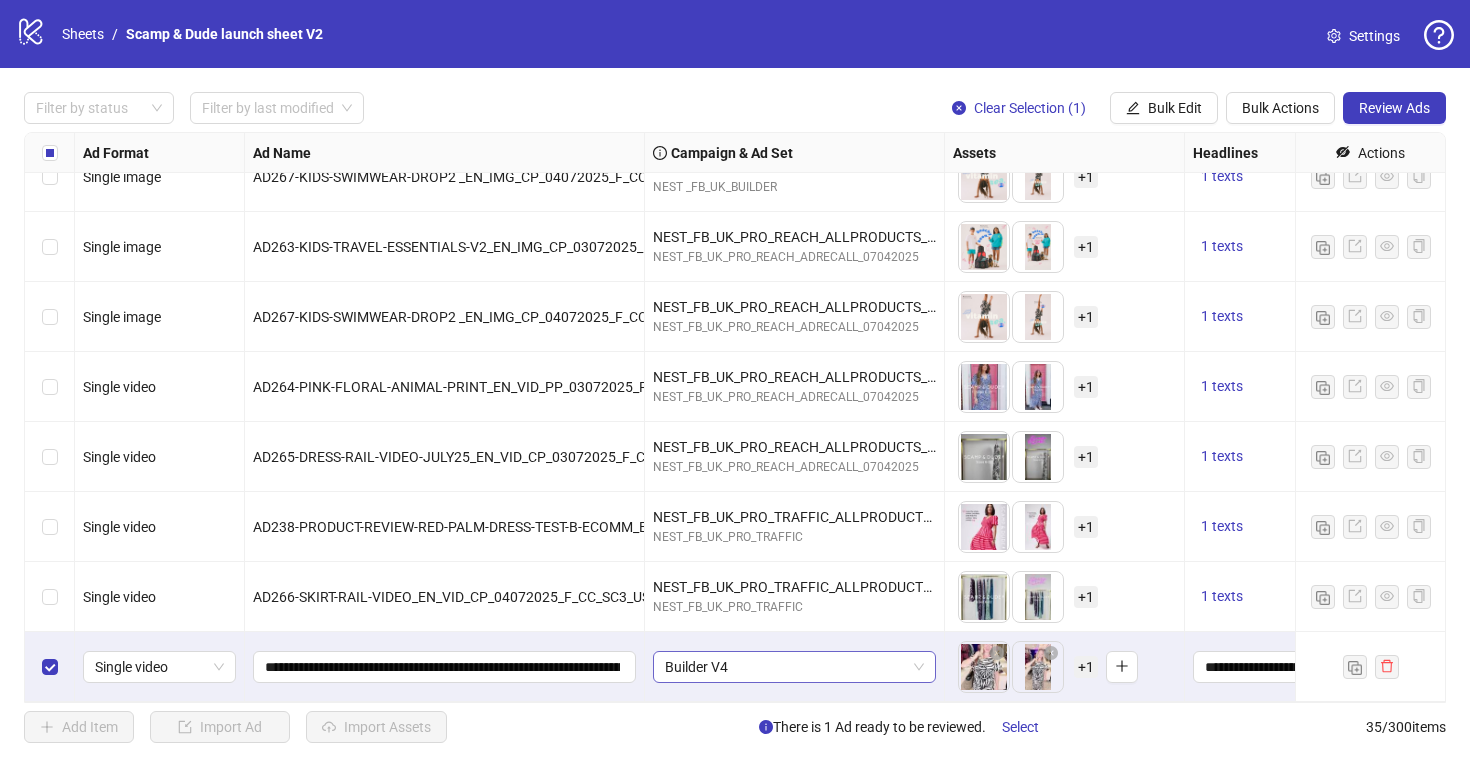 click on "Builder V4" at bounding box center (159, 667) 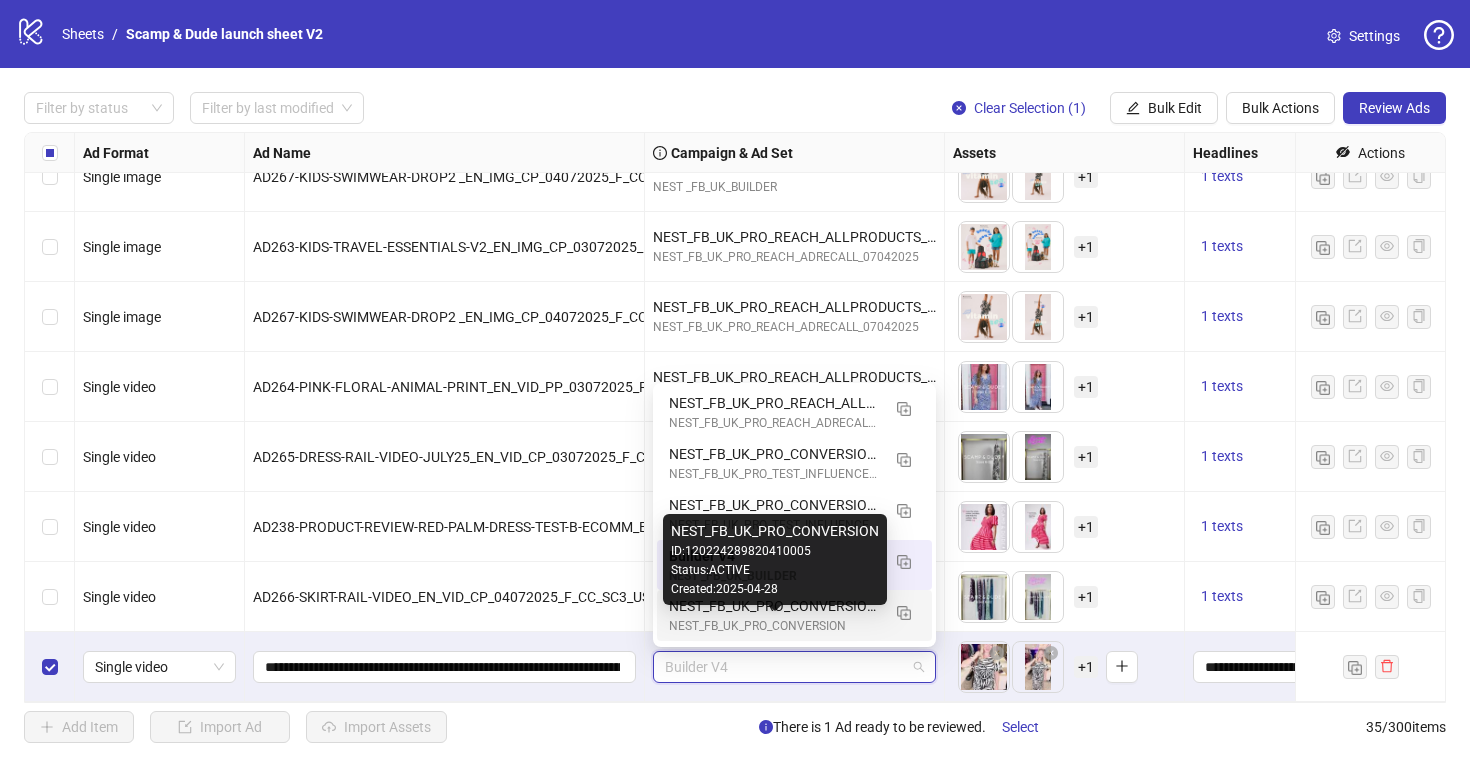 click on "NEST_FB_UK_PRO_CONVERSION" at bounding box center [774, 626] 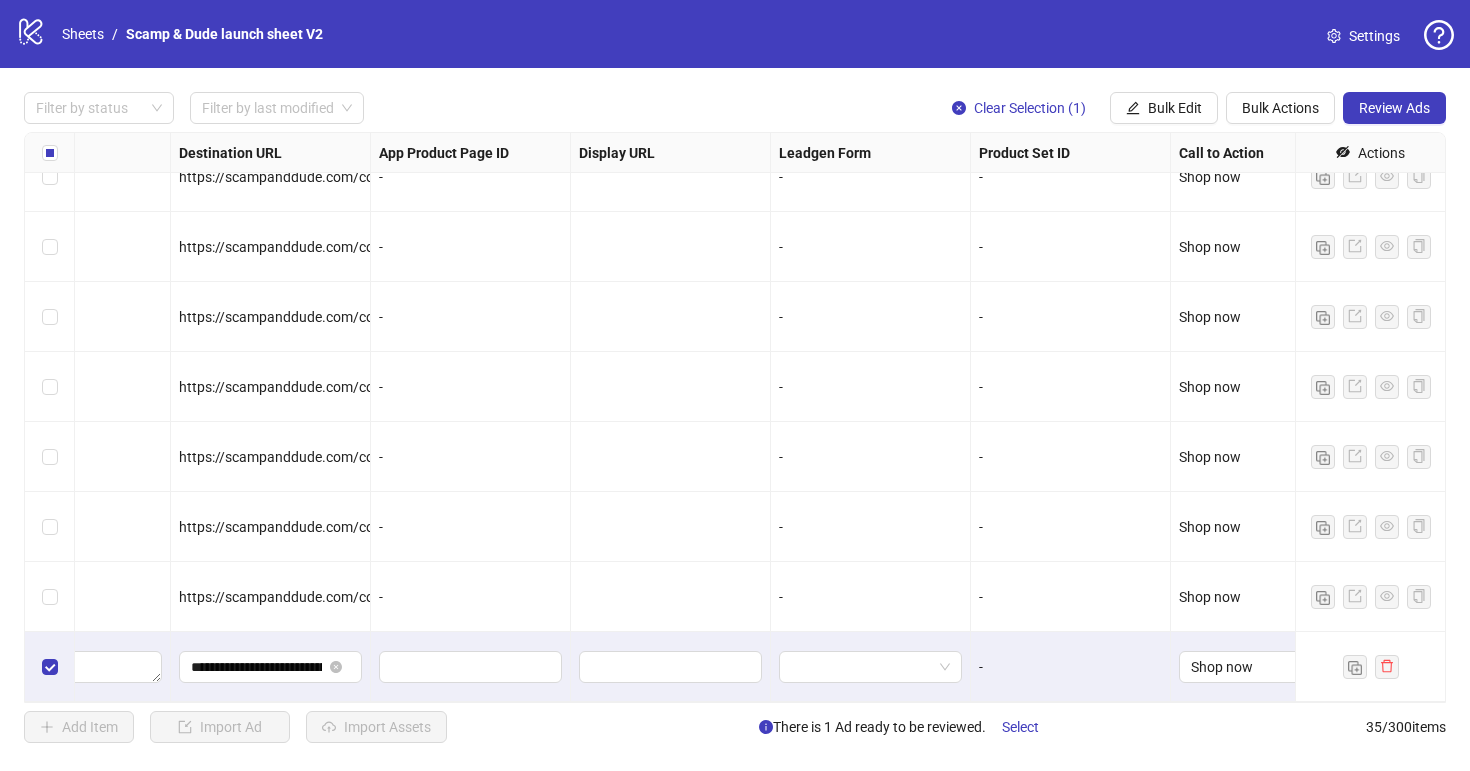 scroll, scrollTop: 1921, scrollLeft: 1820, axis: both 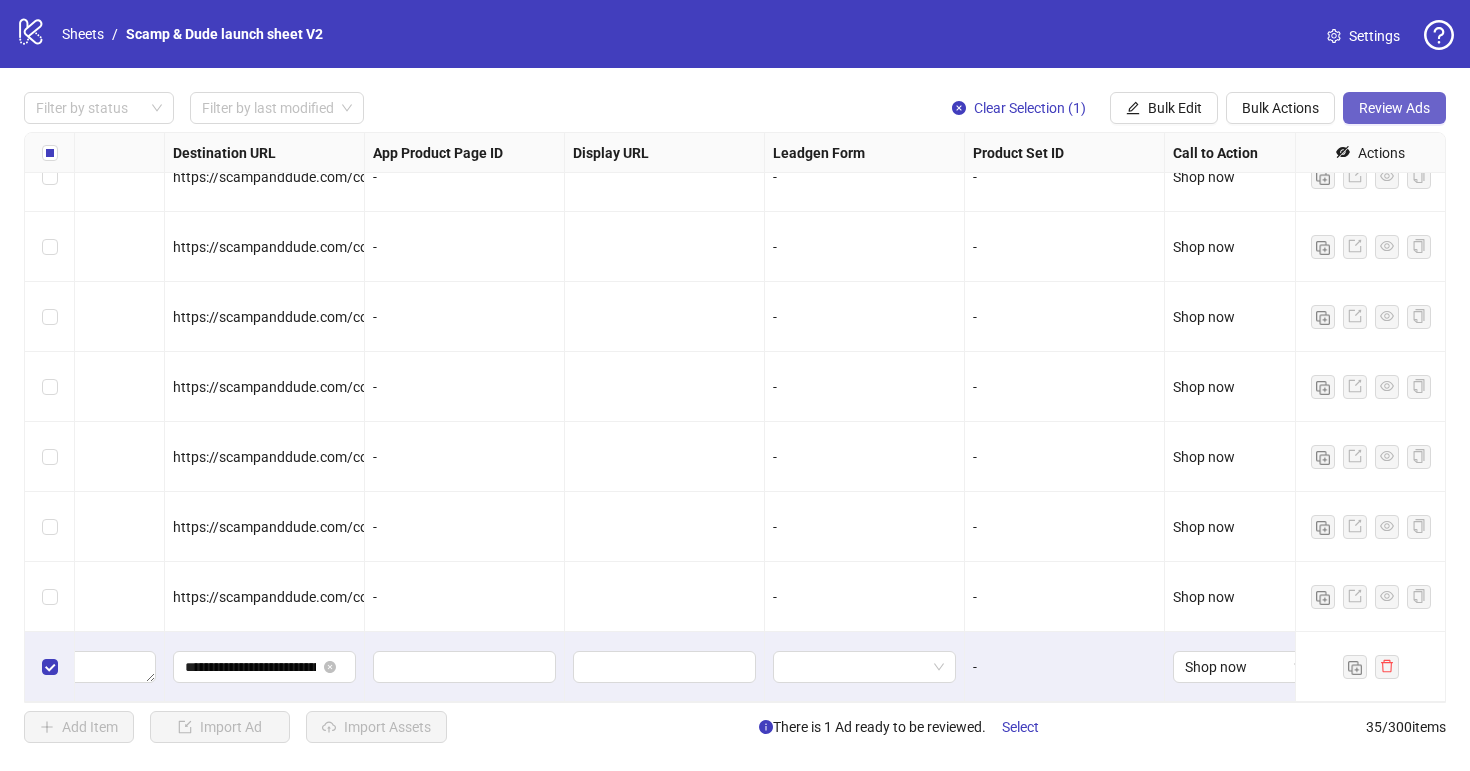 click on "Review Ads" at bounding box center [1394, 108] 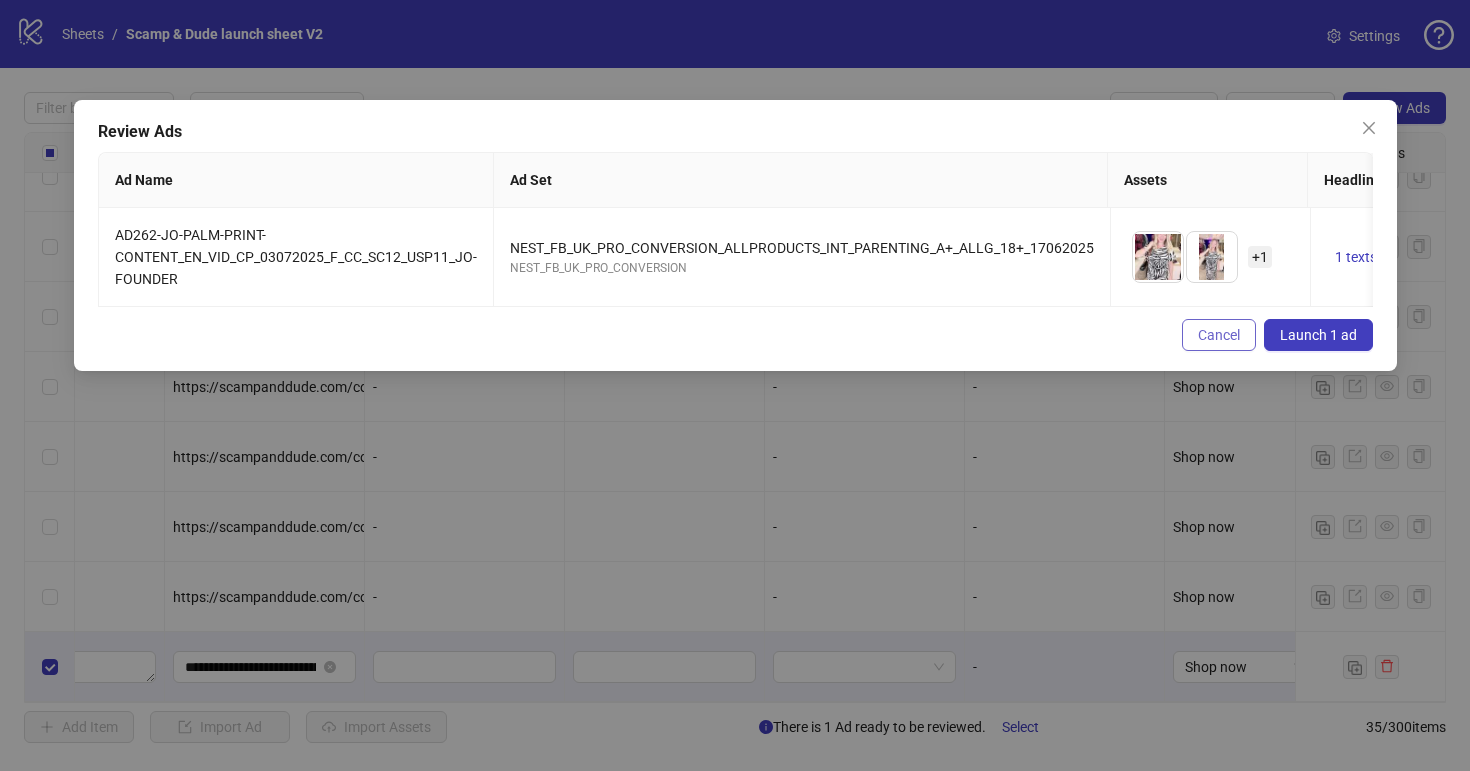 click on "Cancel" at bounding box center [1219, 335] 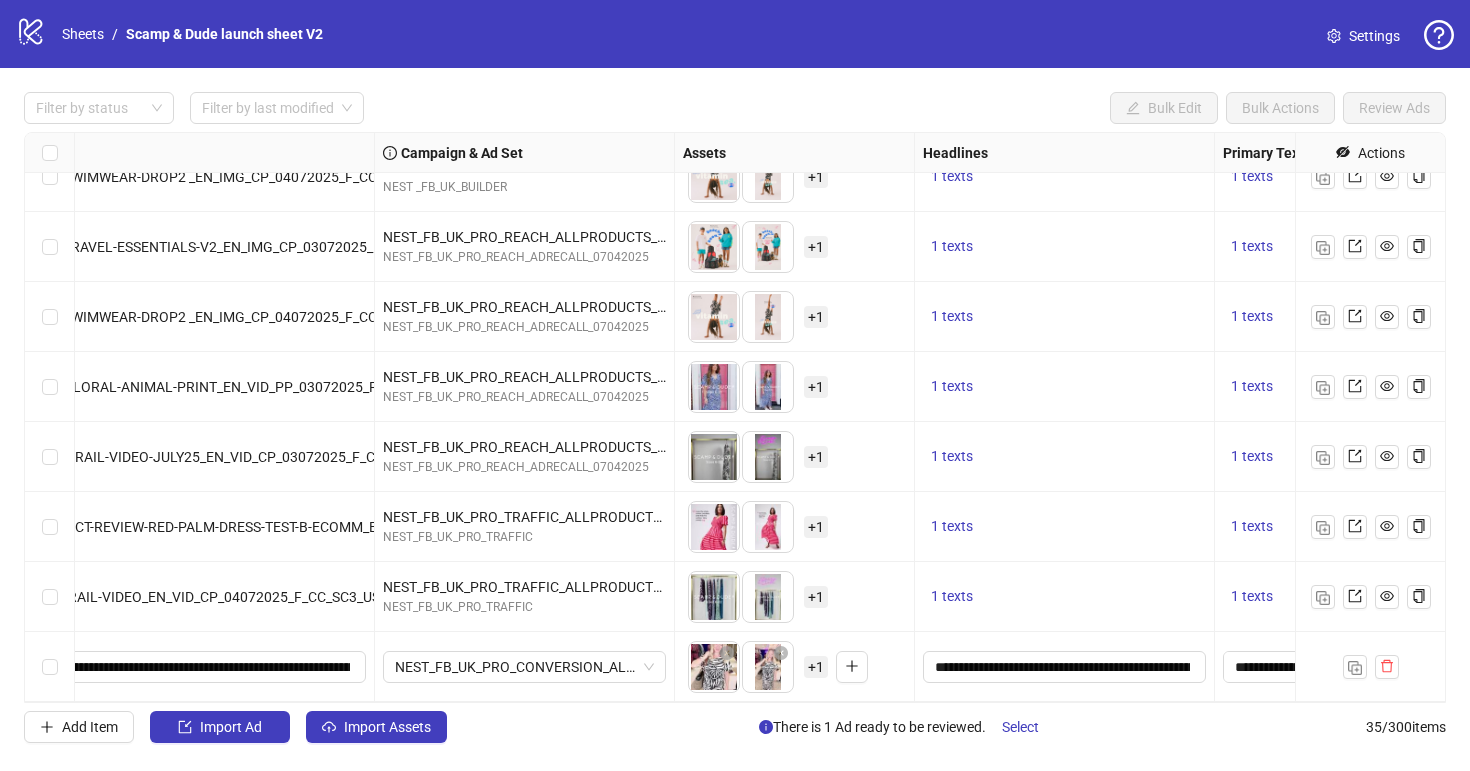 scroll, scrollTop: 1921, scrollLeft: 0, axis: vertical 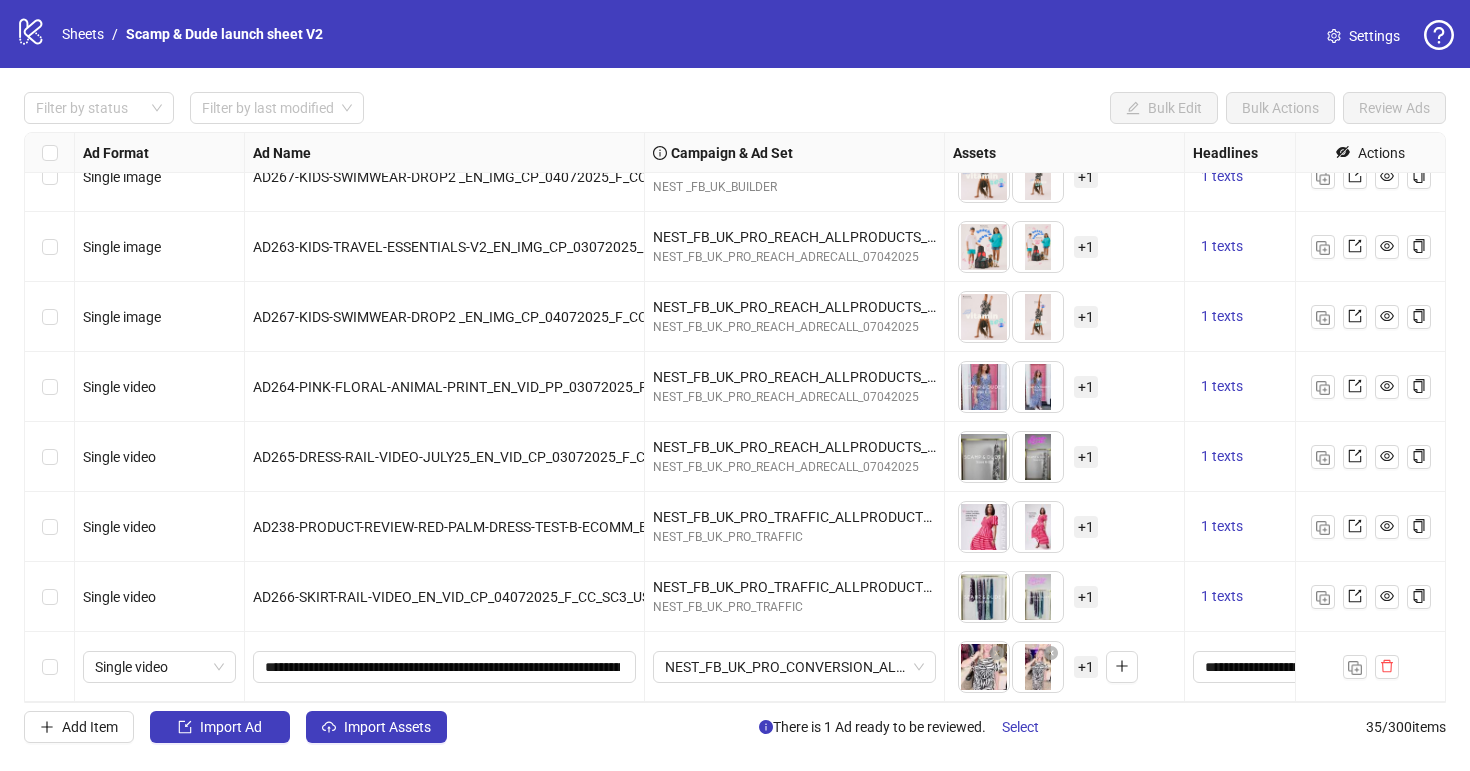 click on "NEST_FB_UK_PRO_CONVERSION_ALLPRODUCTS_INT_PARENTING_A+_ALLG_18+_17062025" at bounding box center (795, 667) 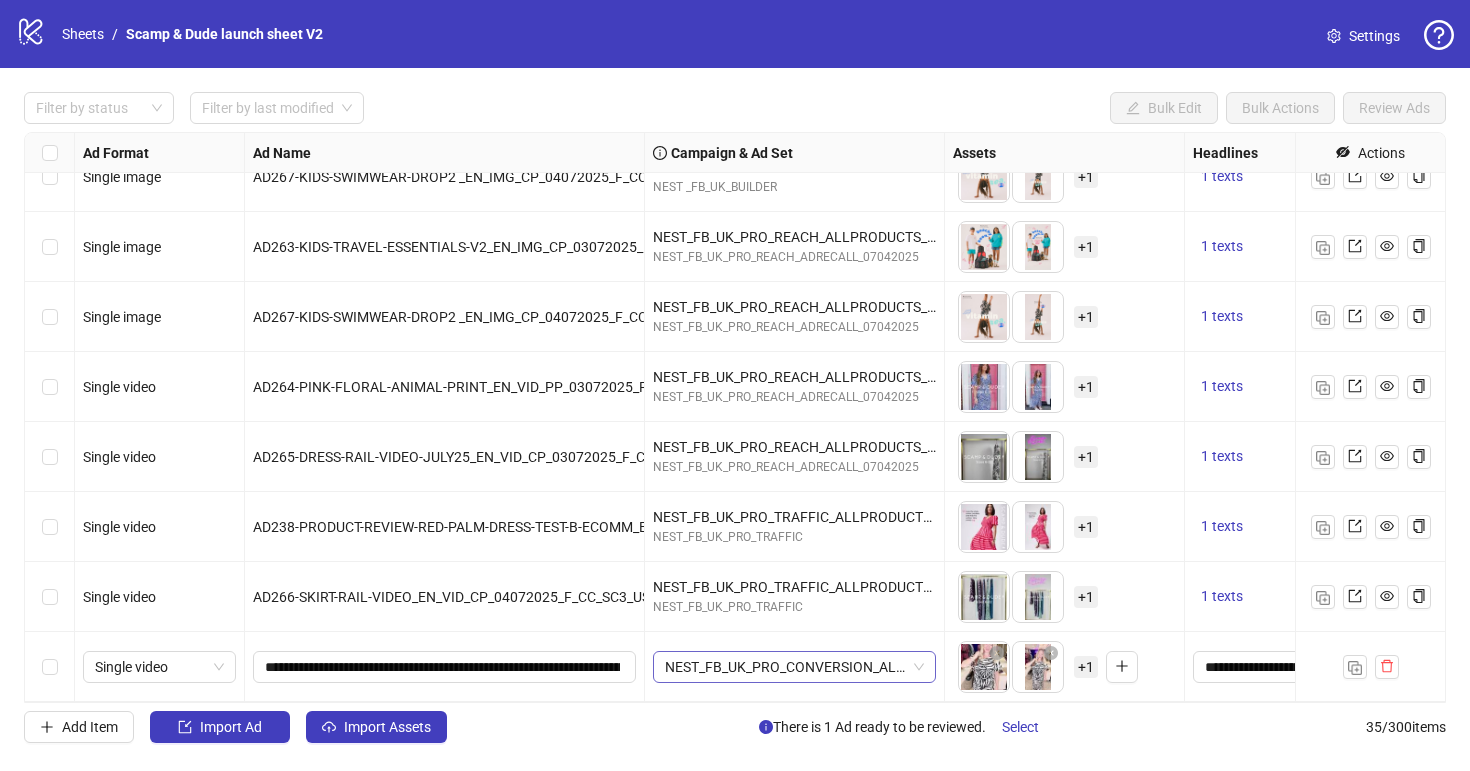 click on "NEST_FB_UK_PRO_CONVERSION_ALLPRODUCTS_INT_PARENTING_A+_ALLG_18+_17062025" at bounding box center (159, 667) 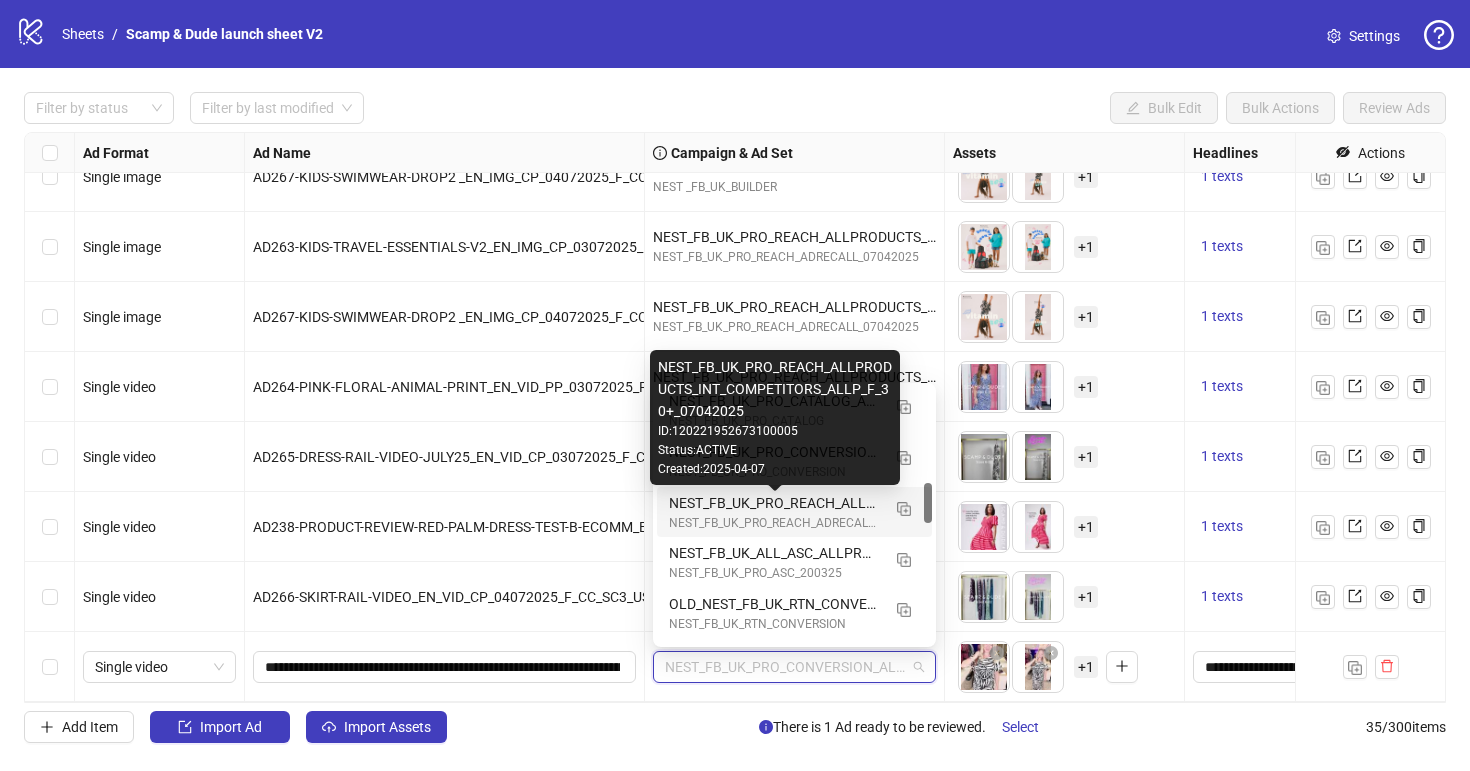 scroll, scrollTop: 609, scrollLeft: 0, axis: vertical 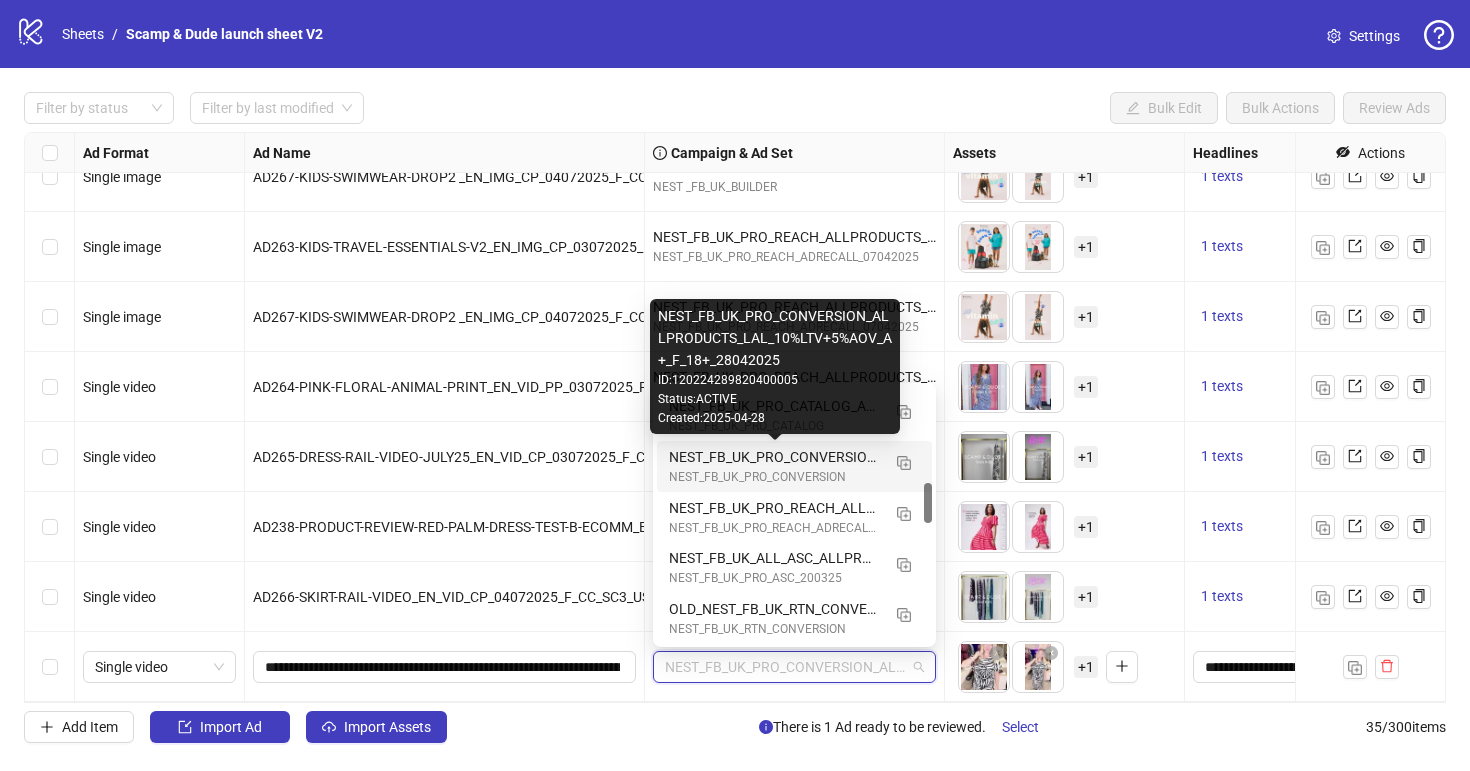 click on "NEST_FB_UK_PRO_CONVERSION_ALLPRODUCTS_LAL_10%LTV+5%AOV_A+_F_18+_28042025" at bounding box center (774, 457) 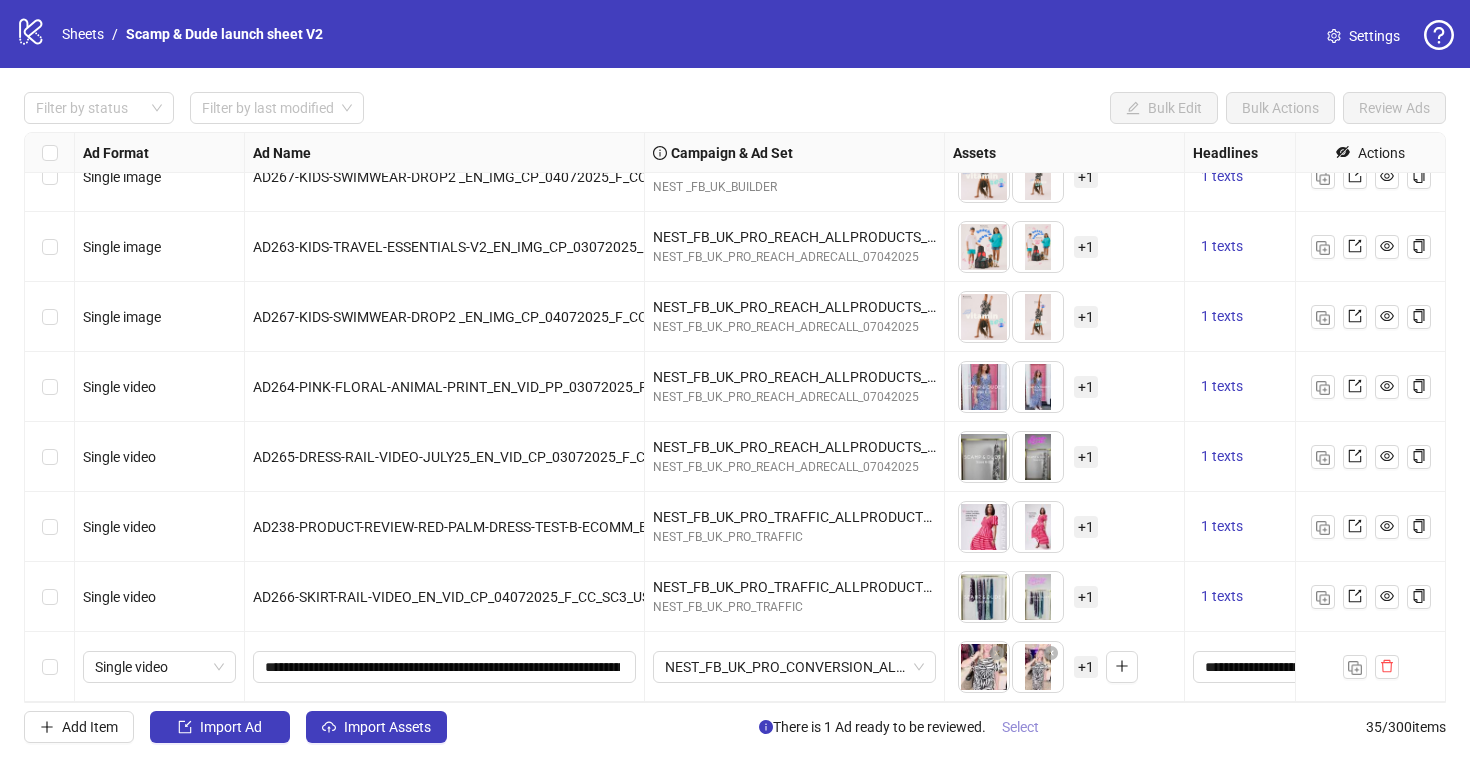 click on "Select" at bounding box center [1020, 727] 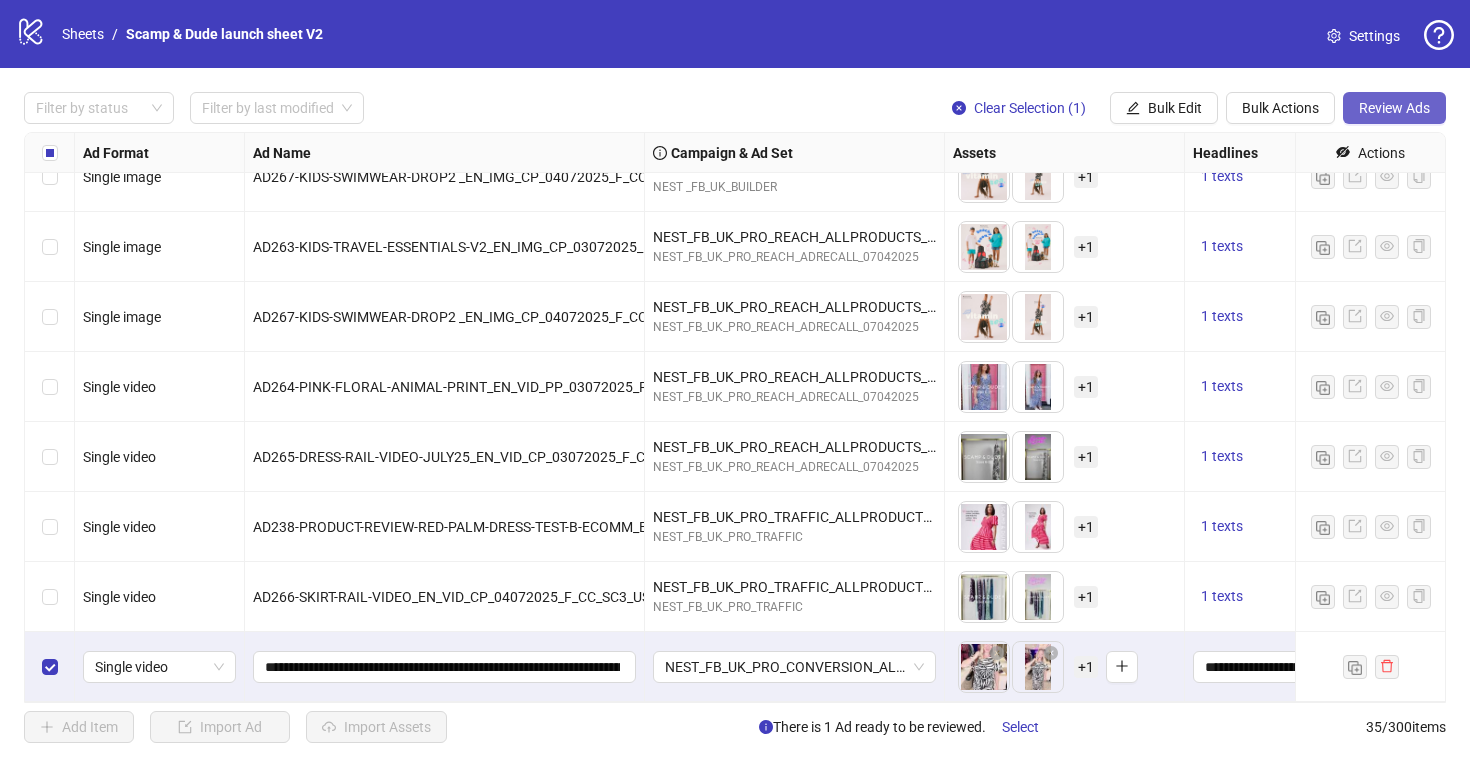 click on "Review Ads" at bounding box center (1394, 108) 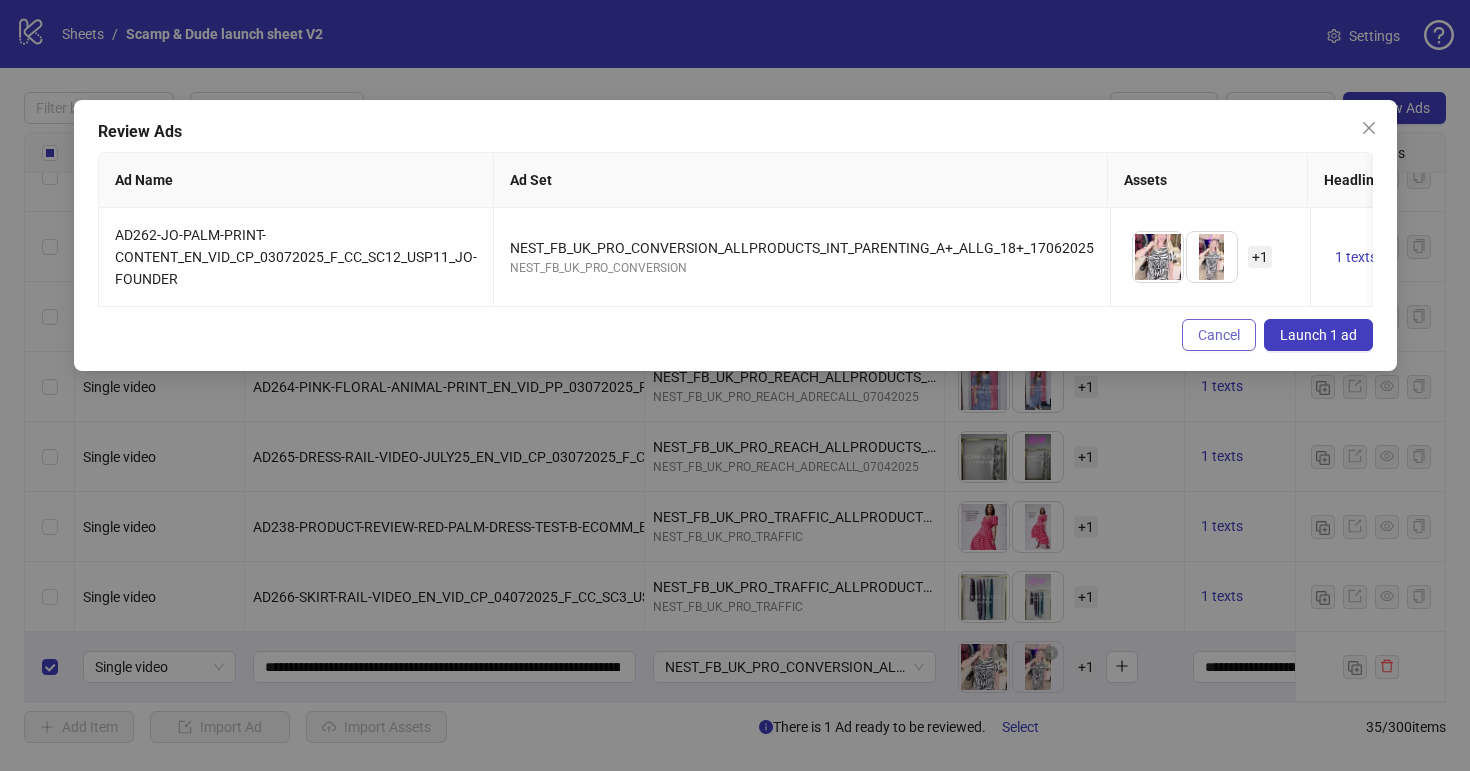 click on "Cancel" at bounding box center [1219, 335] 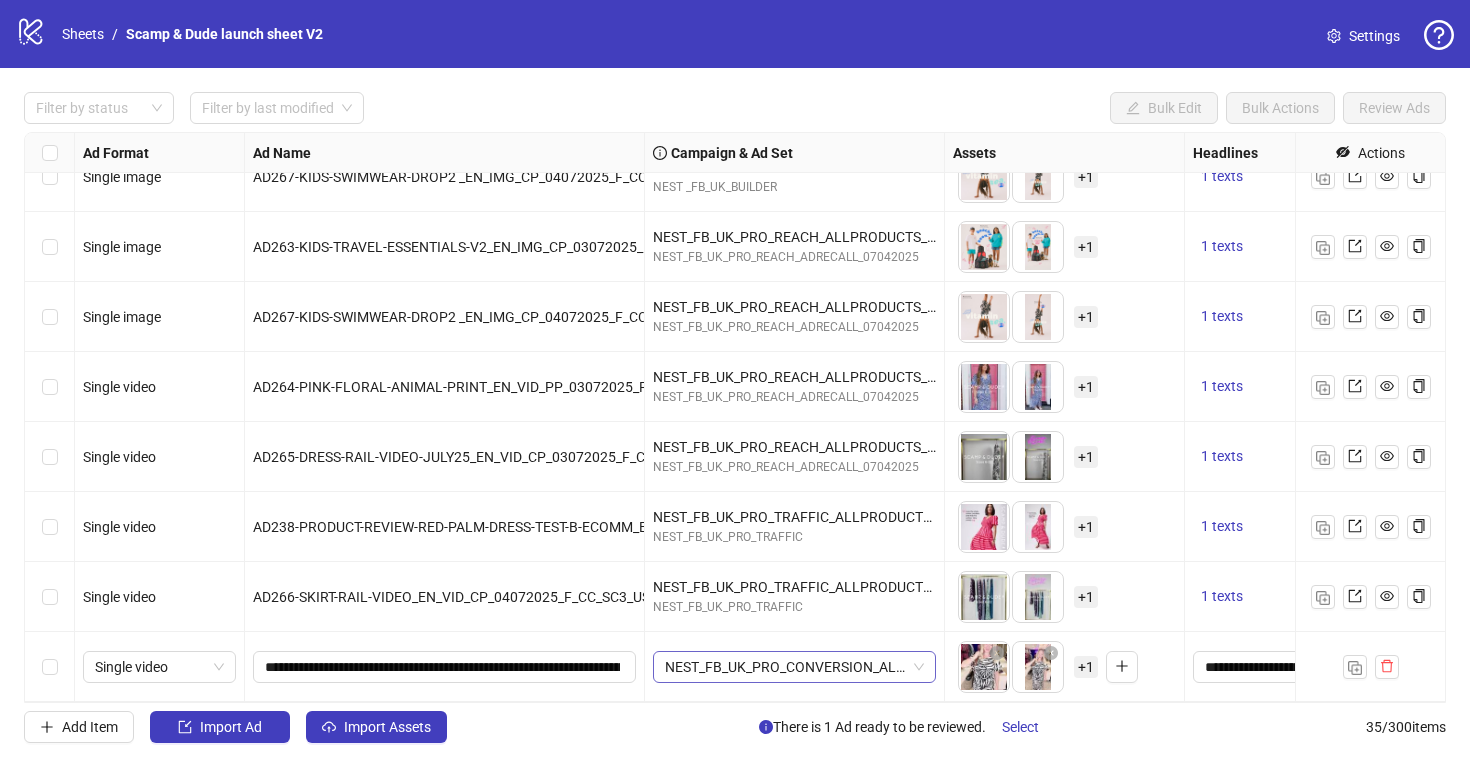 click on "NEST_FB_UK_PRO_CONVERSION_ALLPRODUCTS_LAL_10%LTV+5%AOV_A+_F_18+_28042025" at bounding box center (159, 667) 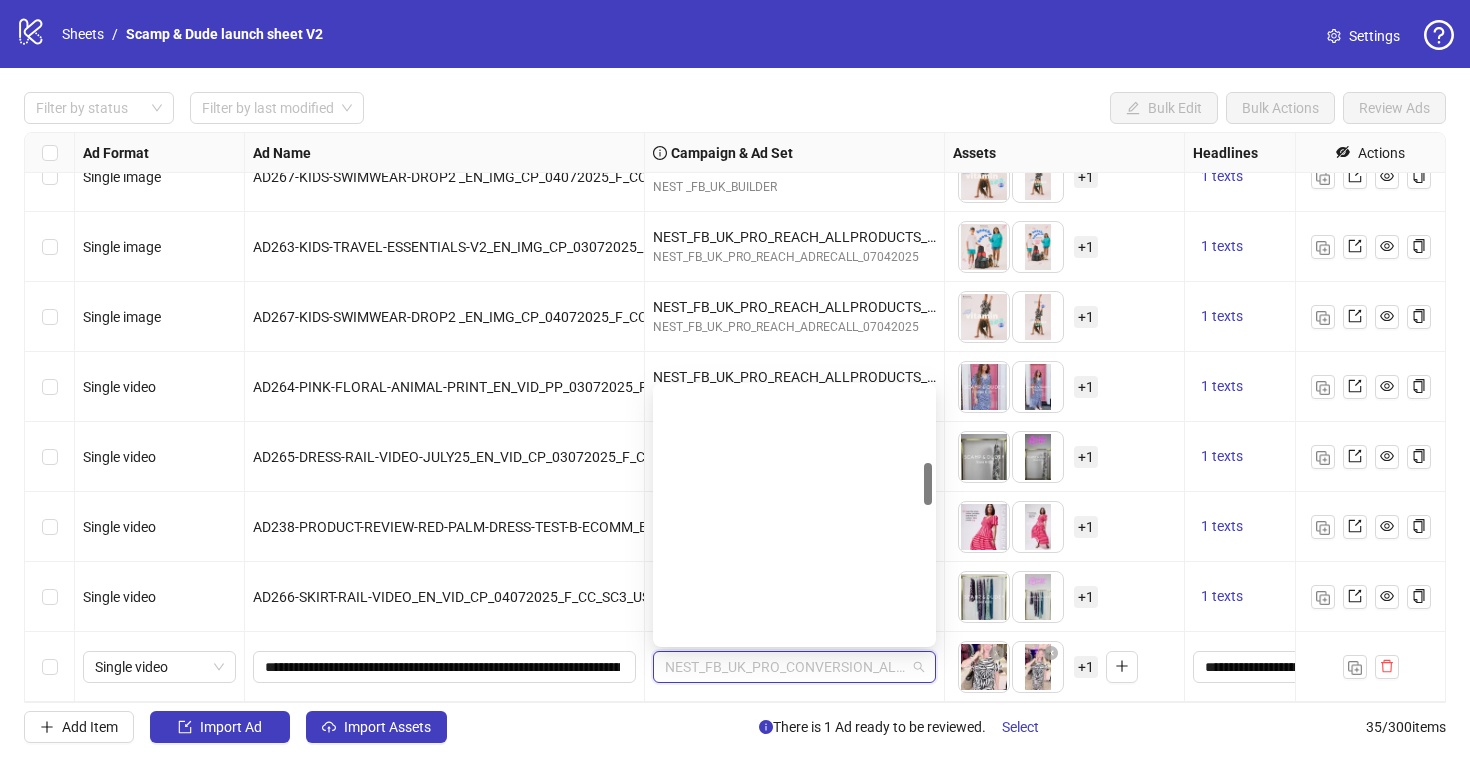 scroll, scrollTop: 458, scrollLeft: 0, axis: vertical 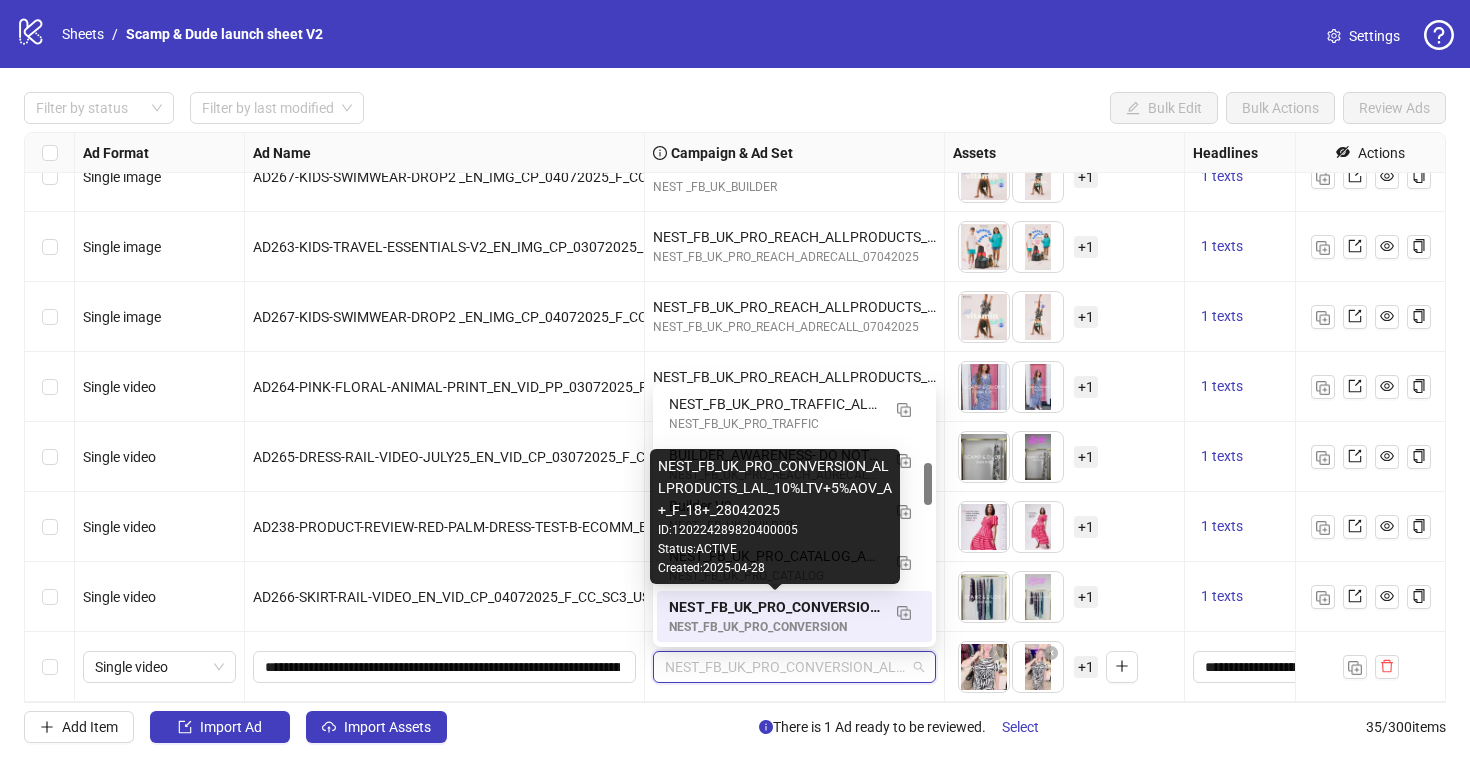 click on "NEST_FB_UK_PRO_CONVERSION_ALLPRODUCTS_LAL_10%LTV+5%AOV_A+_F_18+_28042025" at bounding box center [774, 607] 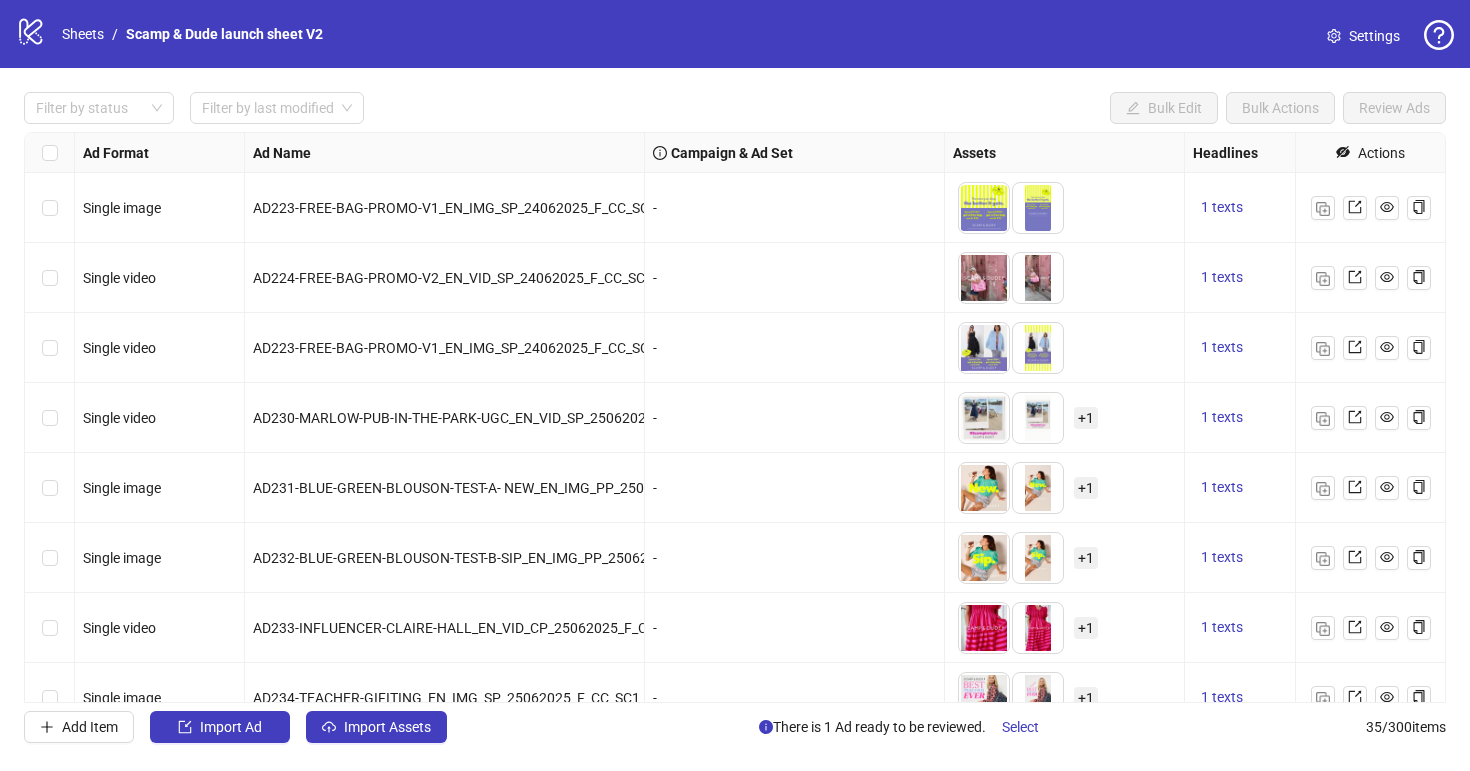 scroll, scrollTop: 0, scrollLeft: 0, axis: both 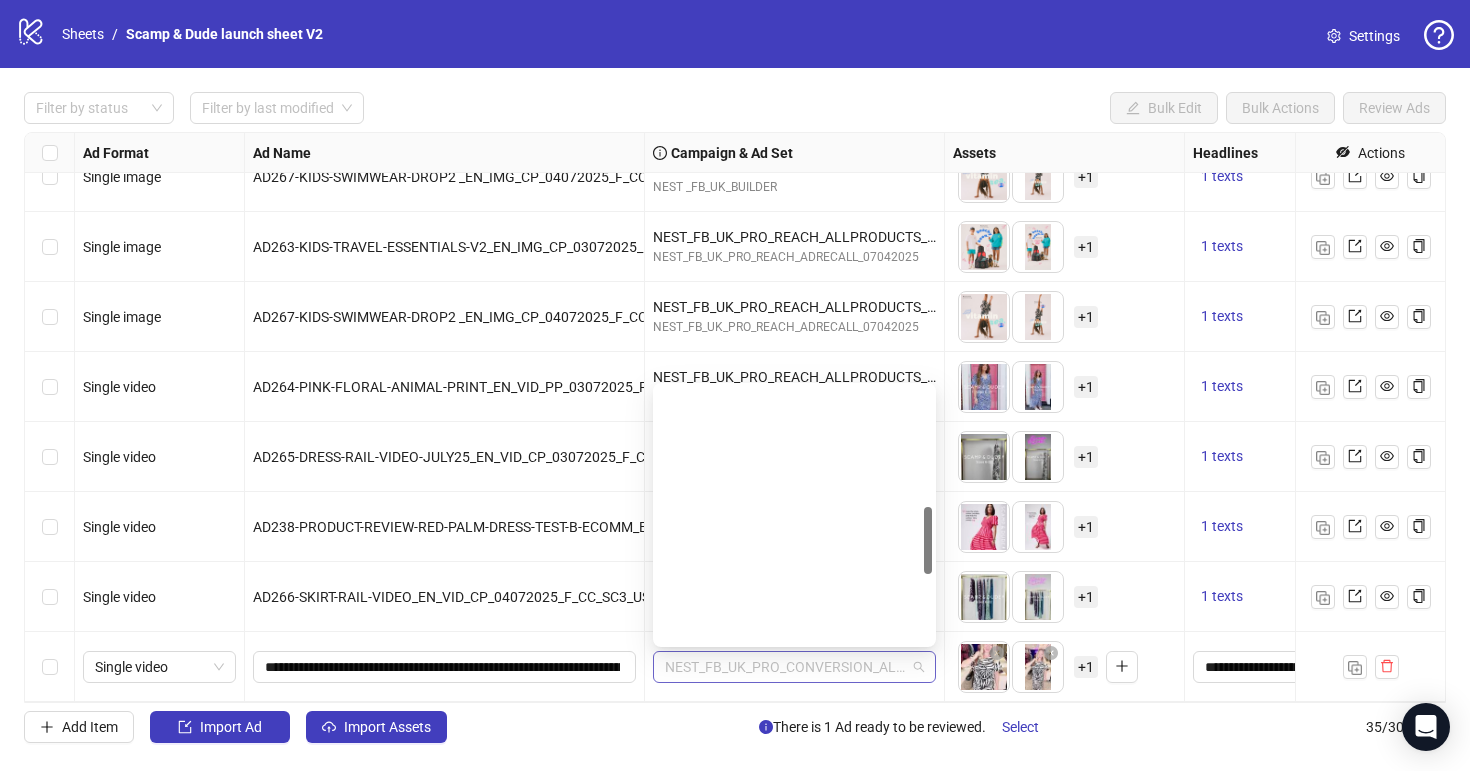 click on "NEST_FB_UK_PRO_CONVERSION_ALLPRODUCTS_LAL_10%LTV+5%AOV_A+_F_18+_28042025" at bounding box center (794, 667) 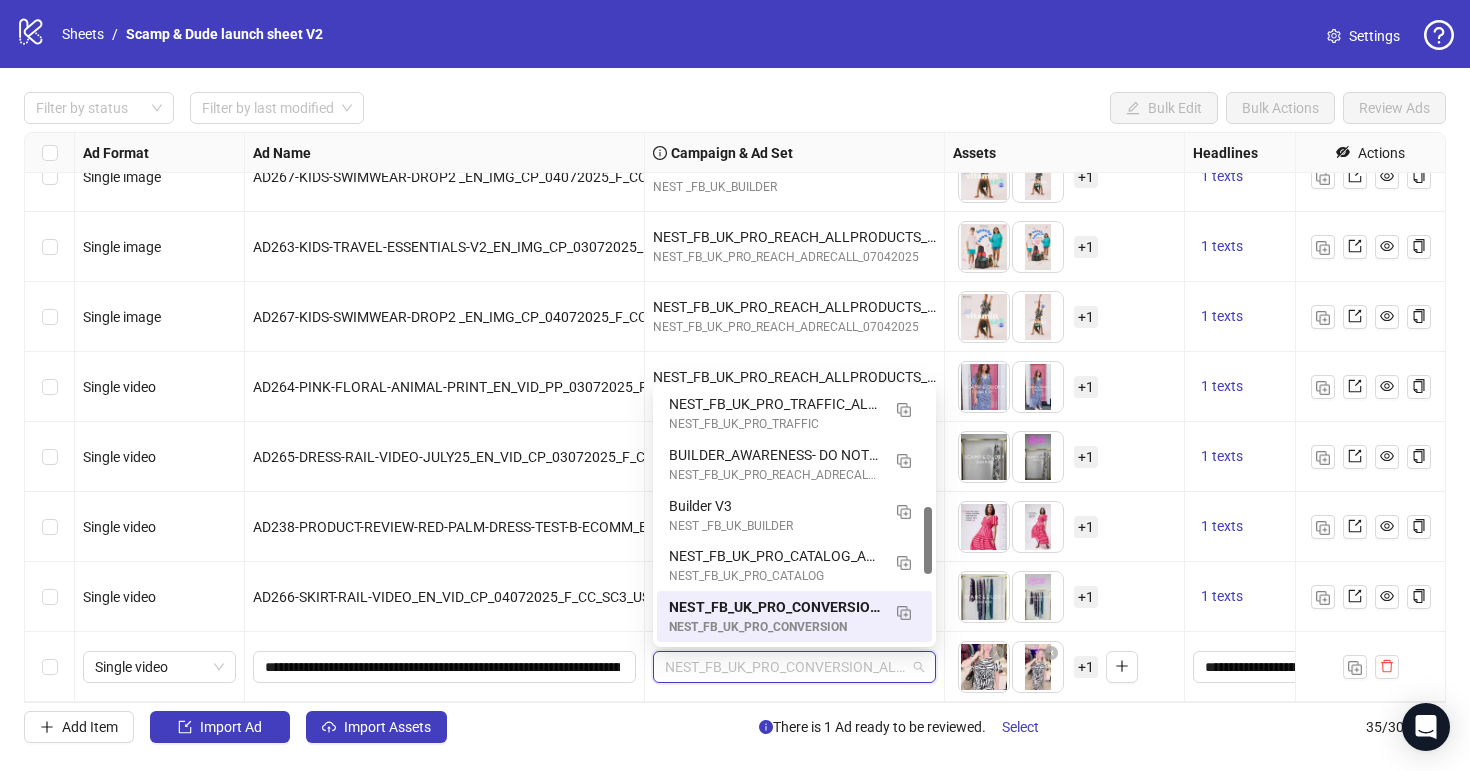 click on "Filter by status Filter by last modified Bulk Edit Bulk Actions Review Ads Ad Format Ad Name Campaign & Ad Set Assets Headlines Primary Texts Descriptions Destination URL App Product Page ID Display URL Leadgen Form Product Set ID Call to Action Actions Single video AD265-DRESS-RAIL-VIDEO-JULY25_EN_VID_CP_03072025_F_CC_SC3_USP11_DRESSES Builder V4 NEST _FB_UK_BUILDER
To pick up a draggable item, press the space bar.
While dragging, use the arrow keys to move the item.
Press space again to drop the item in its new position, or press escape to cancel.
+ 1 1 texts 1 texts Single video AD266-SKIRT-RAIL-VIDEO_EN_VID_CP_04072025_F_CC_SC3_USP11_SKIRTS  Builder V4 NEST _FB_UK_BUILDER
To pick up a draggable item, press the space bar.
While dragging, use the arrow keys to move the item.
Press space again to drop the item in its new position, or press escape to cancel.
+ 1 1 texts 1 texts Single image AD267-KIDS-SWIMWEAR-DROP2 _EN_IMG_CP_04072025_F_CC_SC1_USP11_KIDSCOLLECTION  + 1 + 1" at bounding box center (735, 417) 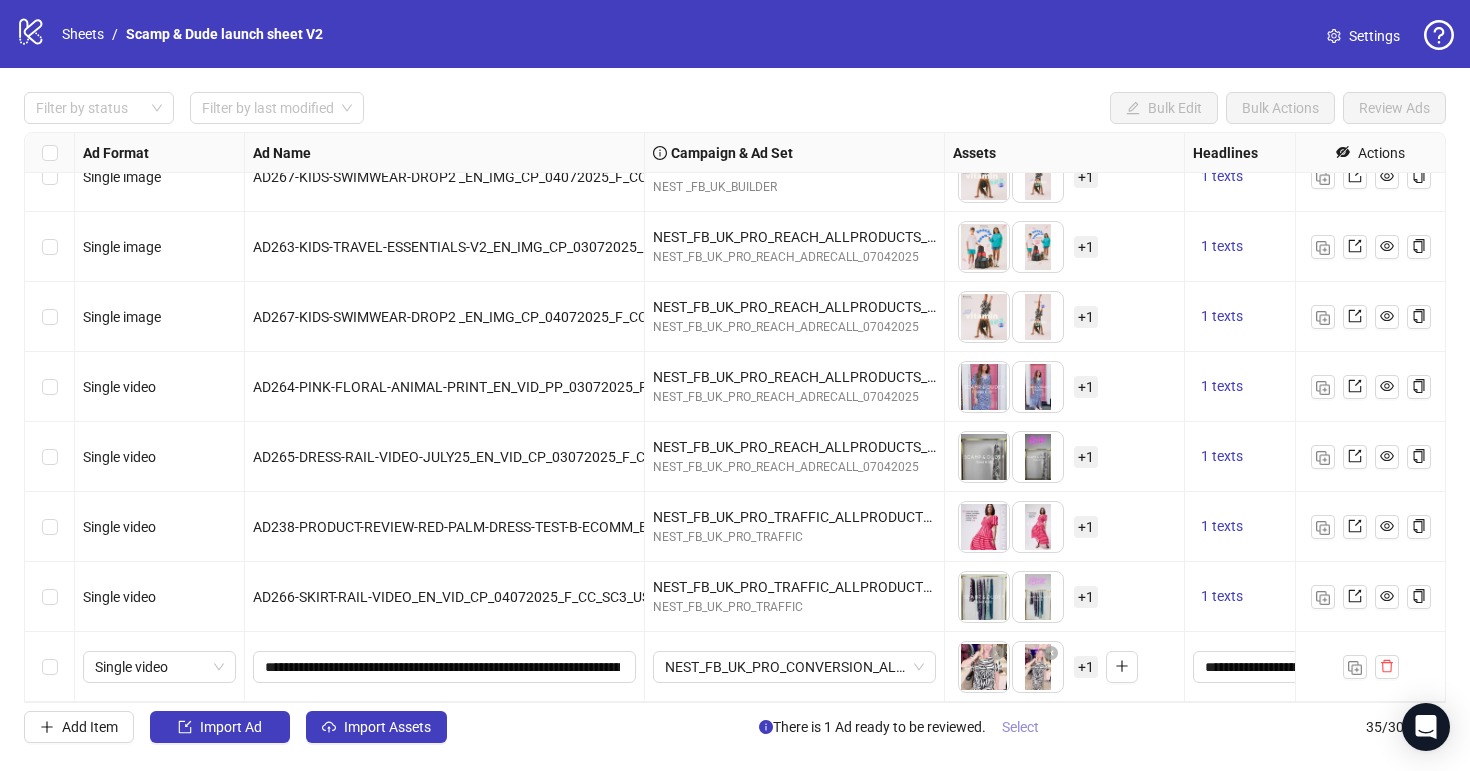 click on "Select" at bounding box center [1020, 727] 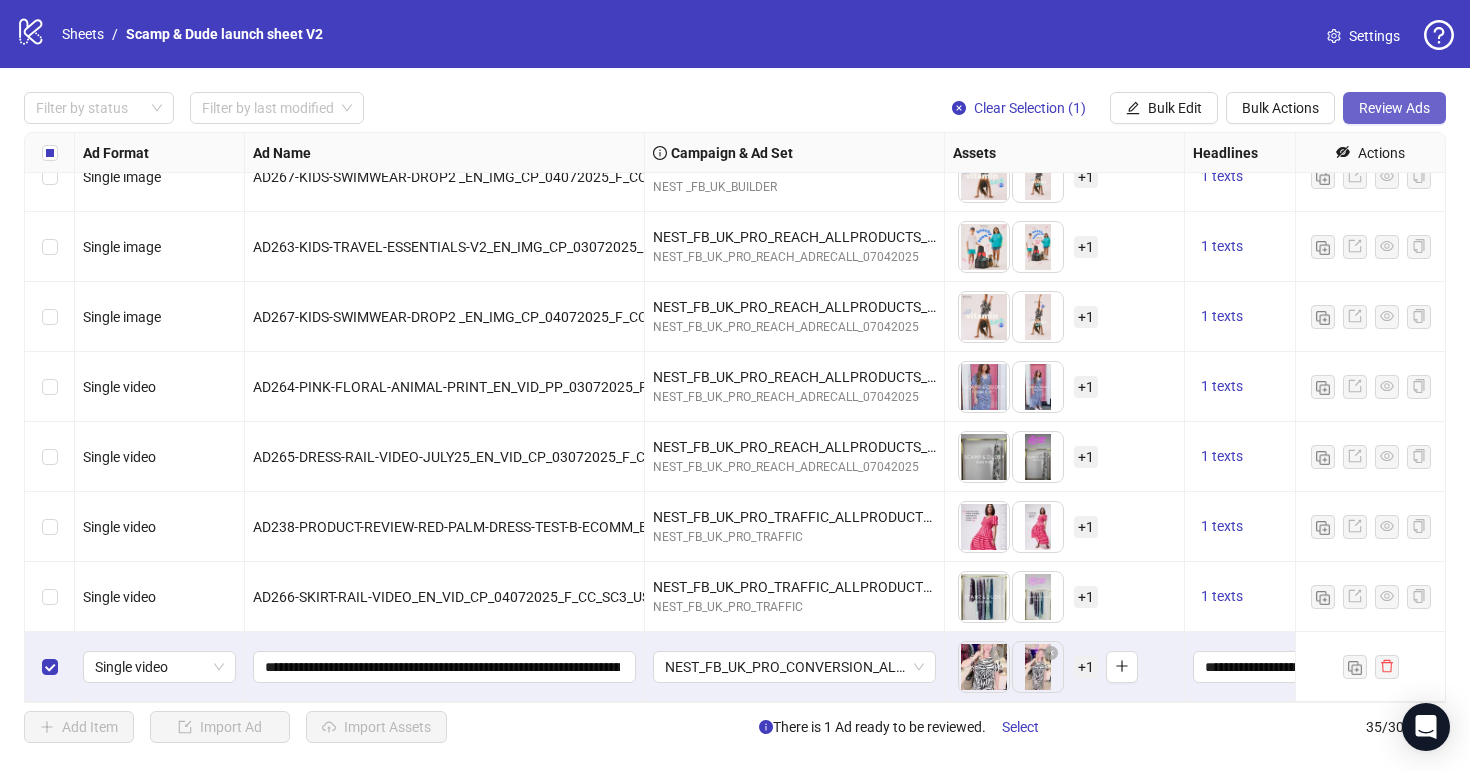 click on "Review Ads" at bounding box center (1394, 108) 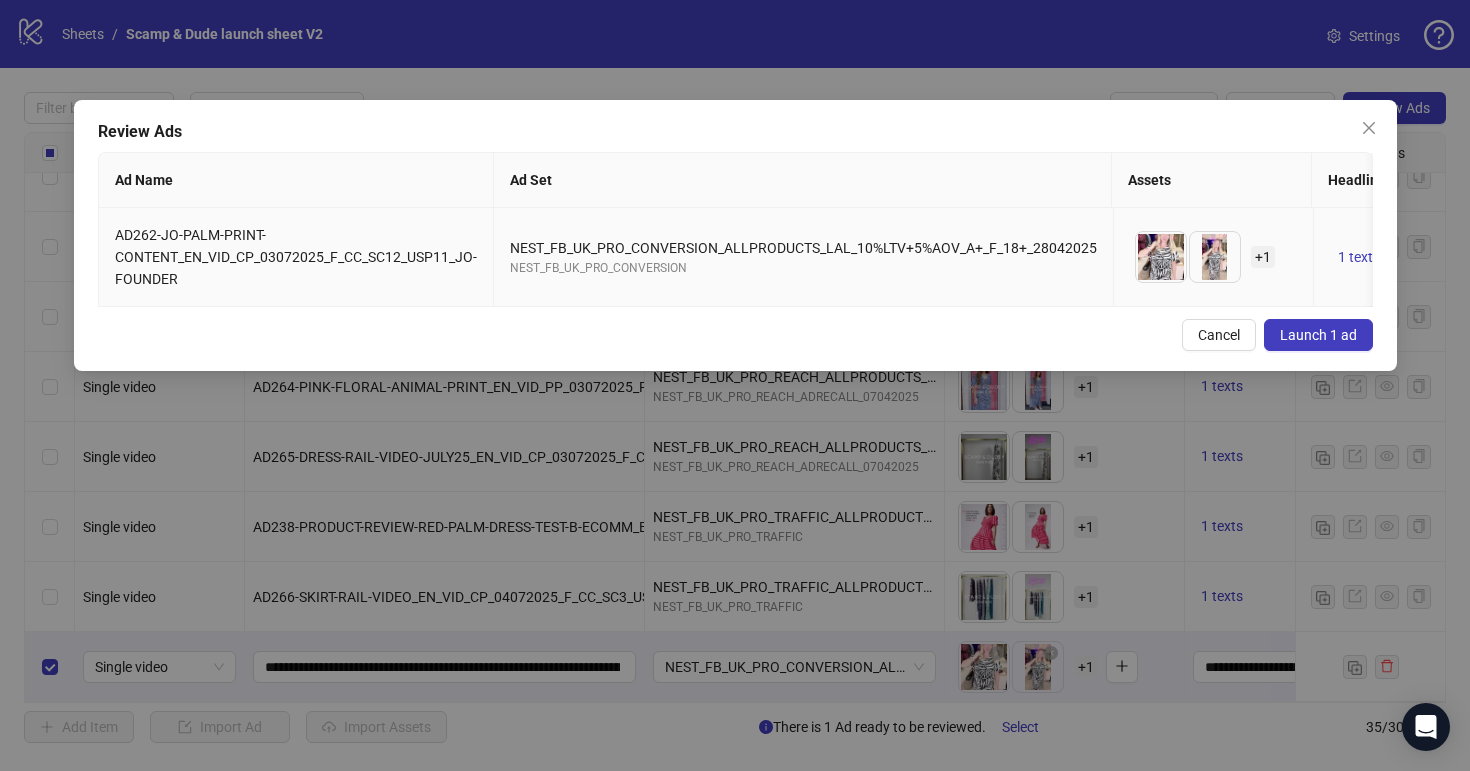 scroll, scrollTop: 0, scrollLeft: 690, axis: horizontal 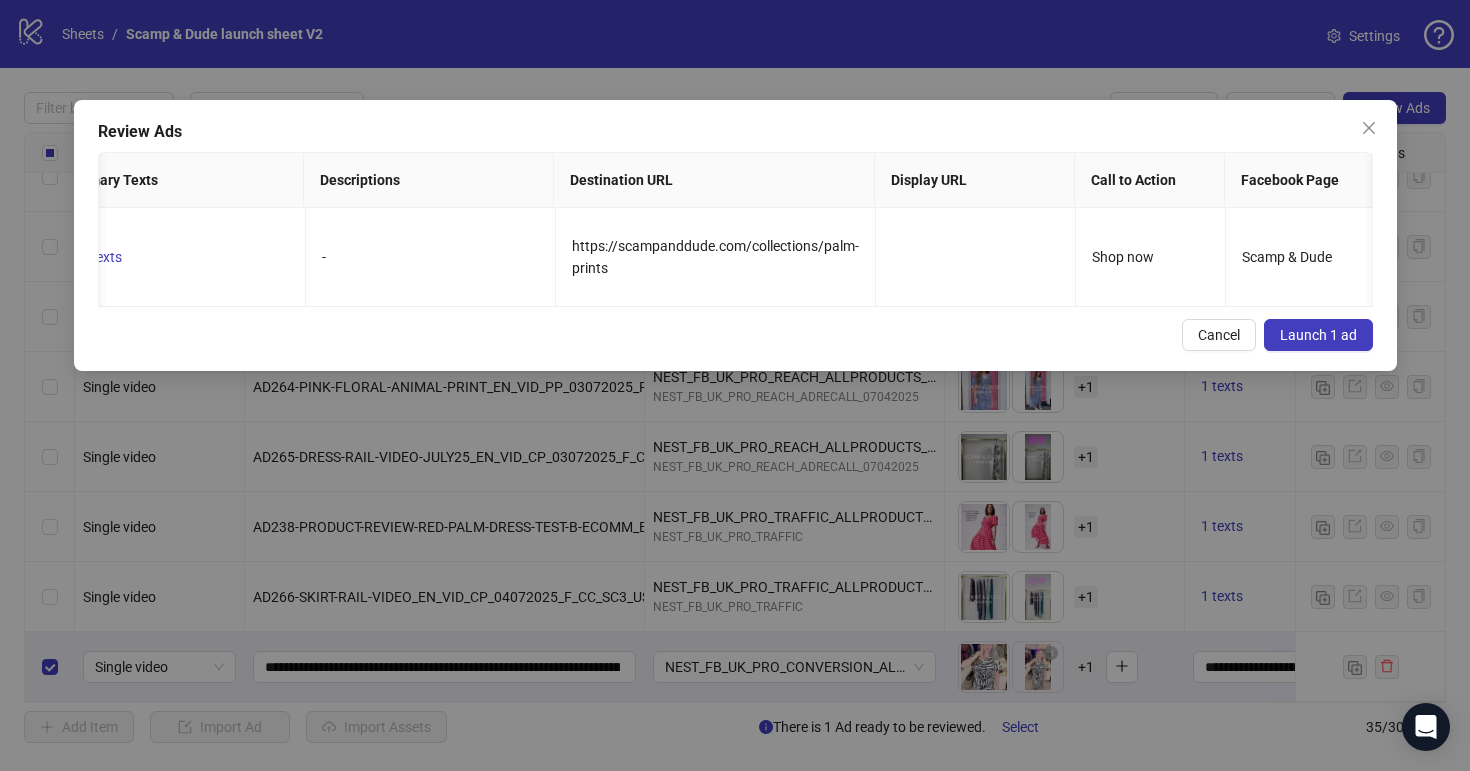 click on "Launch 1 ad" at bounding box center [1318, 335] 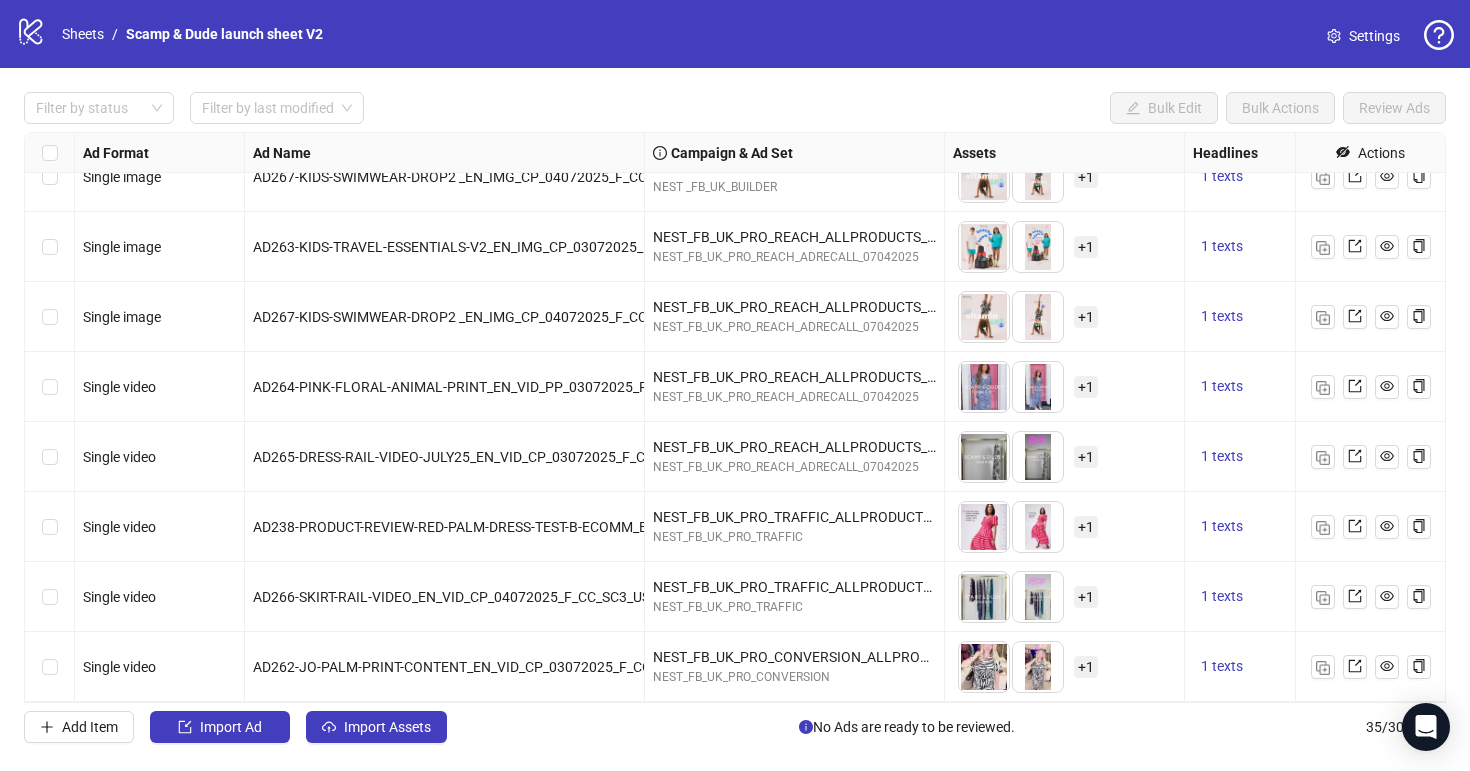 click on "Headlines" at bounding box center [1335, 153] 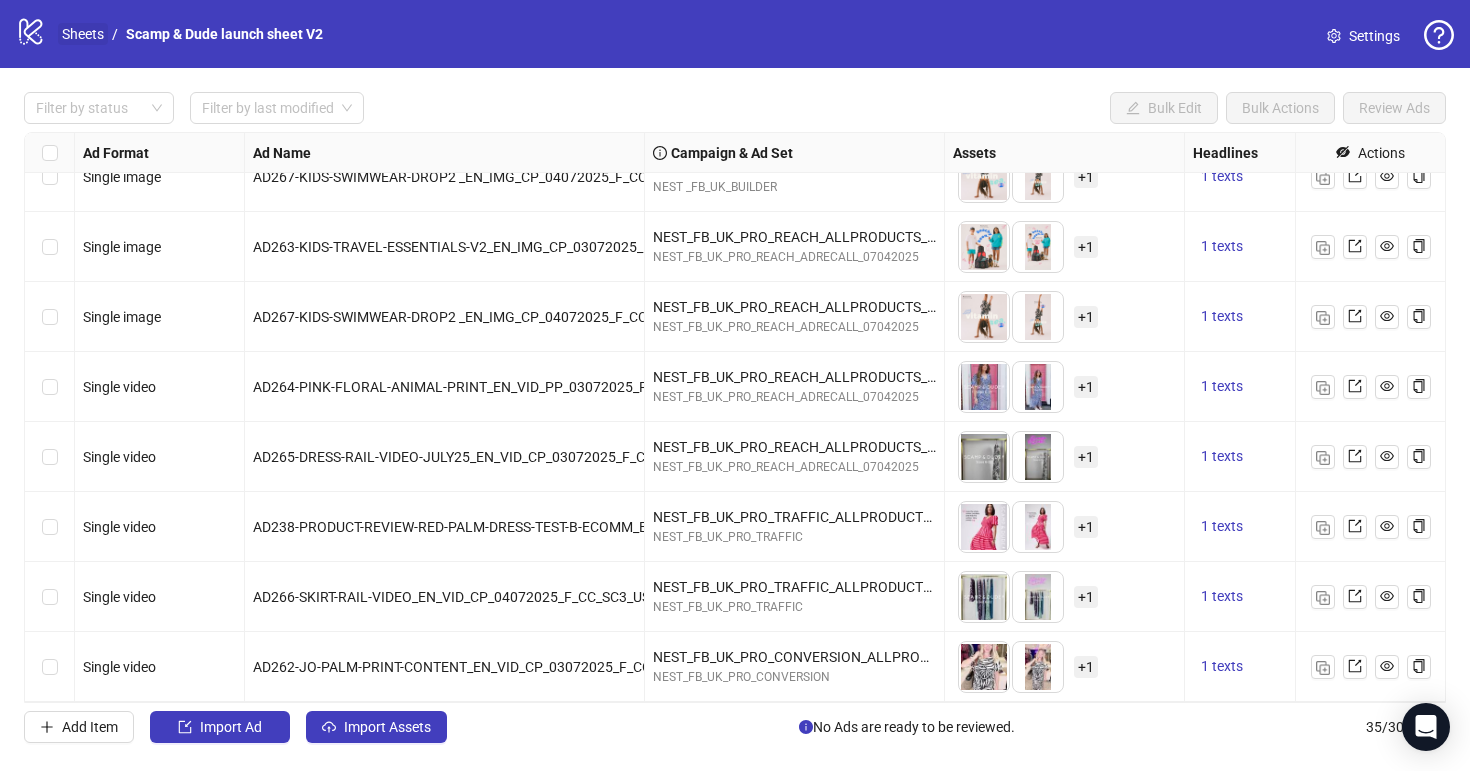 click on "Sheets" at bounding box center (83, 34) 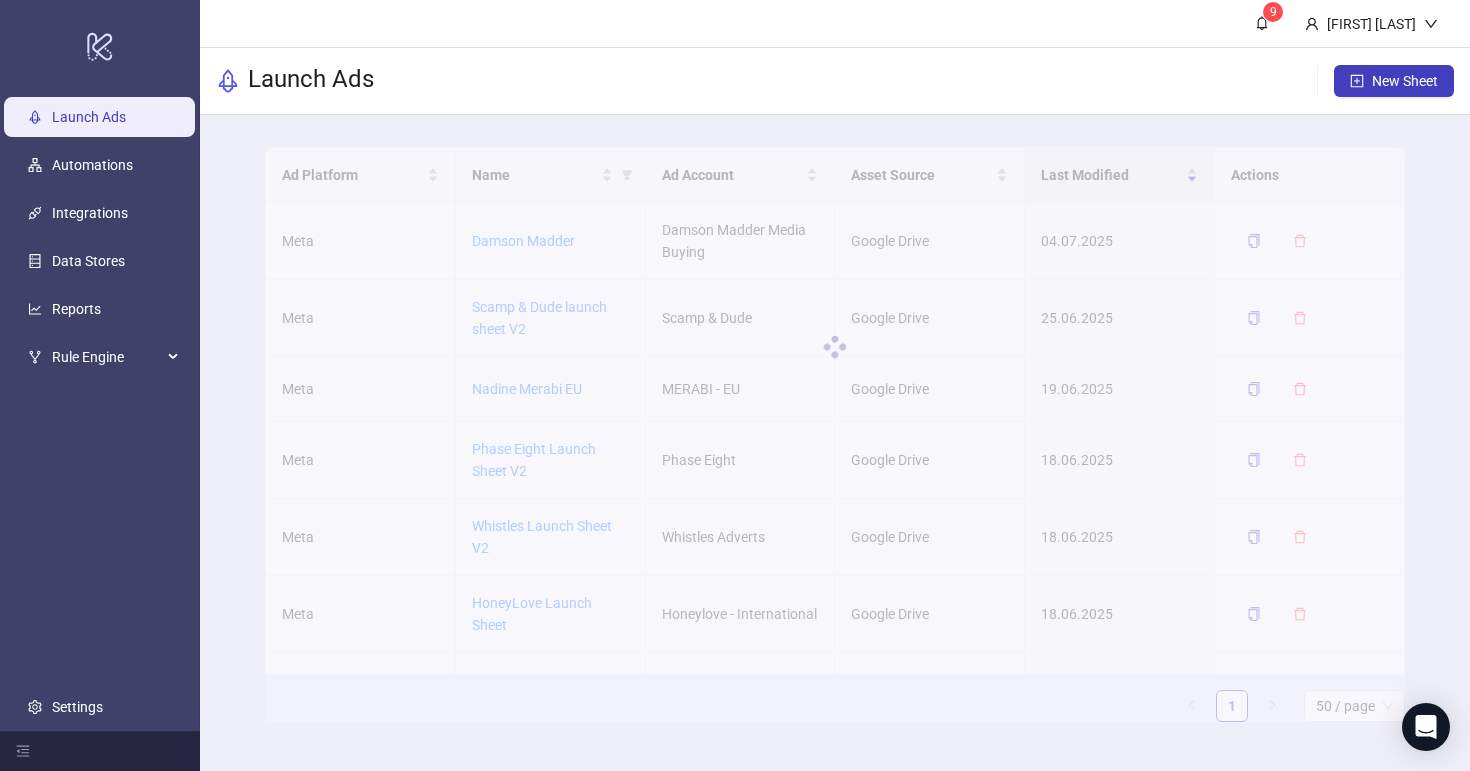 click at bounding box center (835, 347) 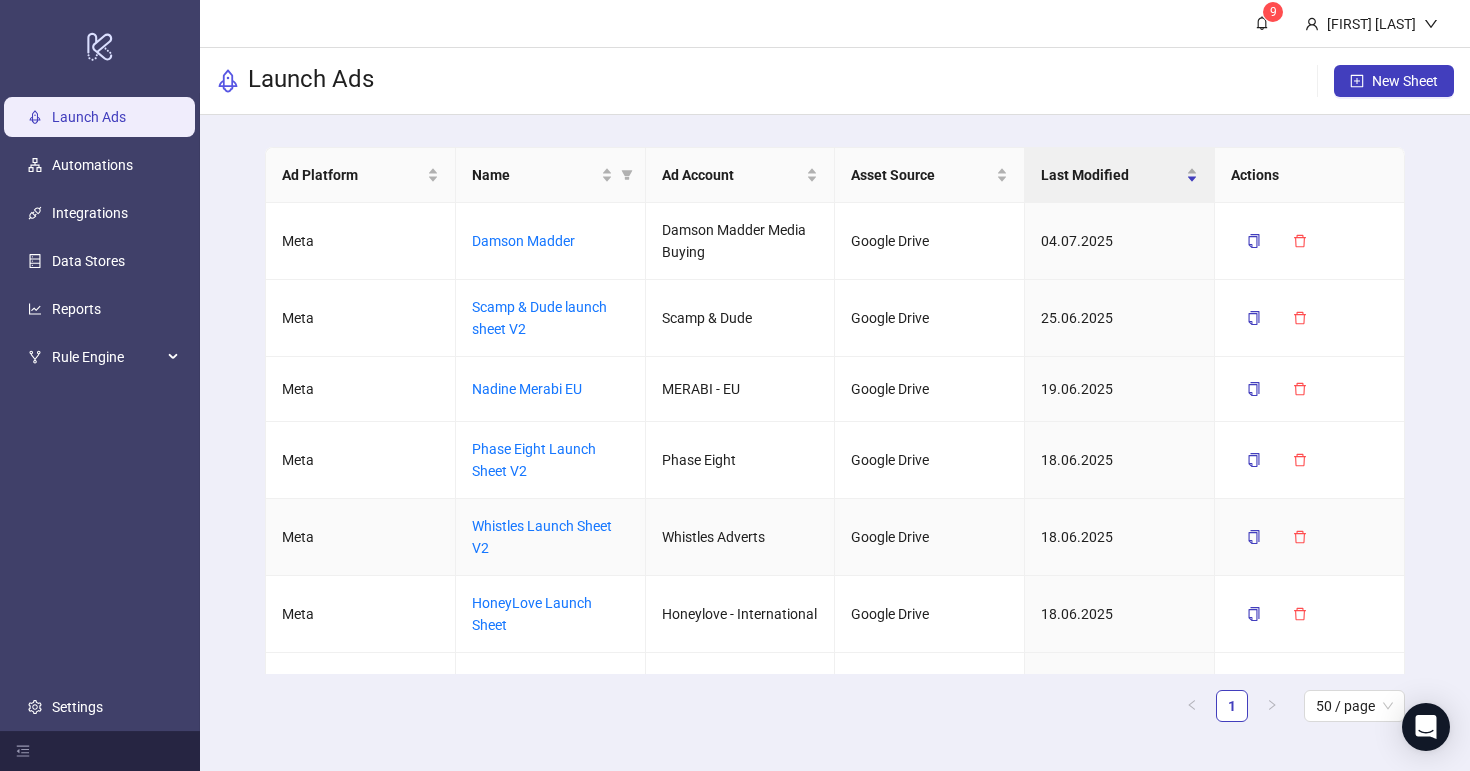 click on "Whistles Launch Sheet V2" at bounding box center (542, 537) 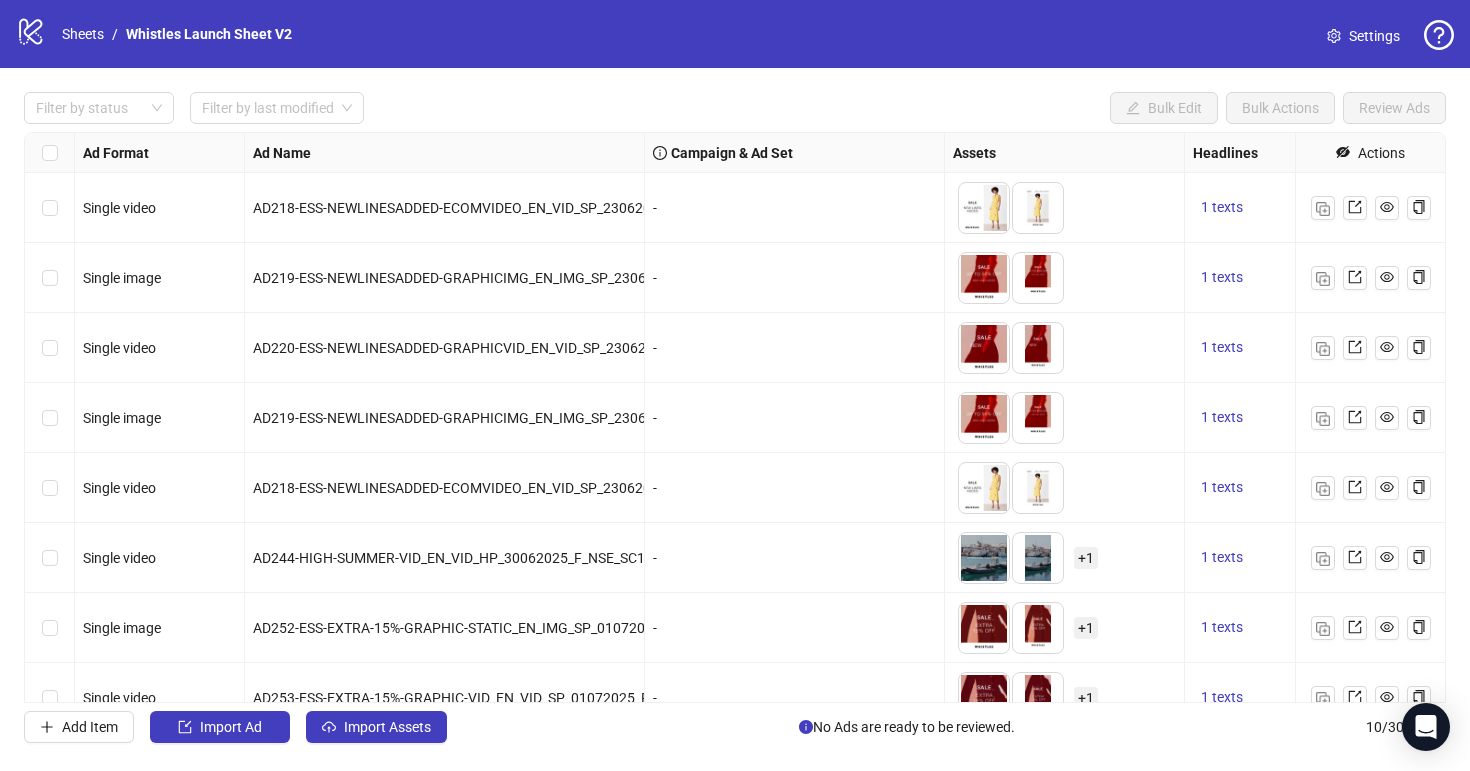 scroll, scrollTop: 171, scrollLeft: 0, axis: vertical 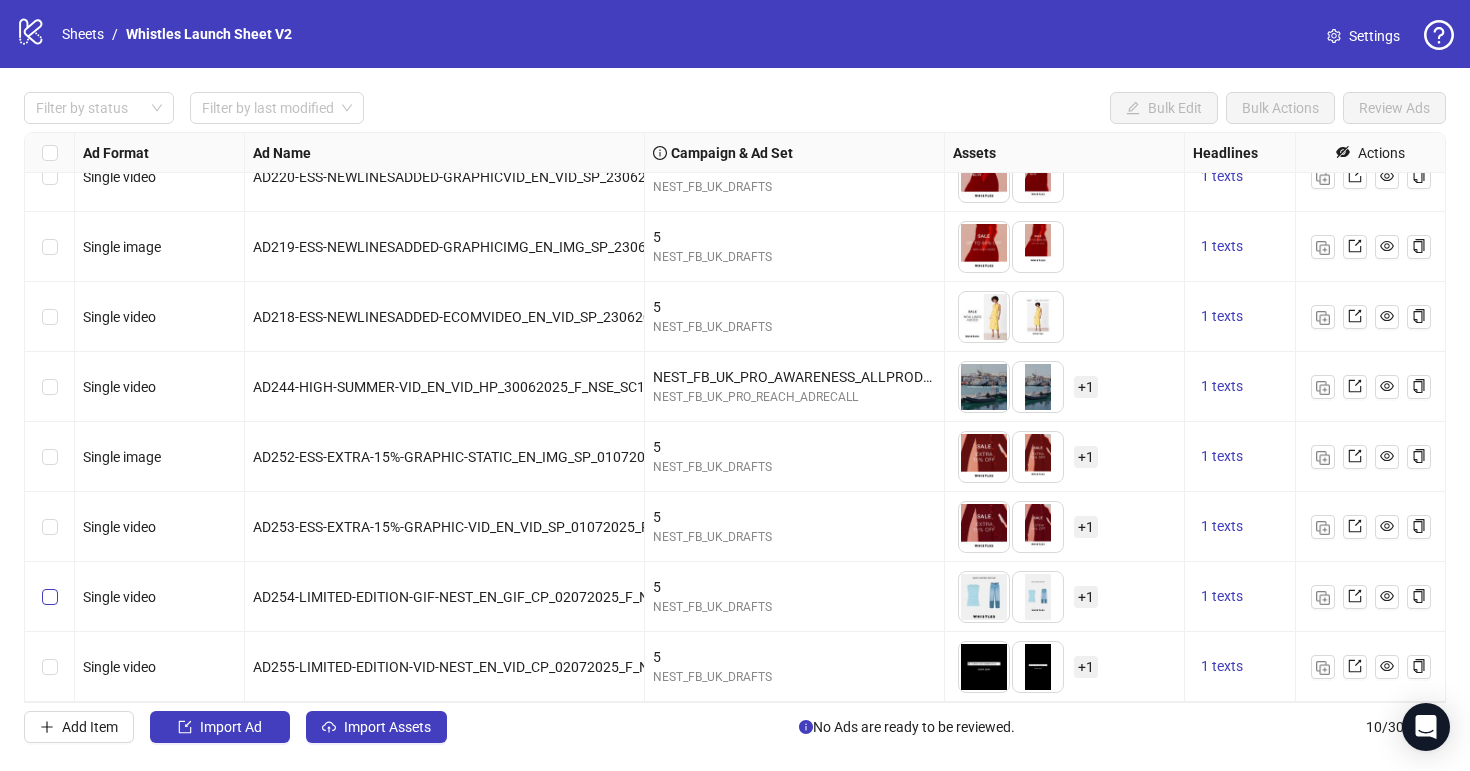 click at bounding box center [50, 597] 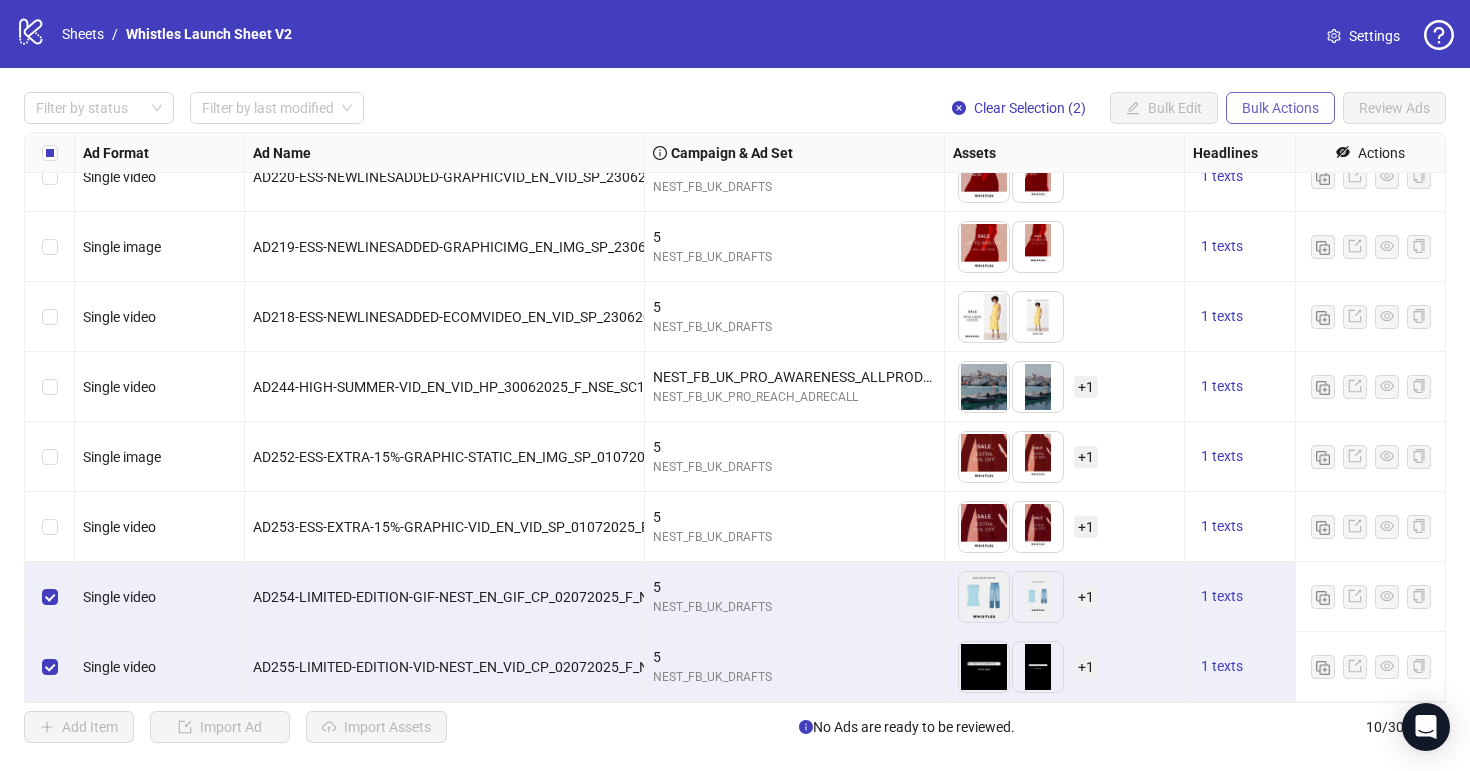 click on "Bulk Actions" at bounding box center (1133, 108) 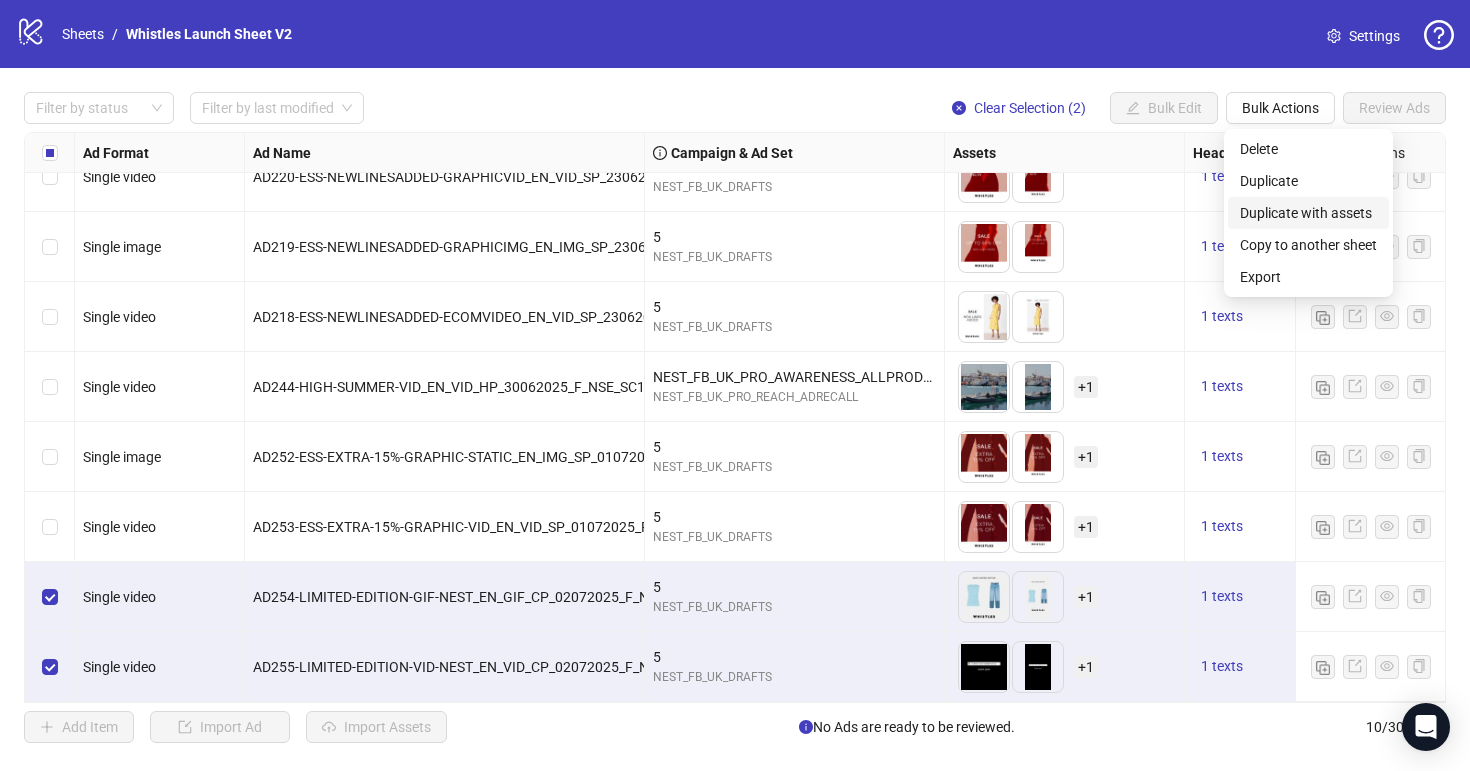 click on "Duplicate with assets" at bounding box center [1308, 213] 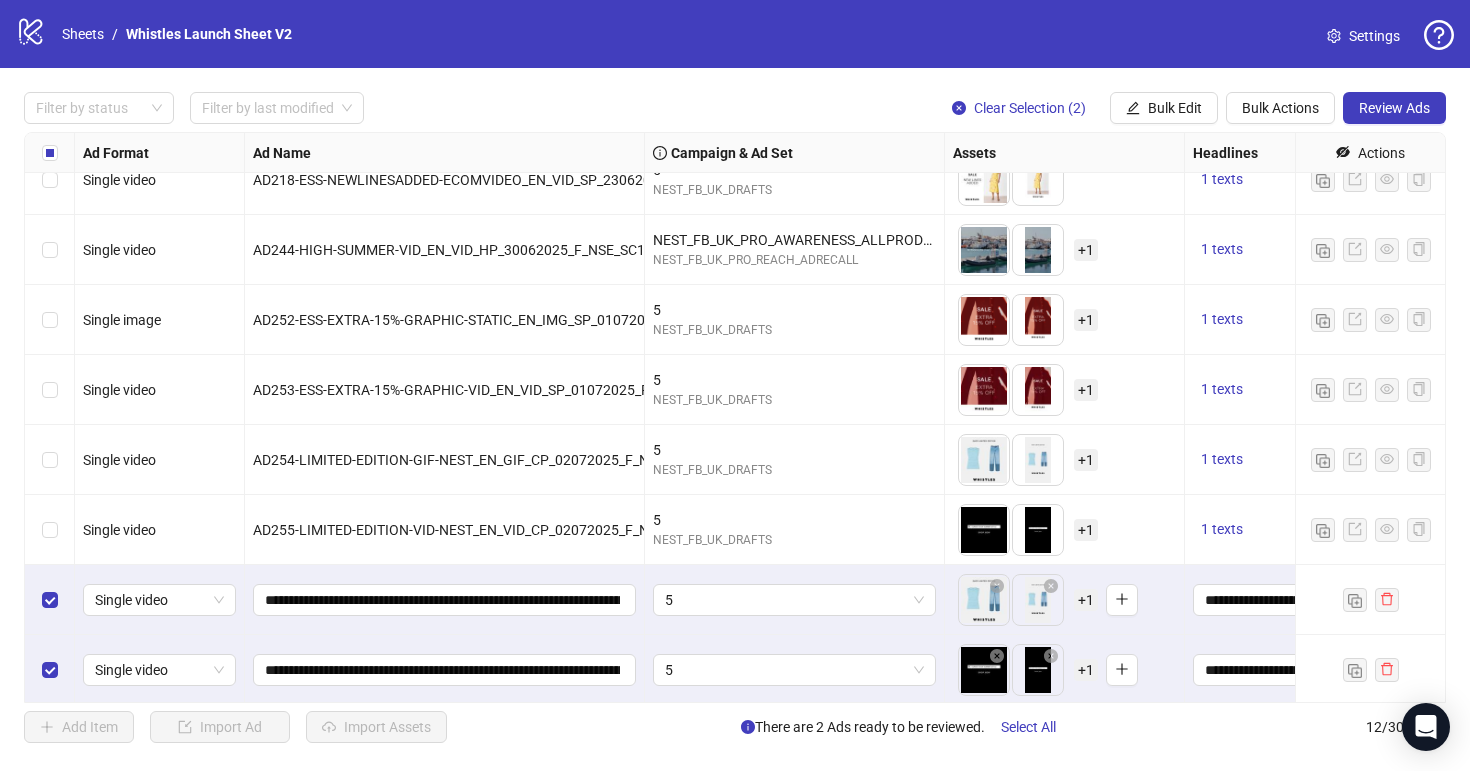 scroll, scrollTop: 311, scrollLeft: 0, axis: vertical 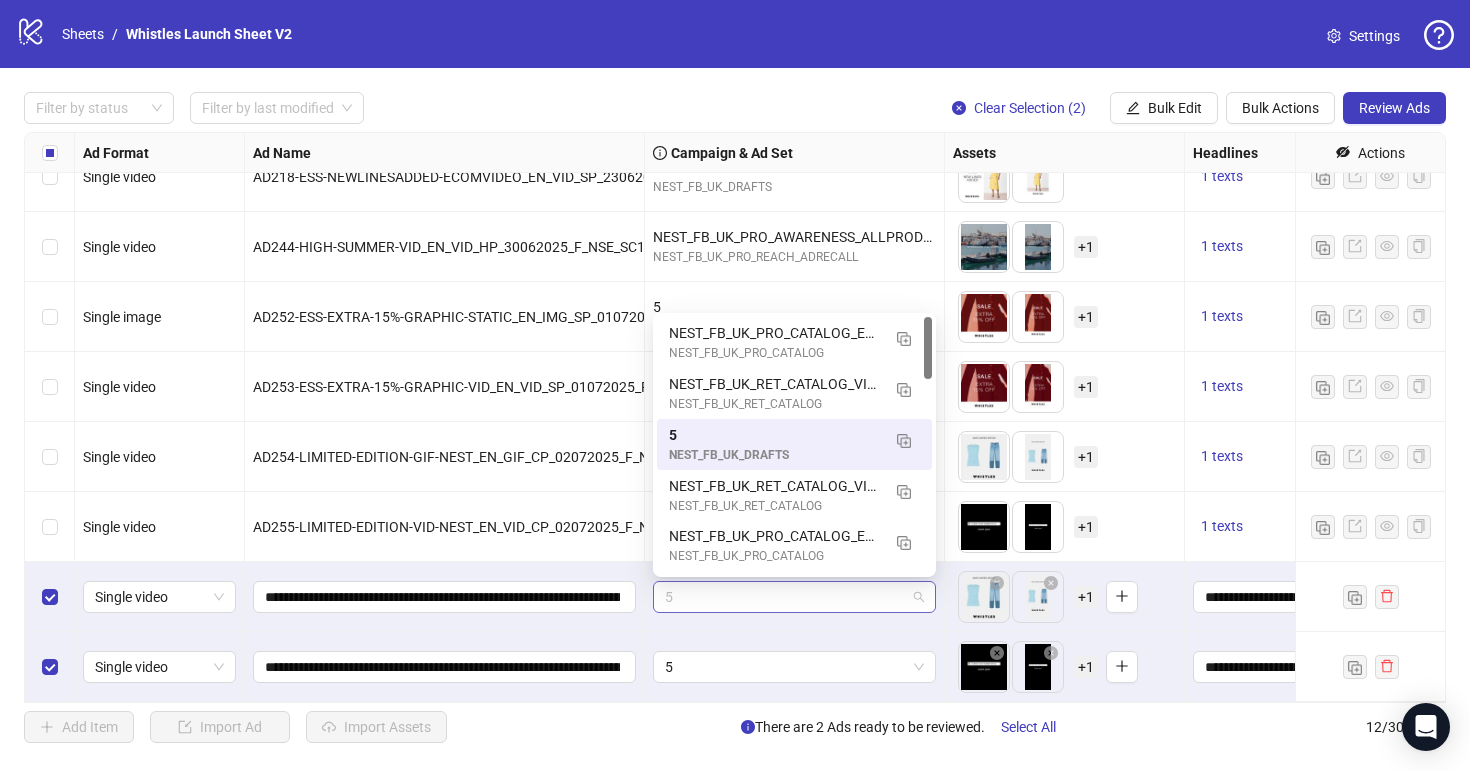 click on "5" at bounding box center (794, 597) 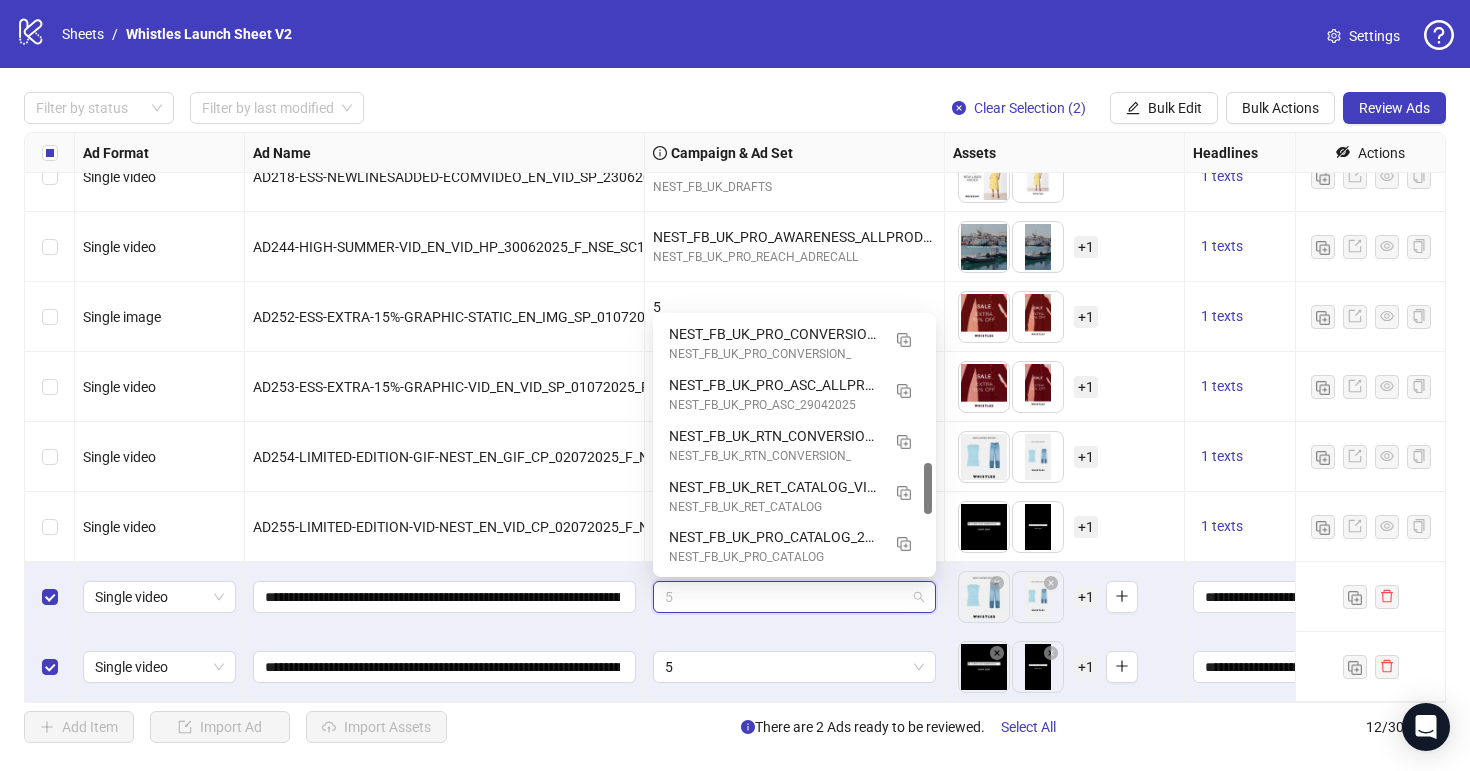scroll, scrollTop: 716, scrollLeft: 0, axis: vertical 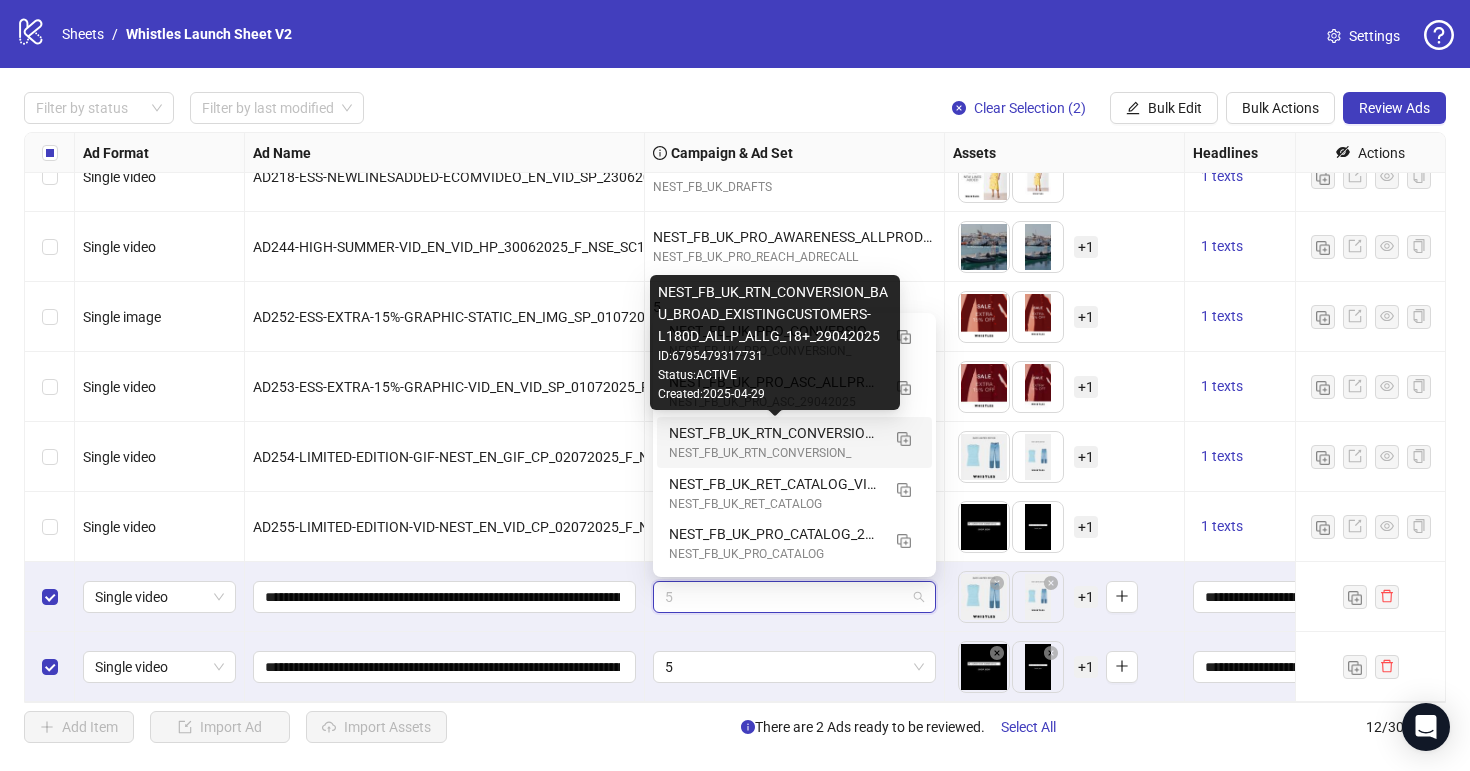 click on "NEST_FB_UK_RTN_CONVERSION_BAU_BROAD_EXISTINGCUSTOMERS-L180D_ALLP_ALLG_18+_29042025" at bounding box center [774, 433] 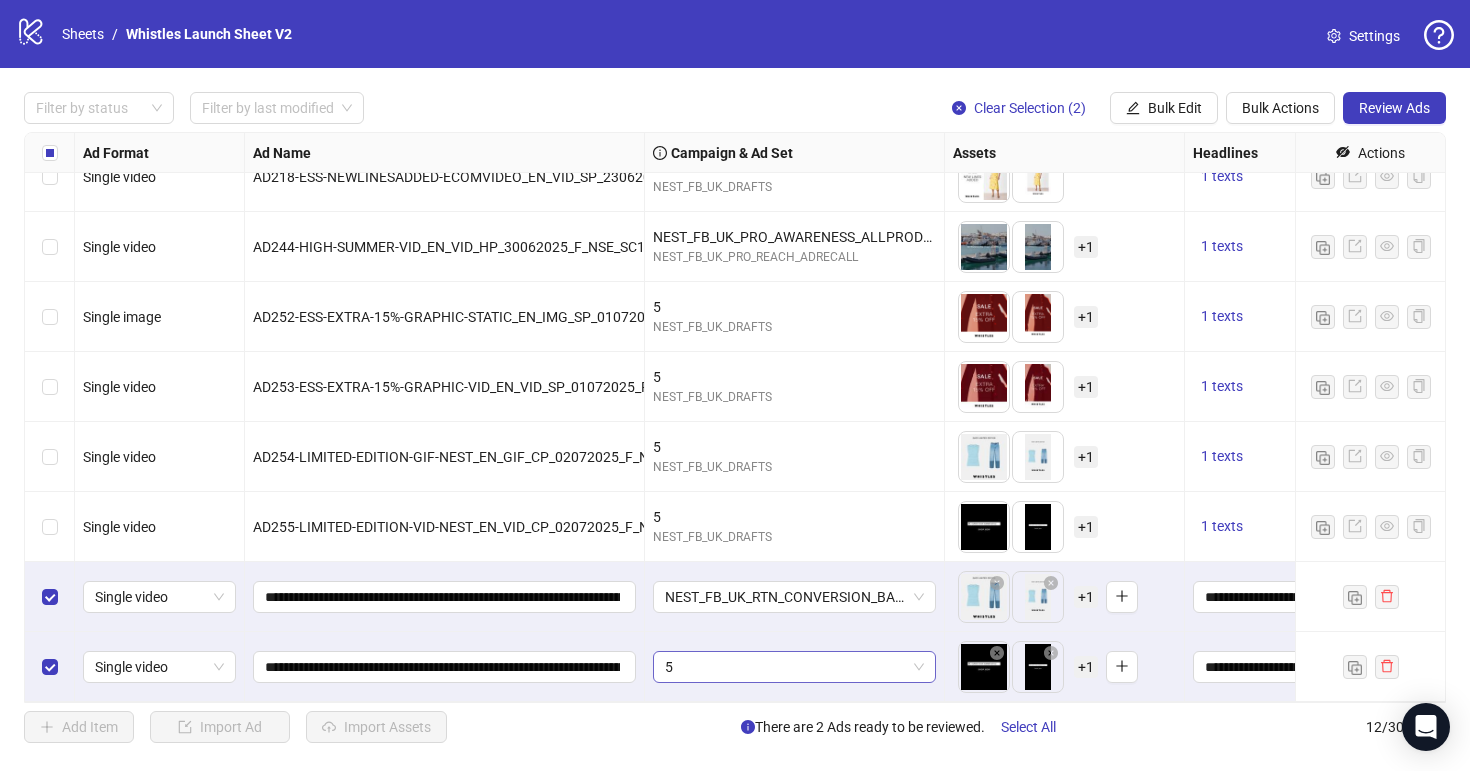 click on "5" at bounding box center (159, 597) 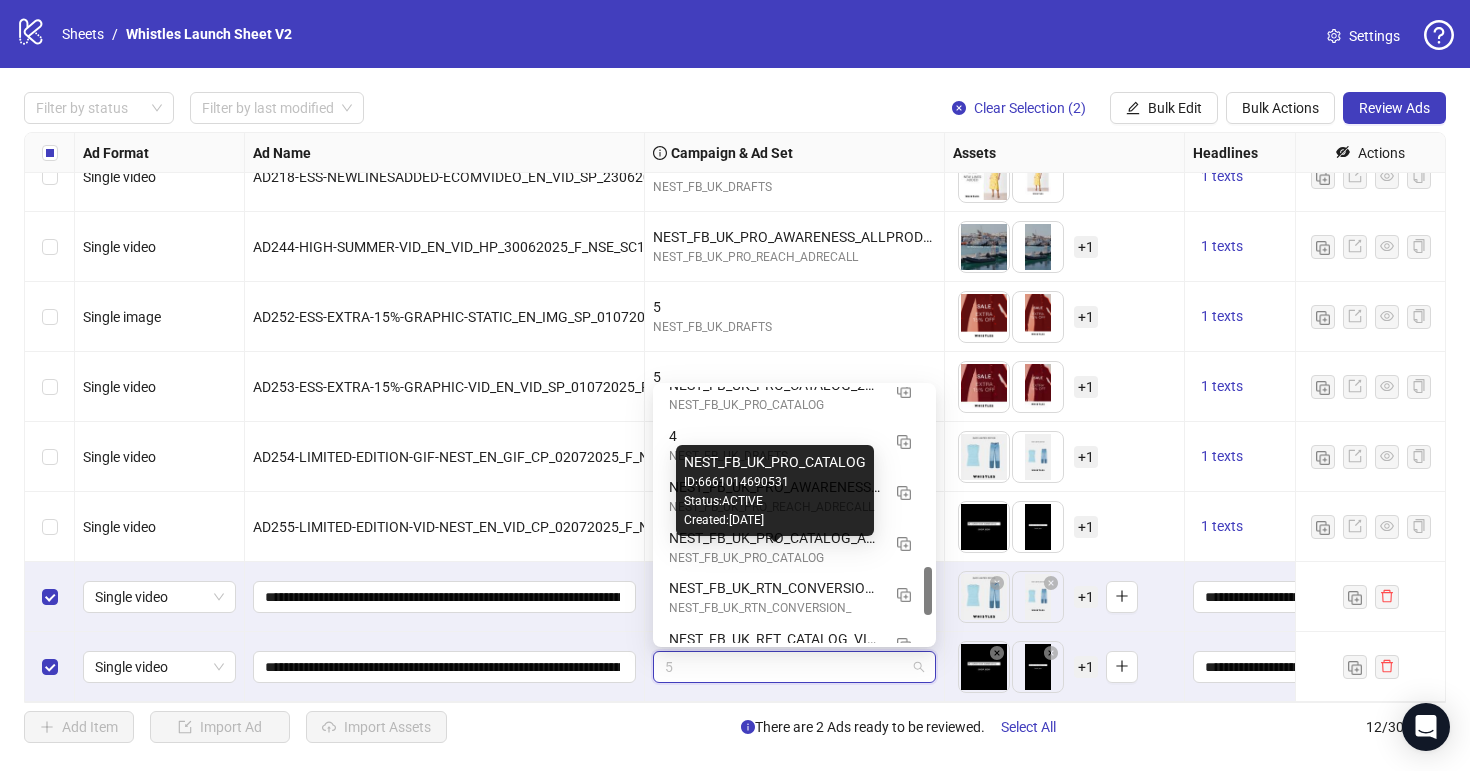 scroll, scrollTop: 1006, scrollLeft: 0, axis: vertical 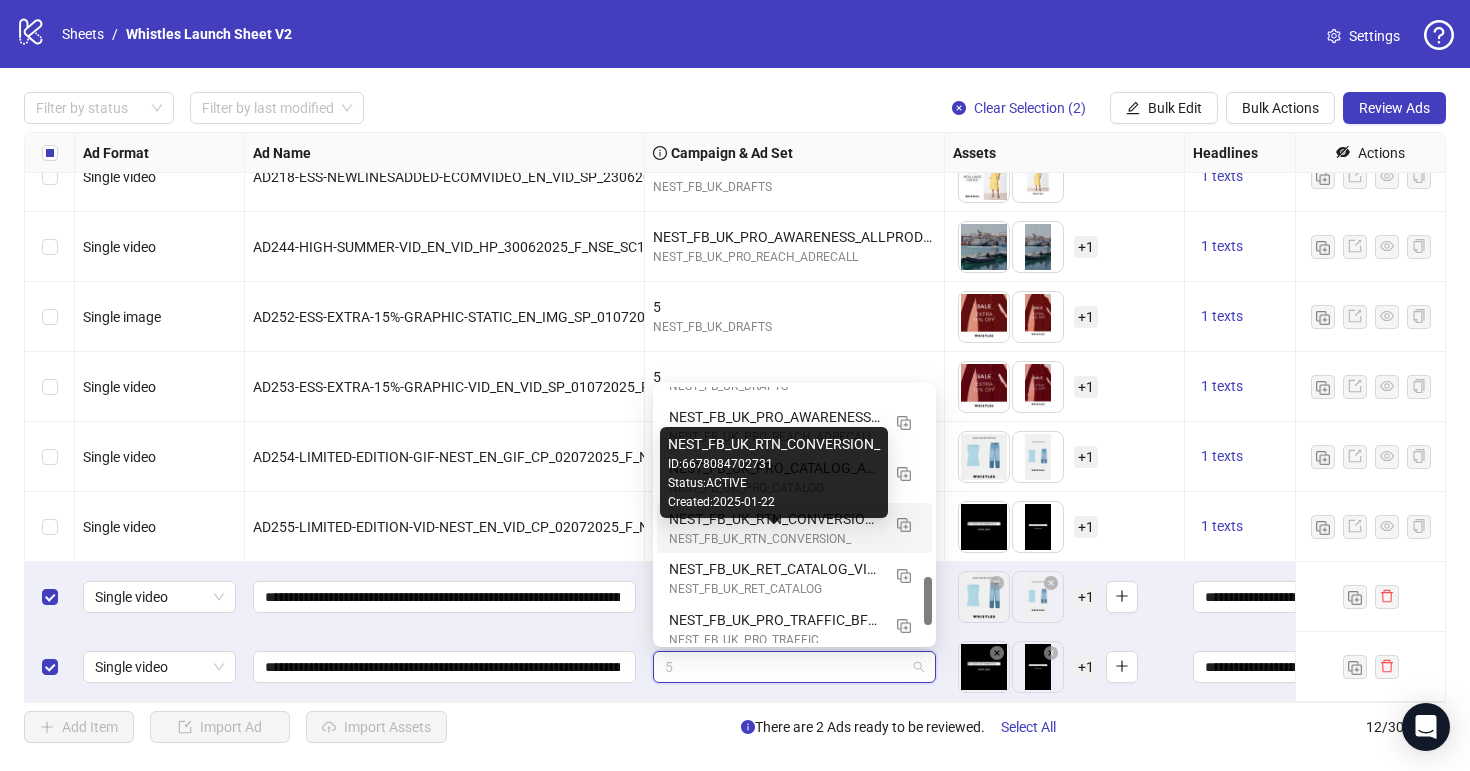 click on "NEST_FB_UK_RTN_CONVERSION_" at bounding box center [774, 539] 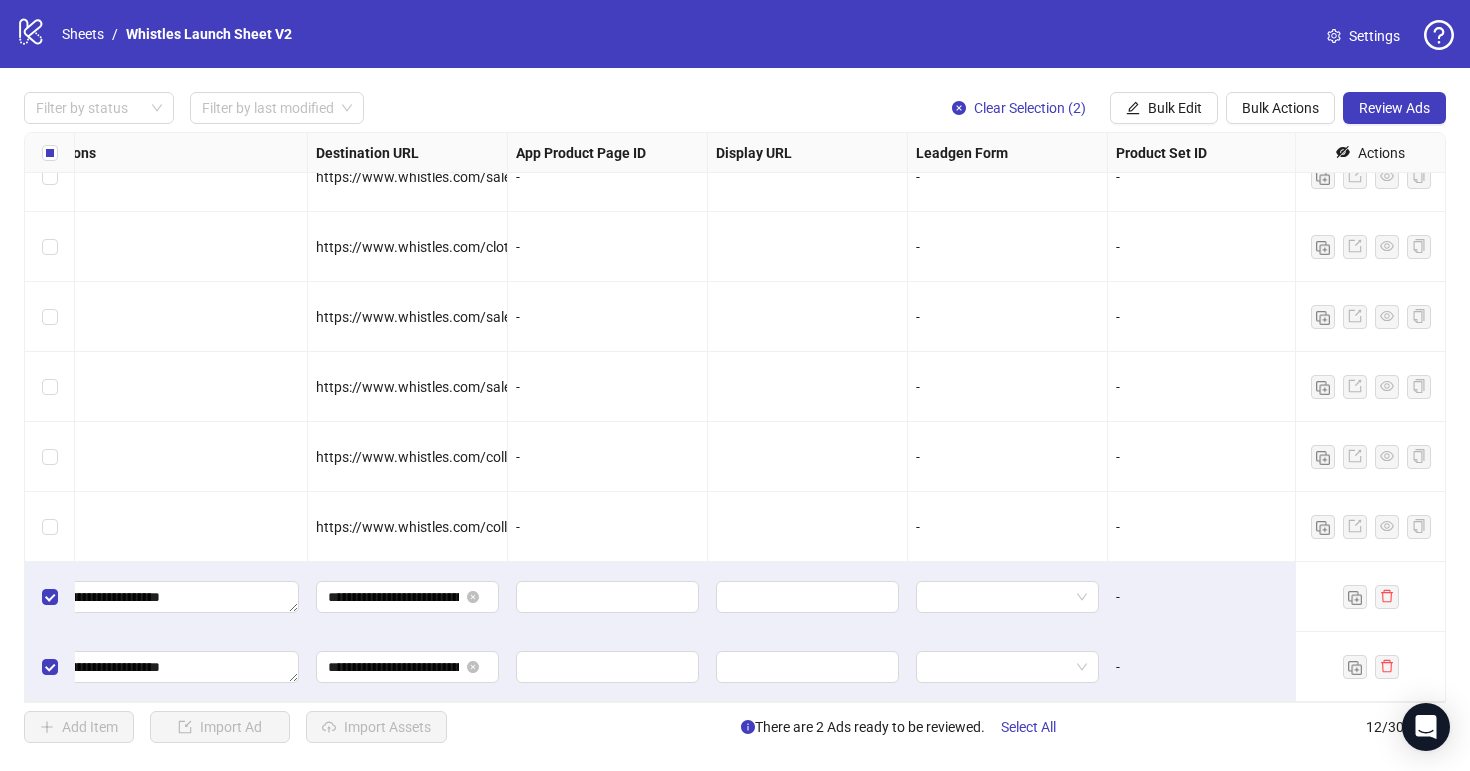 scroll, scrollTop: 311, scrollLeft: 1850, axis: both 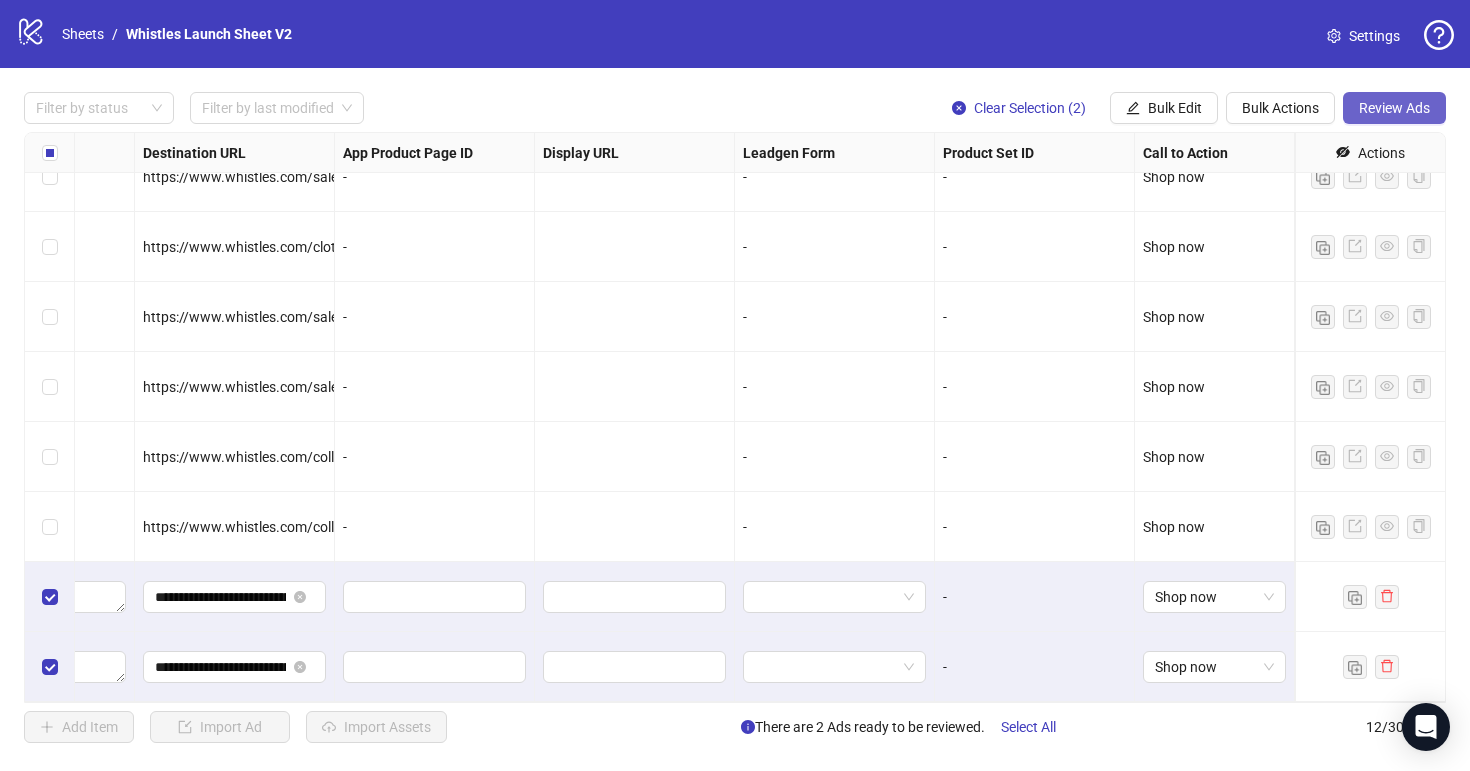 click on "Review Ads" at bounding box center (1394, 108) 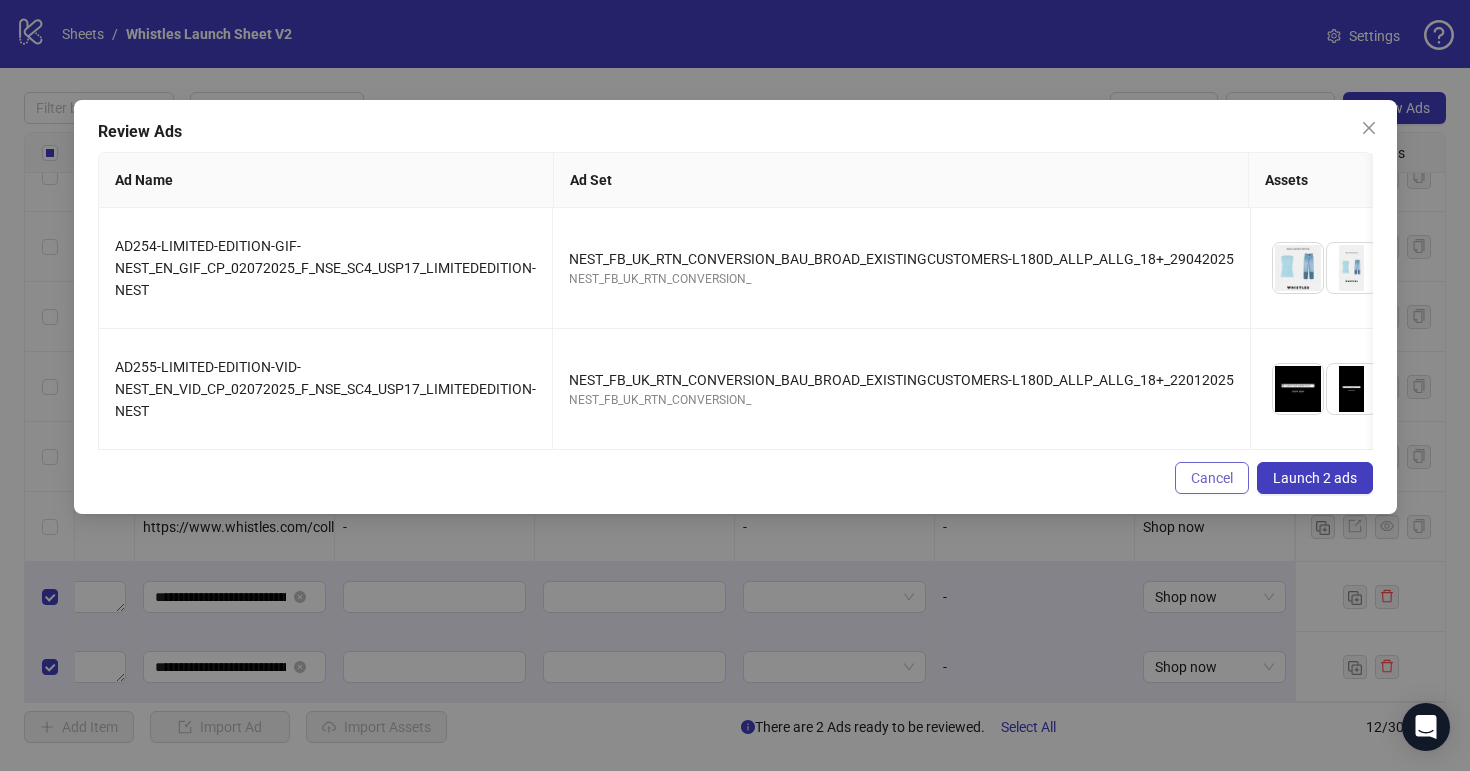 click on "Cancel" at bounding box center (1212, 478) 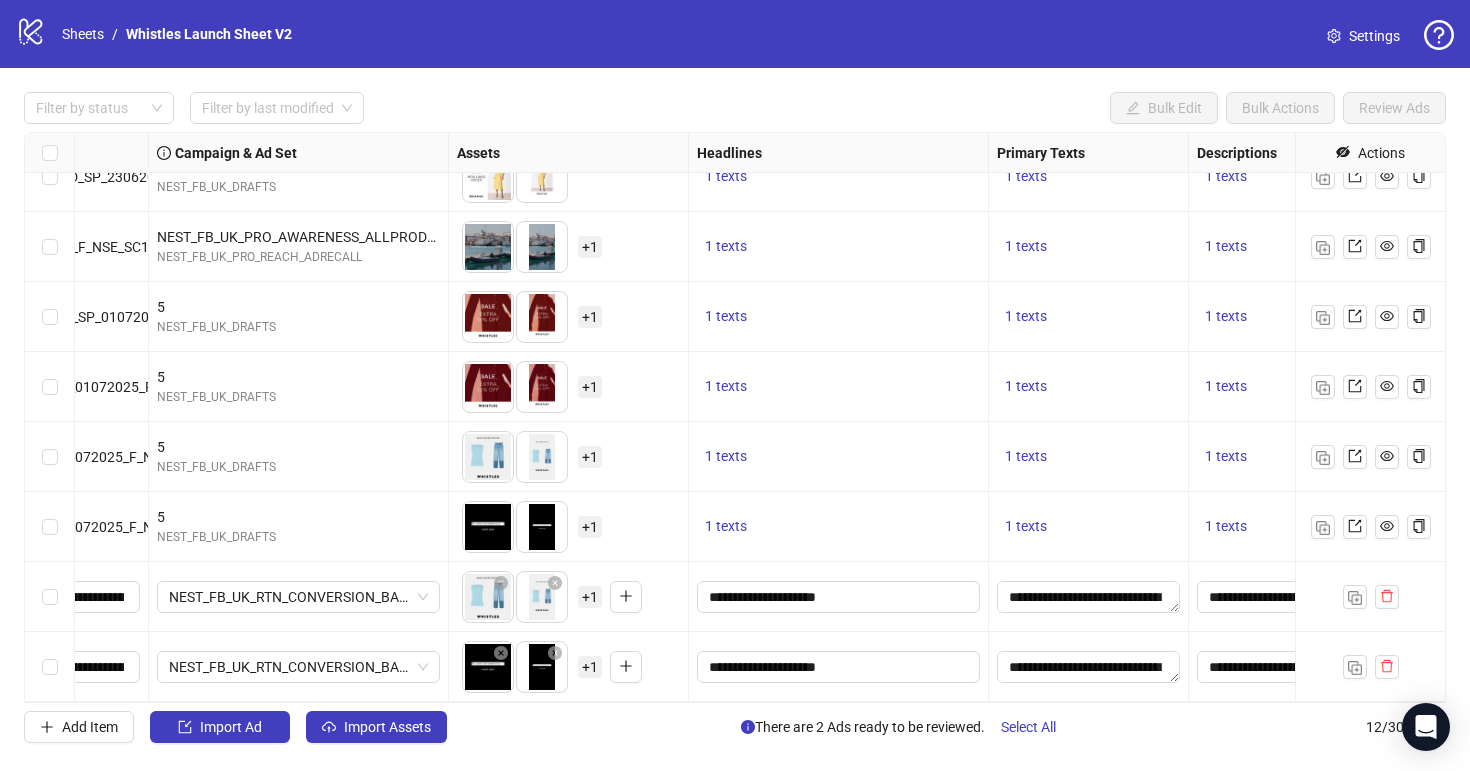 scroll, scrollTop: 311, scrollLeft: 0, axis: vertical 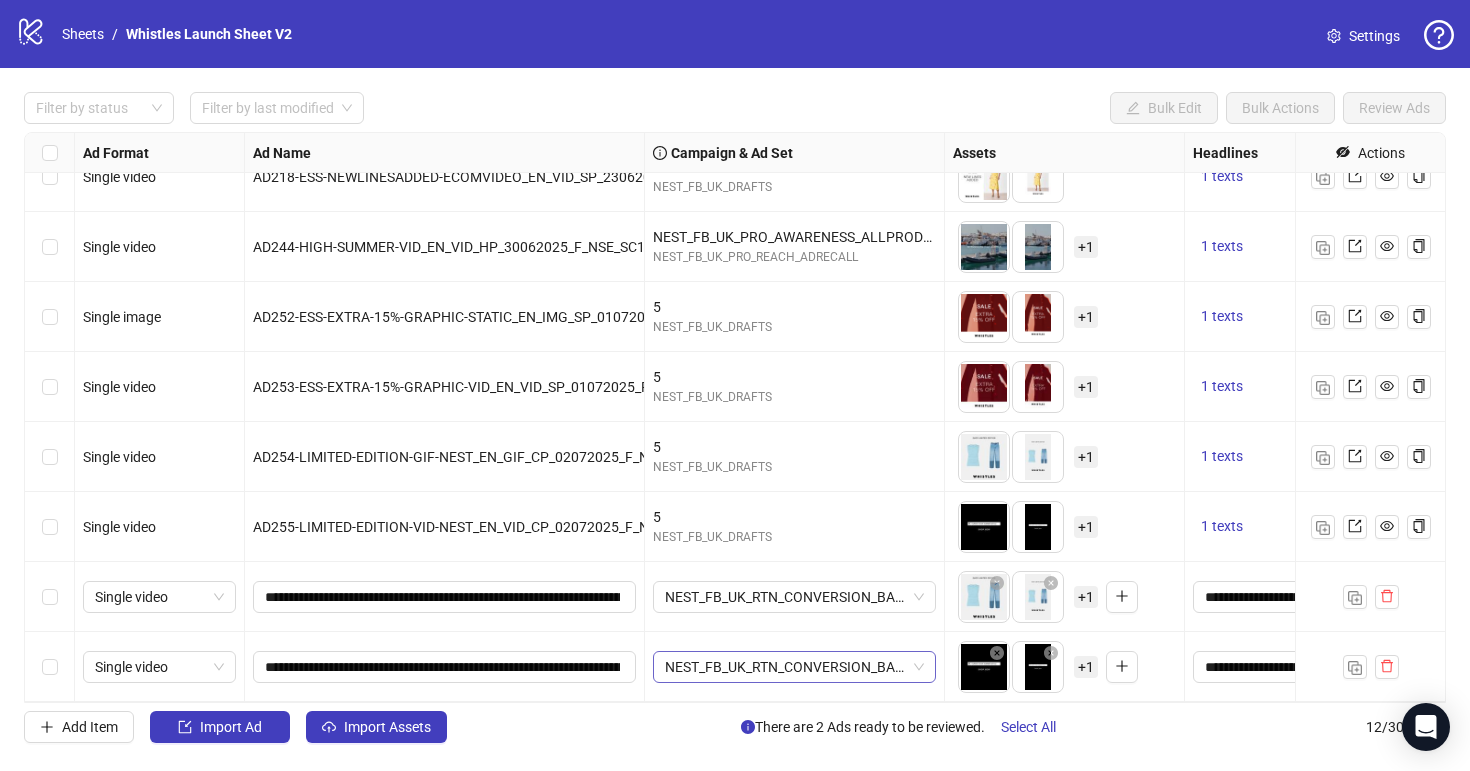 click on "NEST_FB_UK_RTN_CONVERSION_BAU_BROAD_EXISTINGCUSTOMERS-L180D_ALLP_ALLG_18+_22012025" at bounding box center (159, 597) 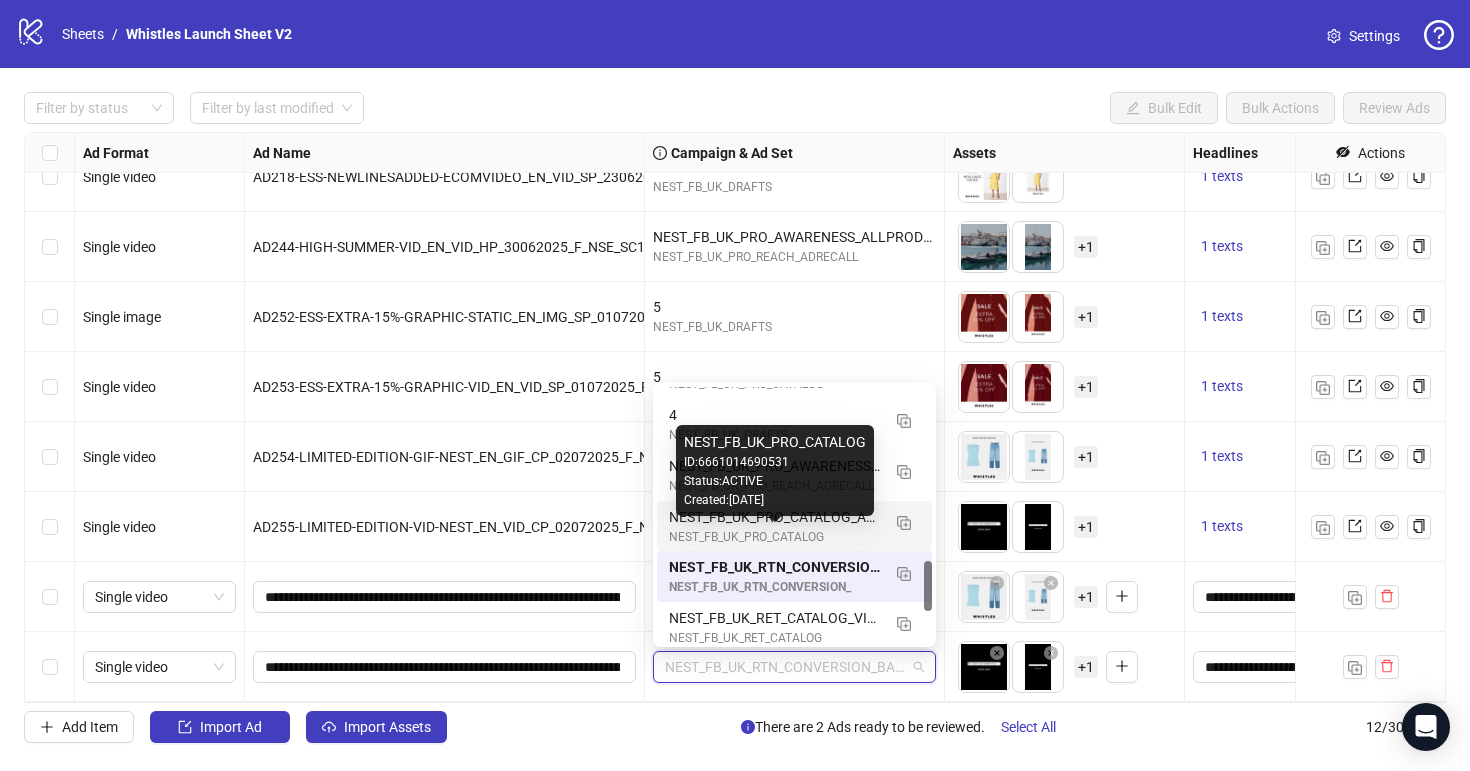 scroll, scrollTop: 858, scrollLeft: 0, axis: vertical 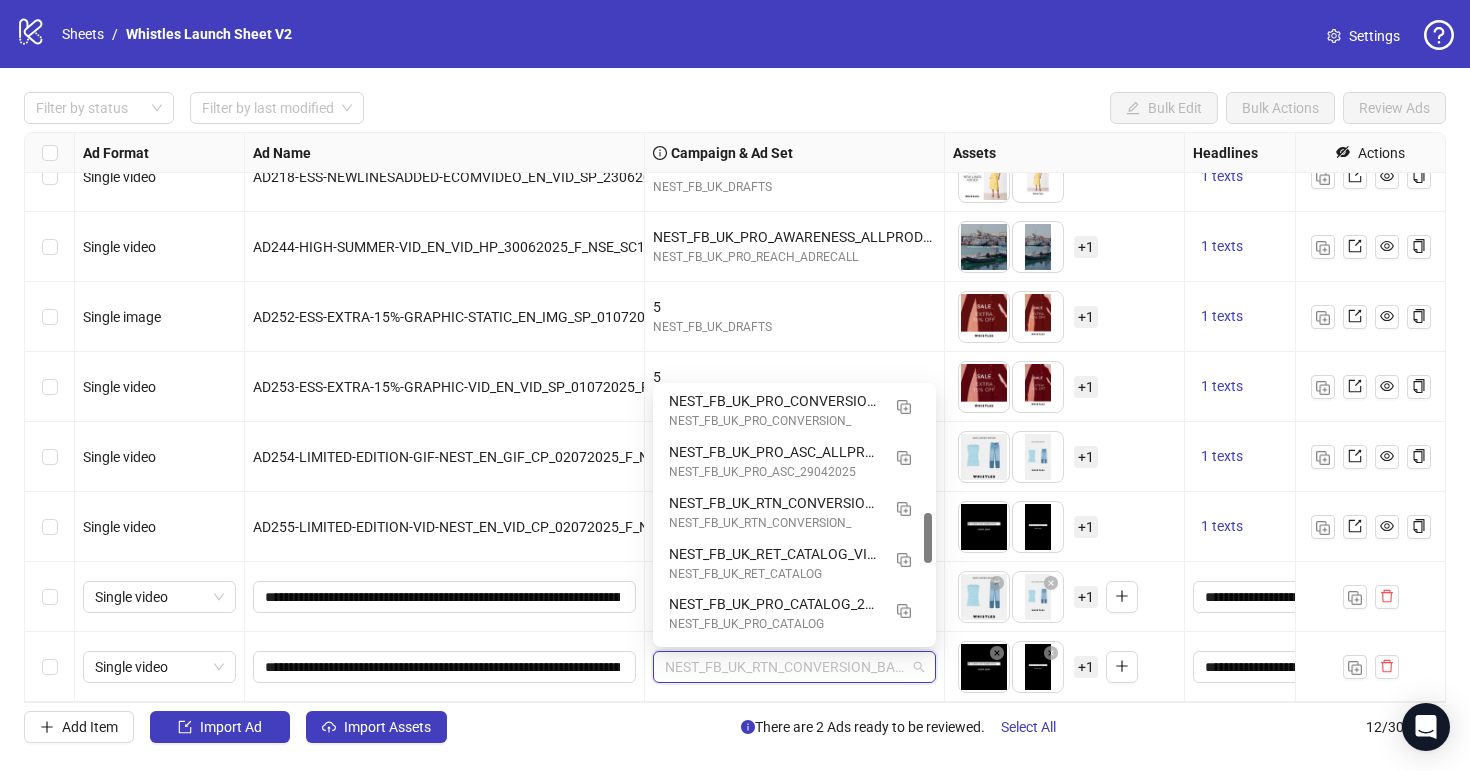 drag, startPoint x: 928, startPoint y: 599, endPoint x: 928, endPoint y: 556, distance: 43 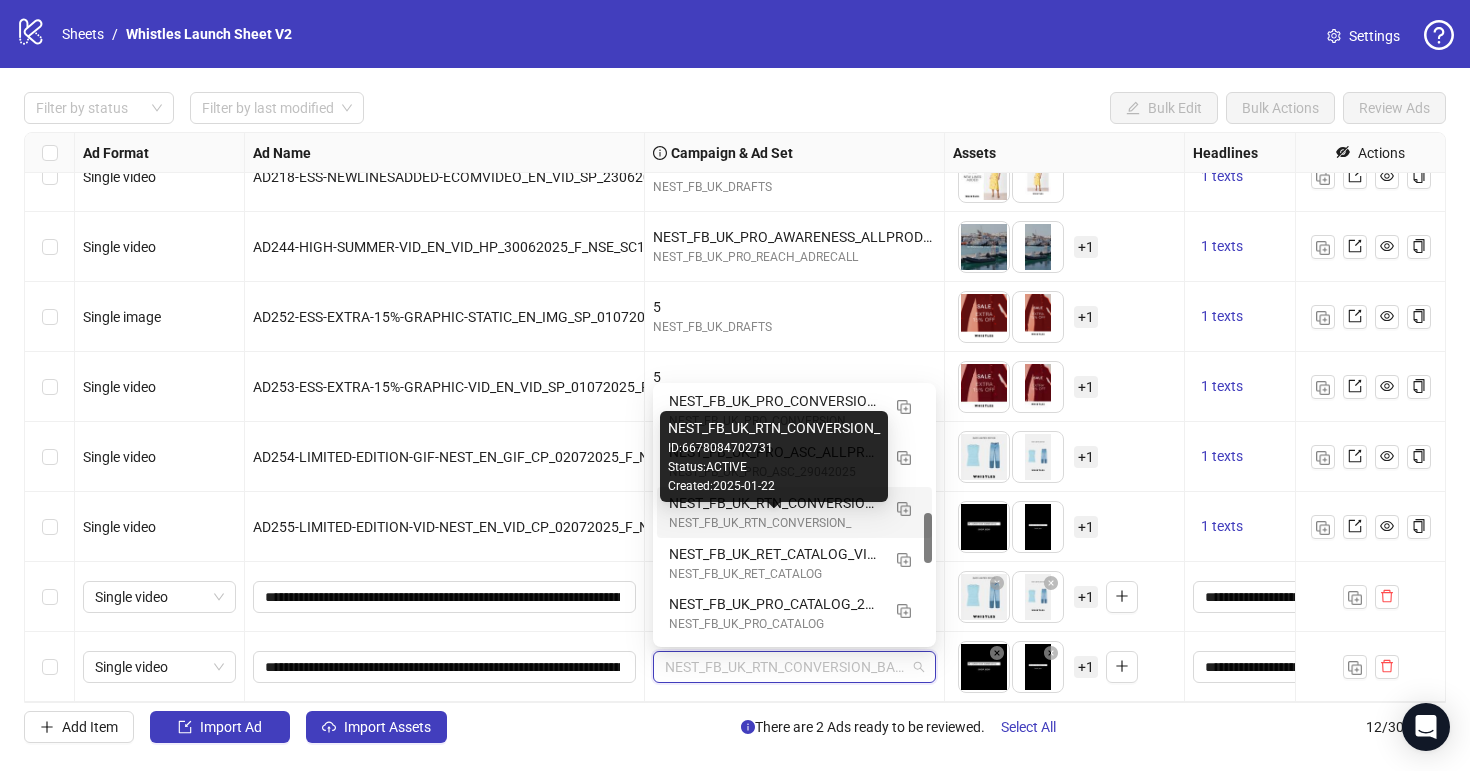 click on "NEST_FB_UK_RTN_CONVERSION_" at bounding box center [774, 523] 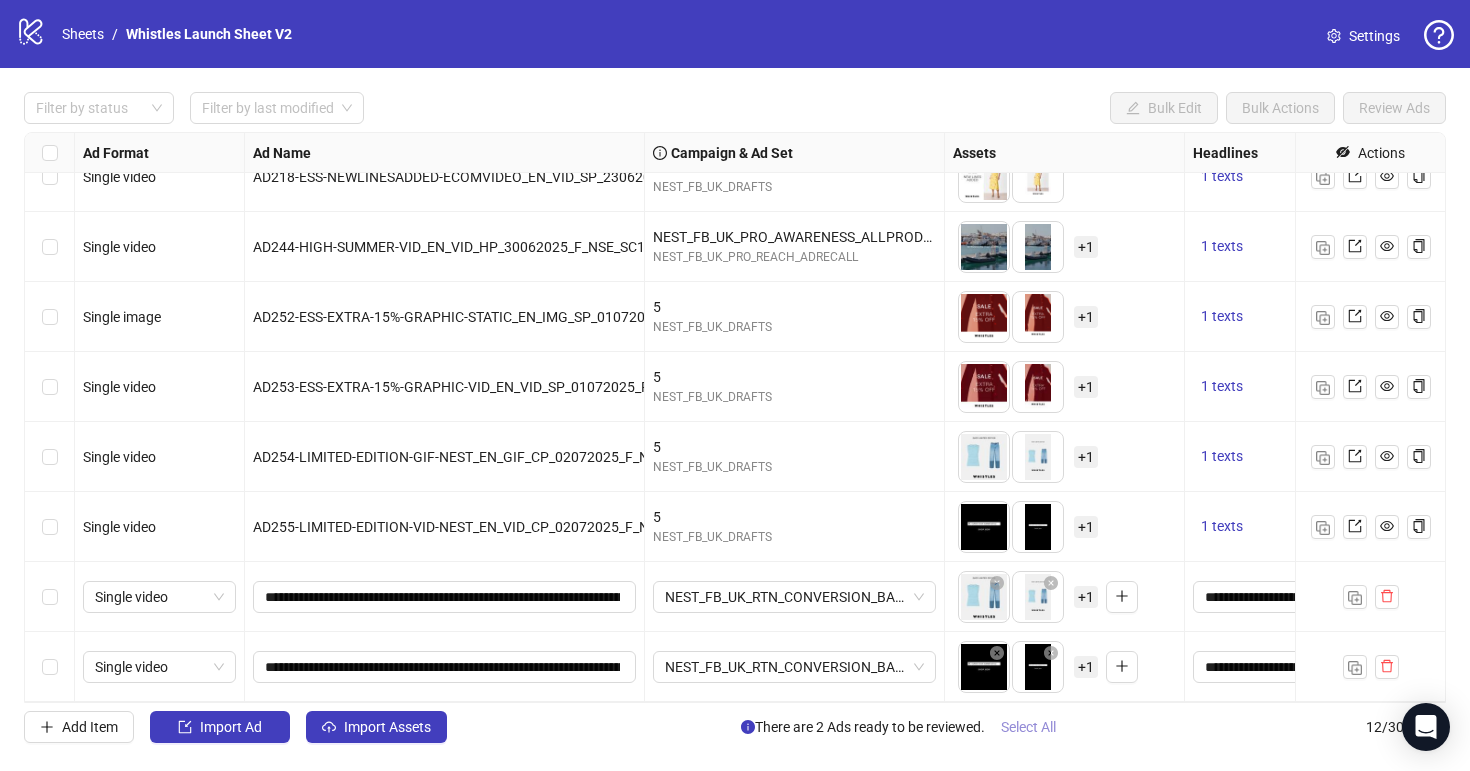 click on "Select All" at bounding box center [1028, 727] 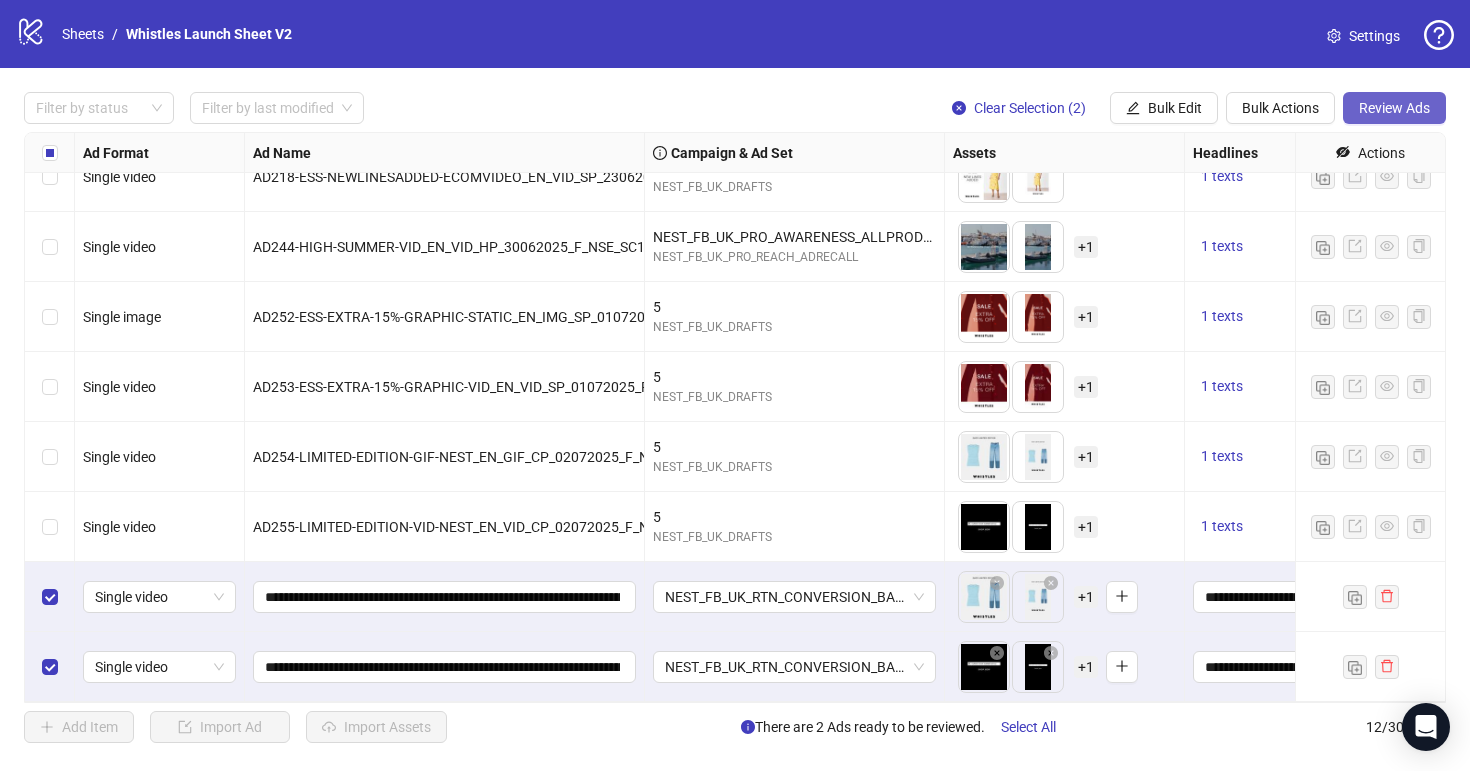 click on "Review Ads" at bounding box center (1394, 108) 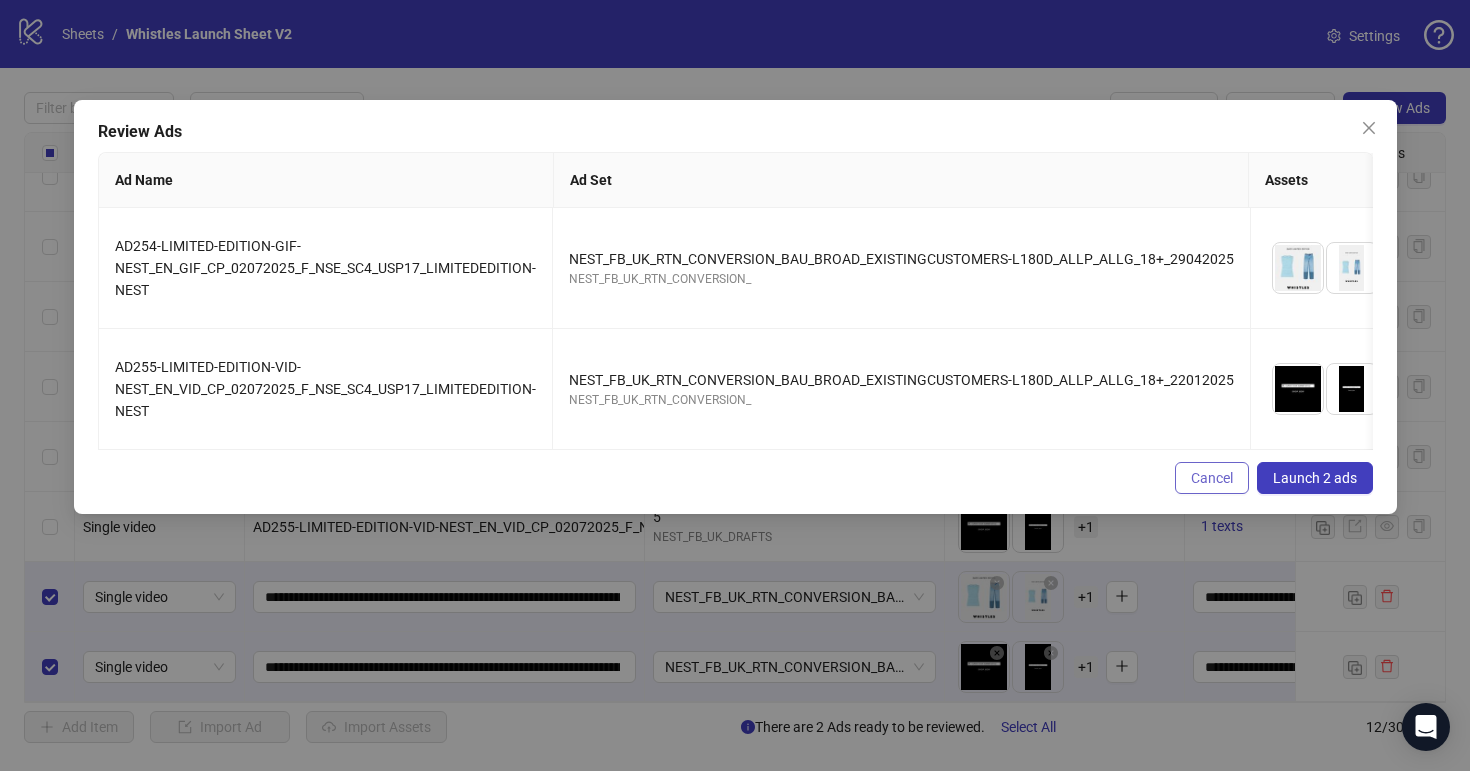 click on "Cancel" at bounding box center [1212, 478] 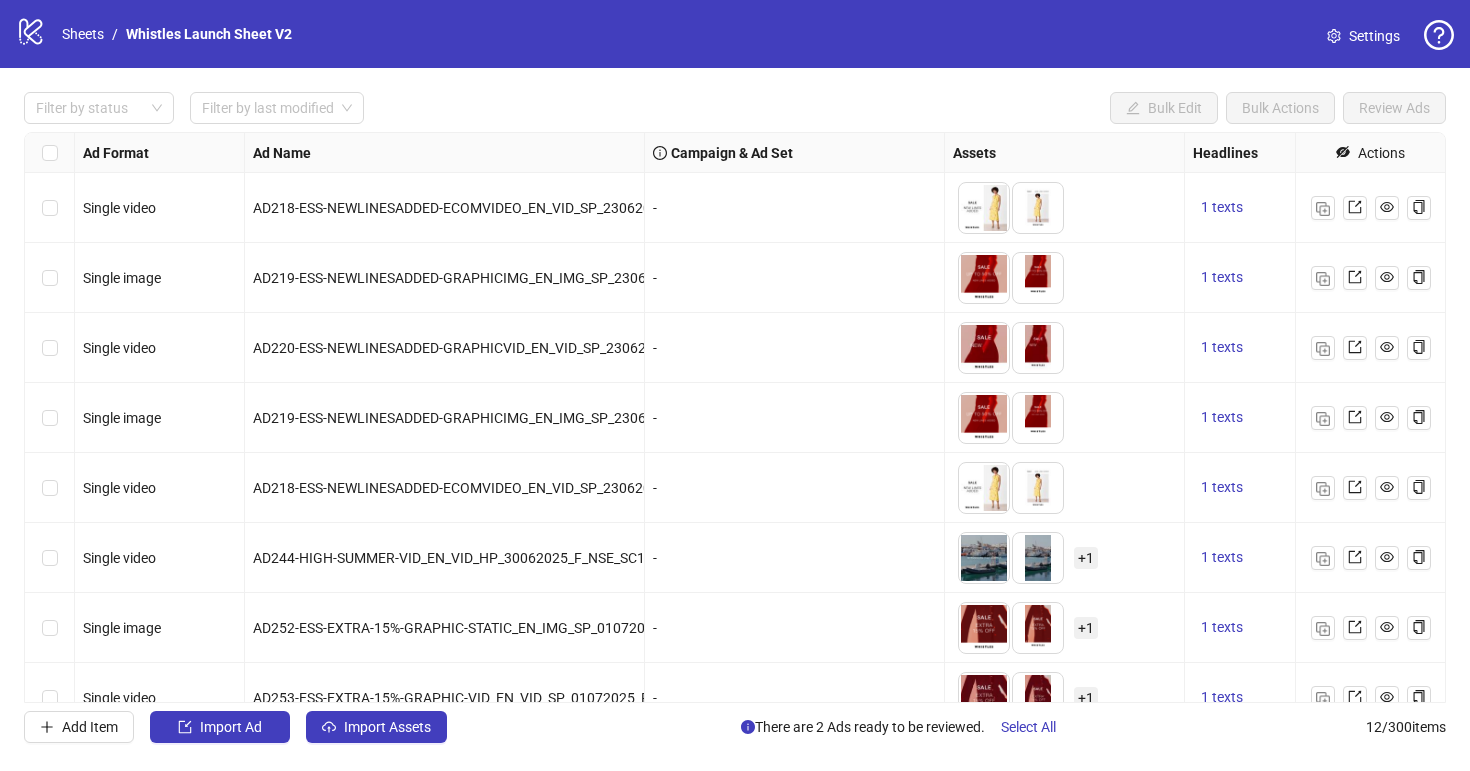 scroll, scrollTop: 0, scrollLeft: 0, axis: both 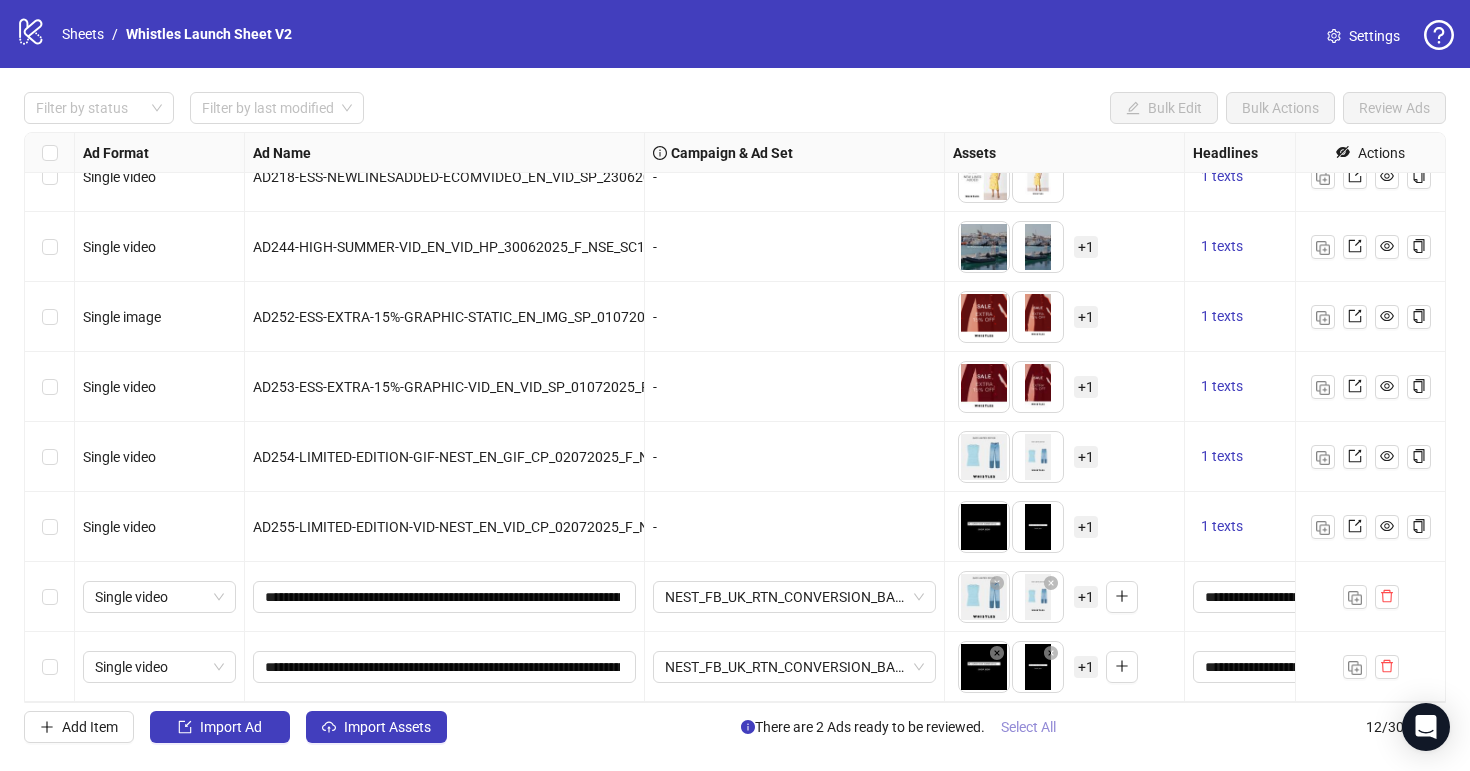 click on "Select All" at bounding box center (1028, 727) 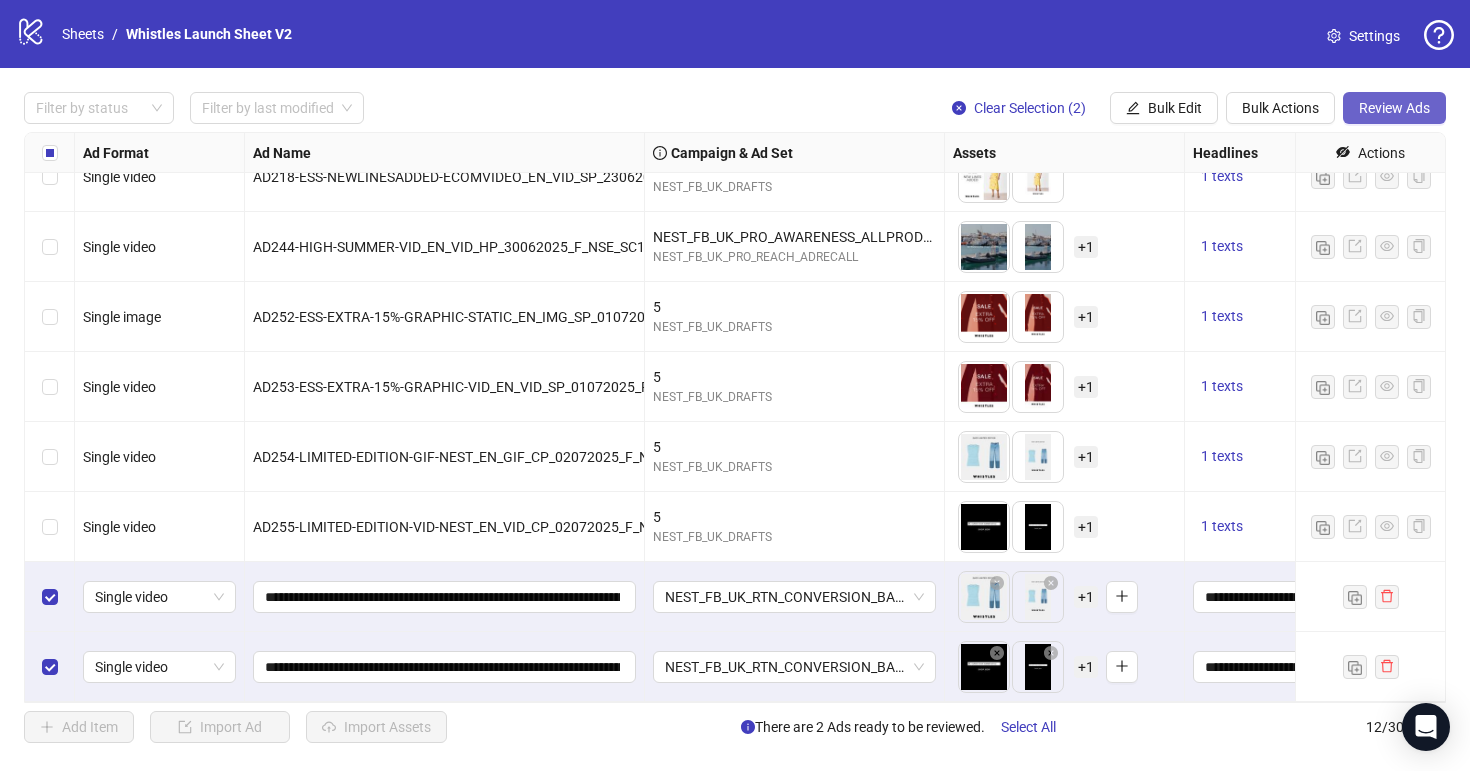 click on "Review Ads" at bounding box center (1394, 108) 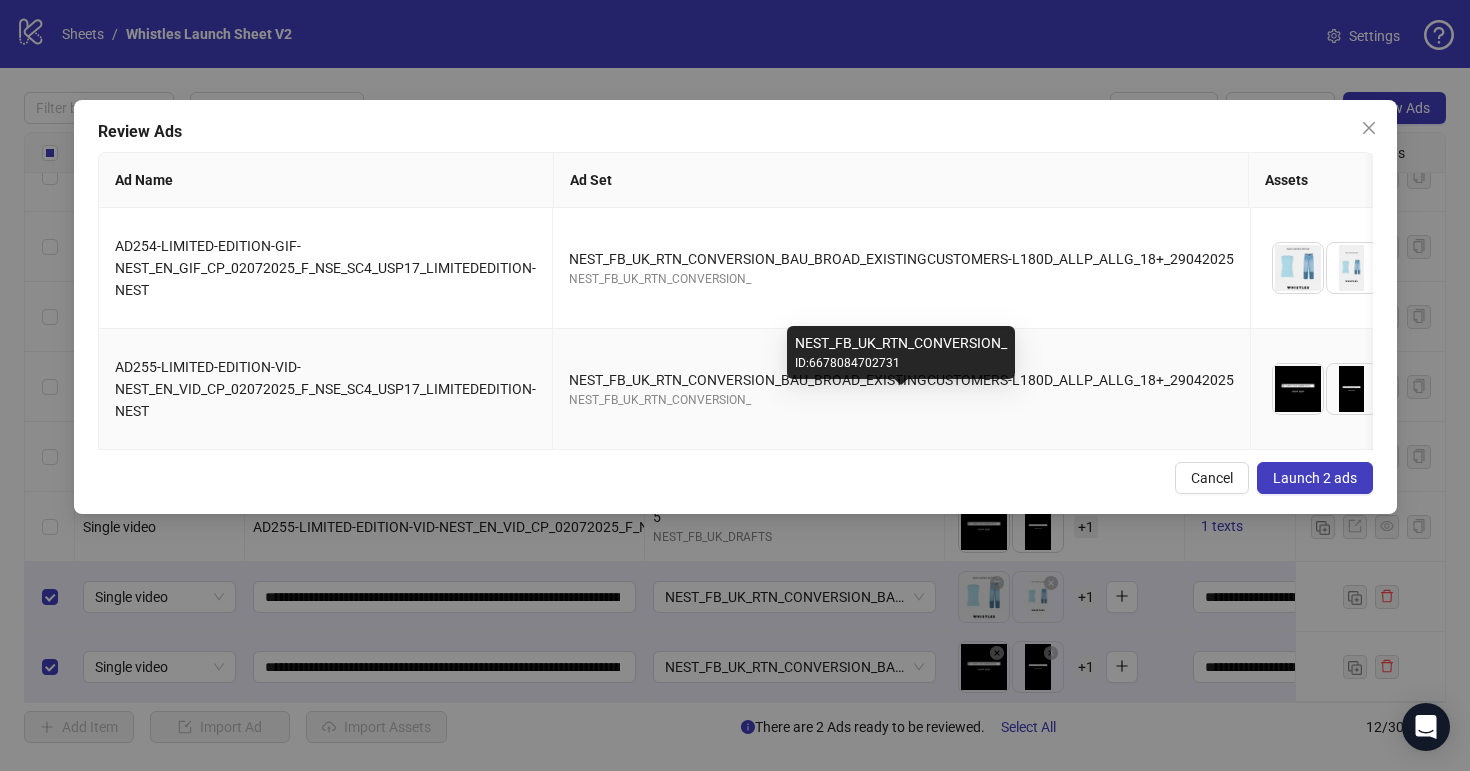 scroll, scrollTop: 0, scrollLeft: 72, axis: horizontal 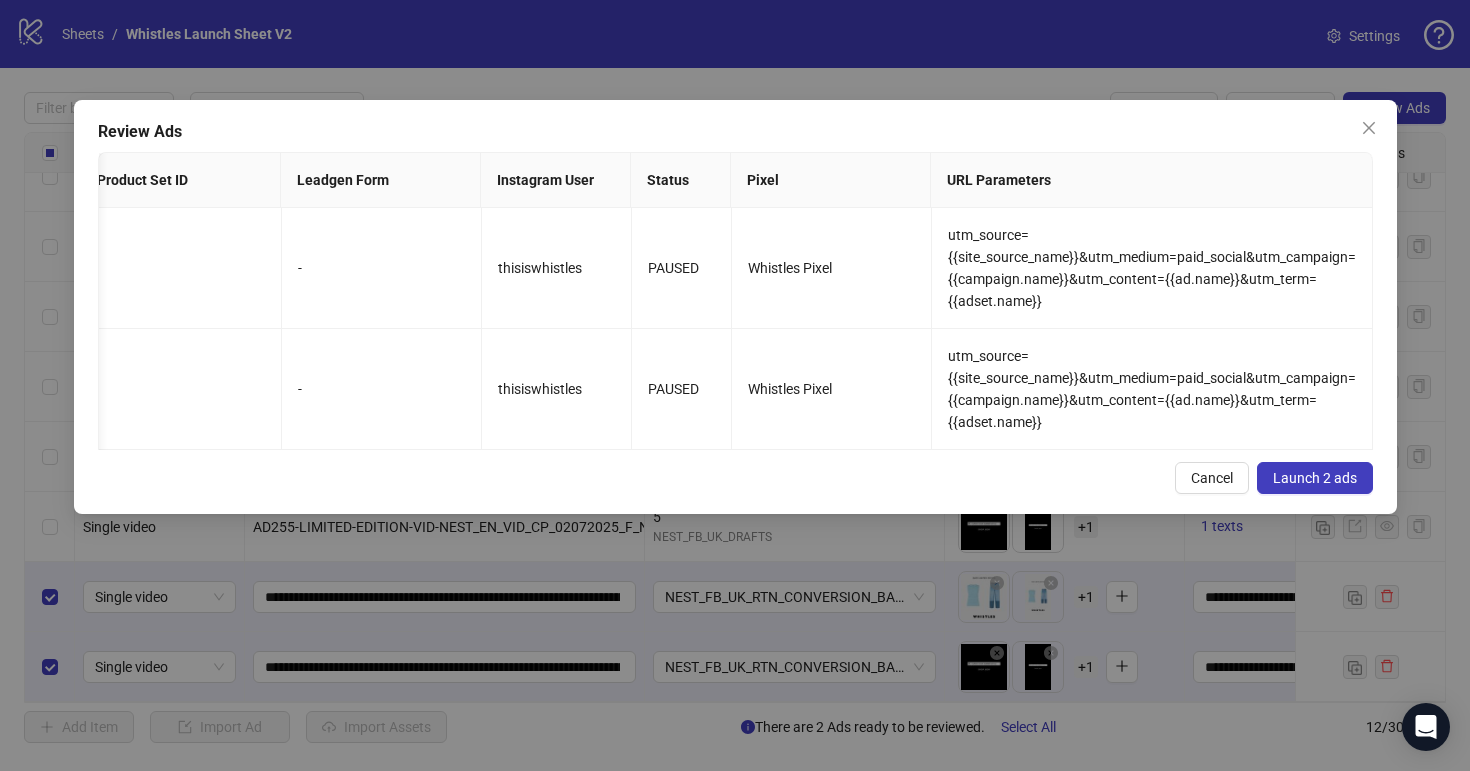 click on "Launch 2 ads" at bounding box center (1315, 478) 